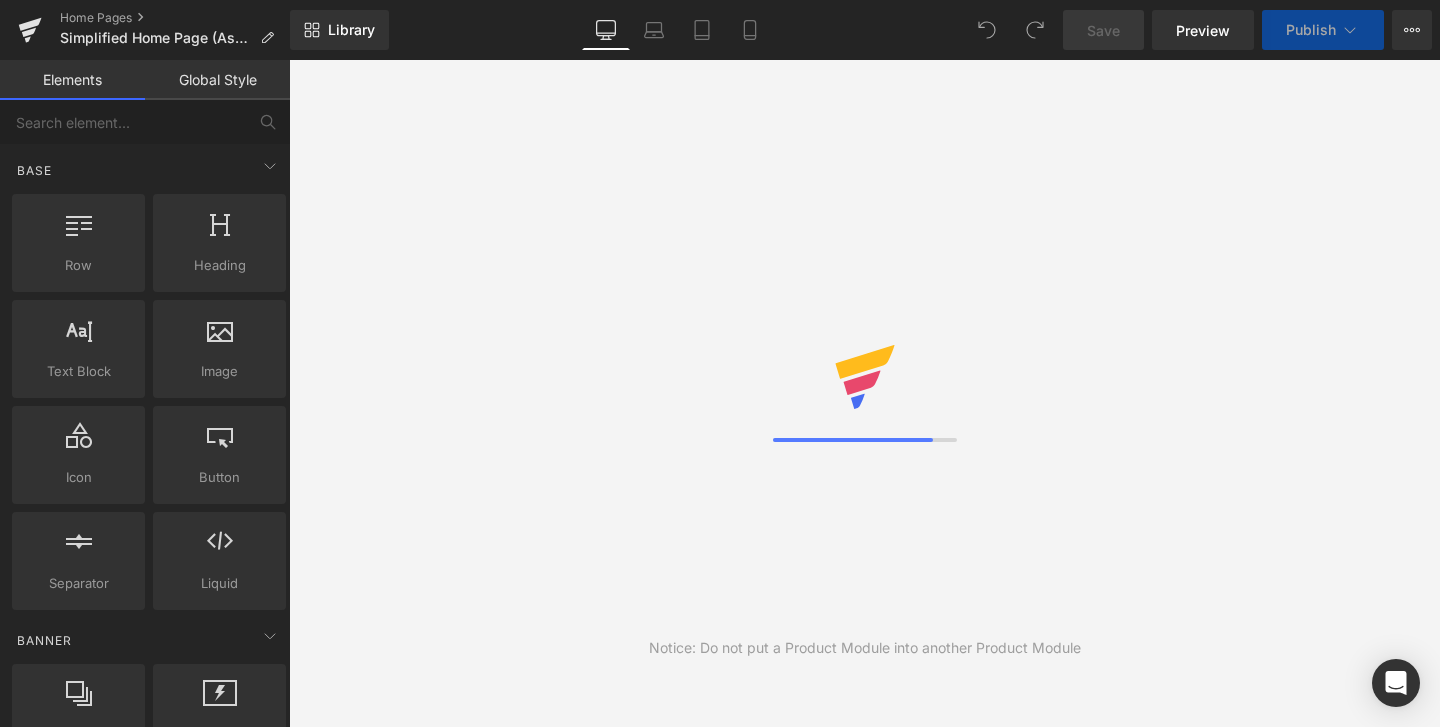 scroll, scrollTop: 0, scrollLeft: 0, axis: both 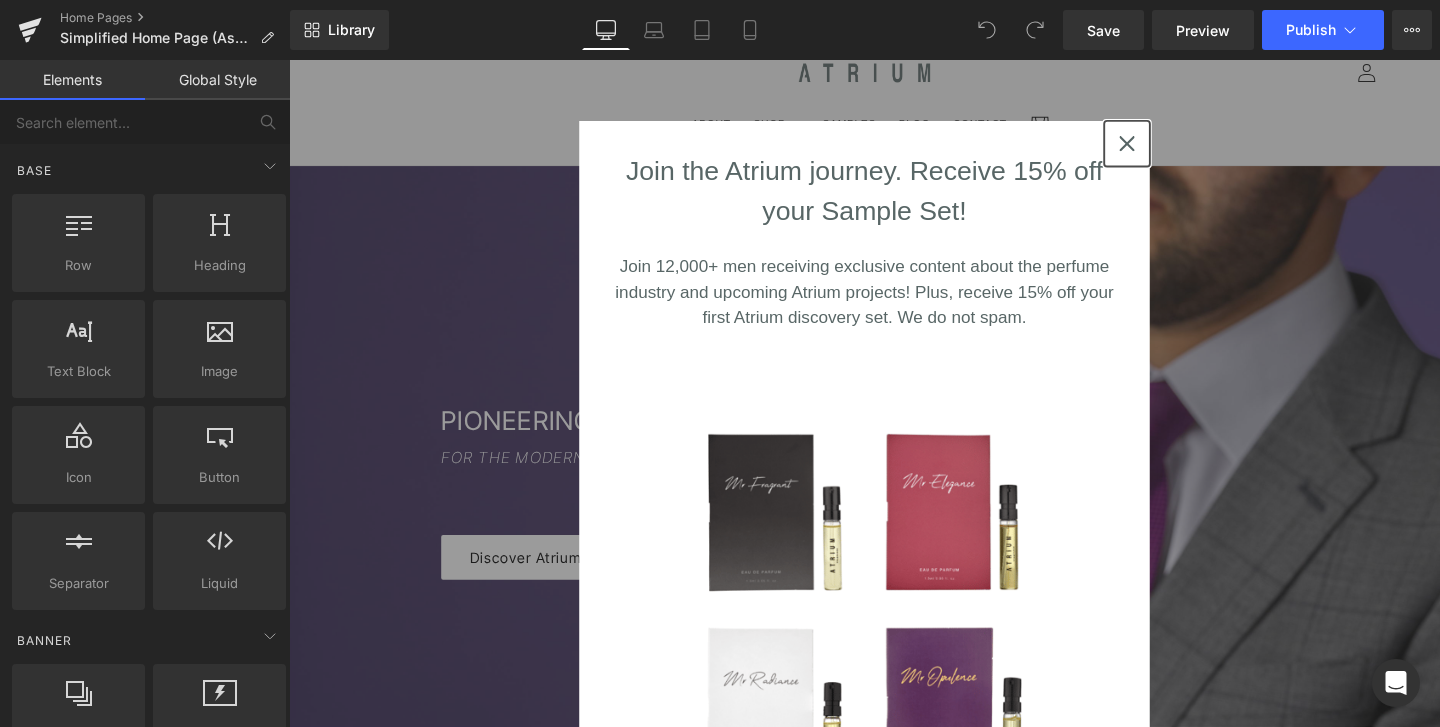 click at bounding box center (1170, 148) 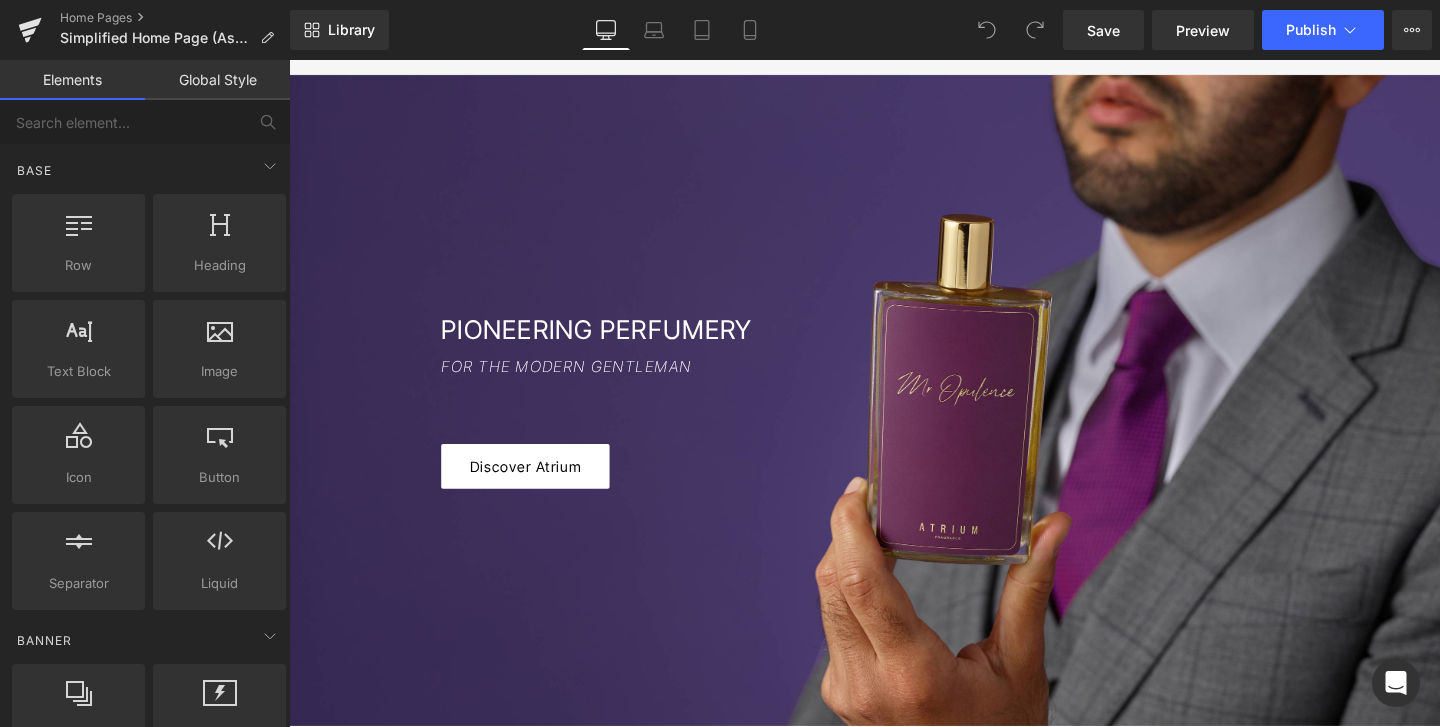 scroll, scrollTop: 113, scrollLeft: 0, axis: vertical 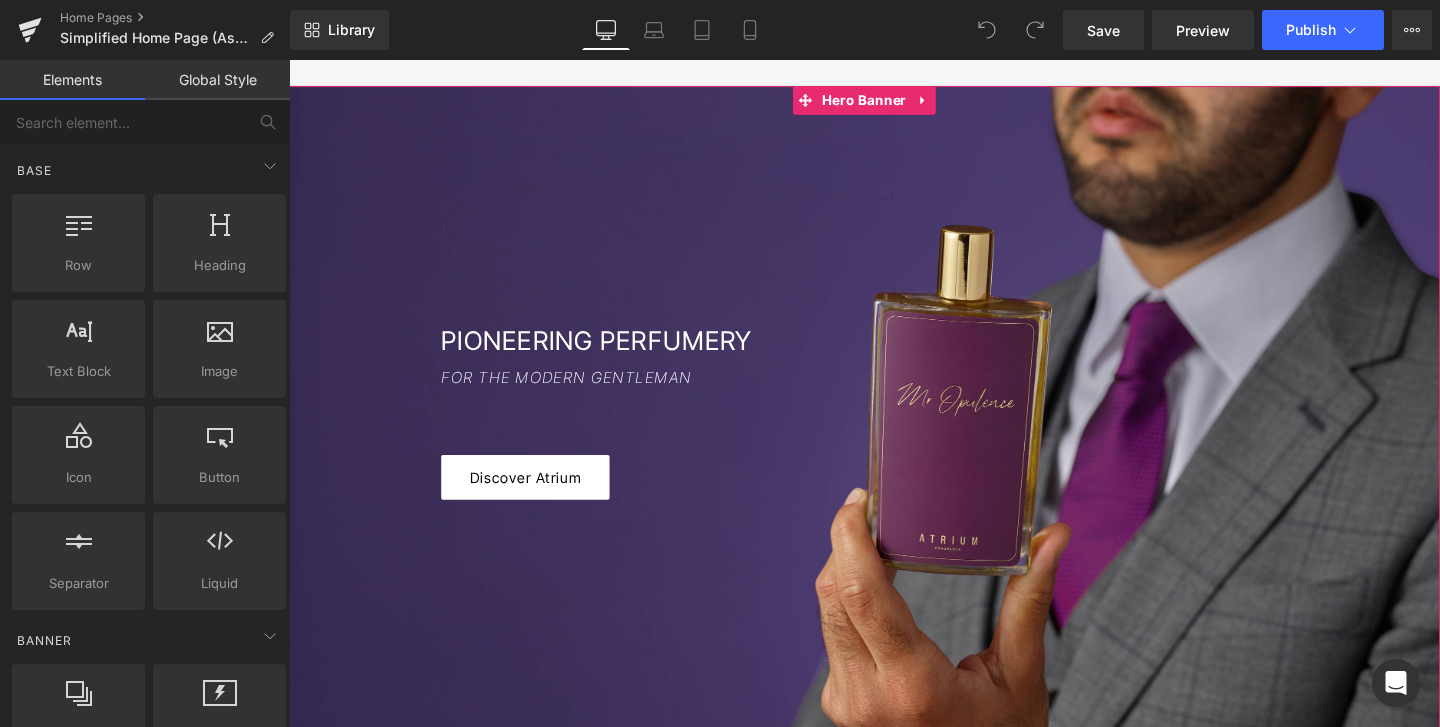 click on "Discover Atrium" at bounding box center (974, 498) 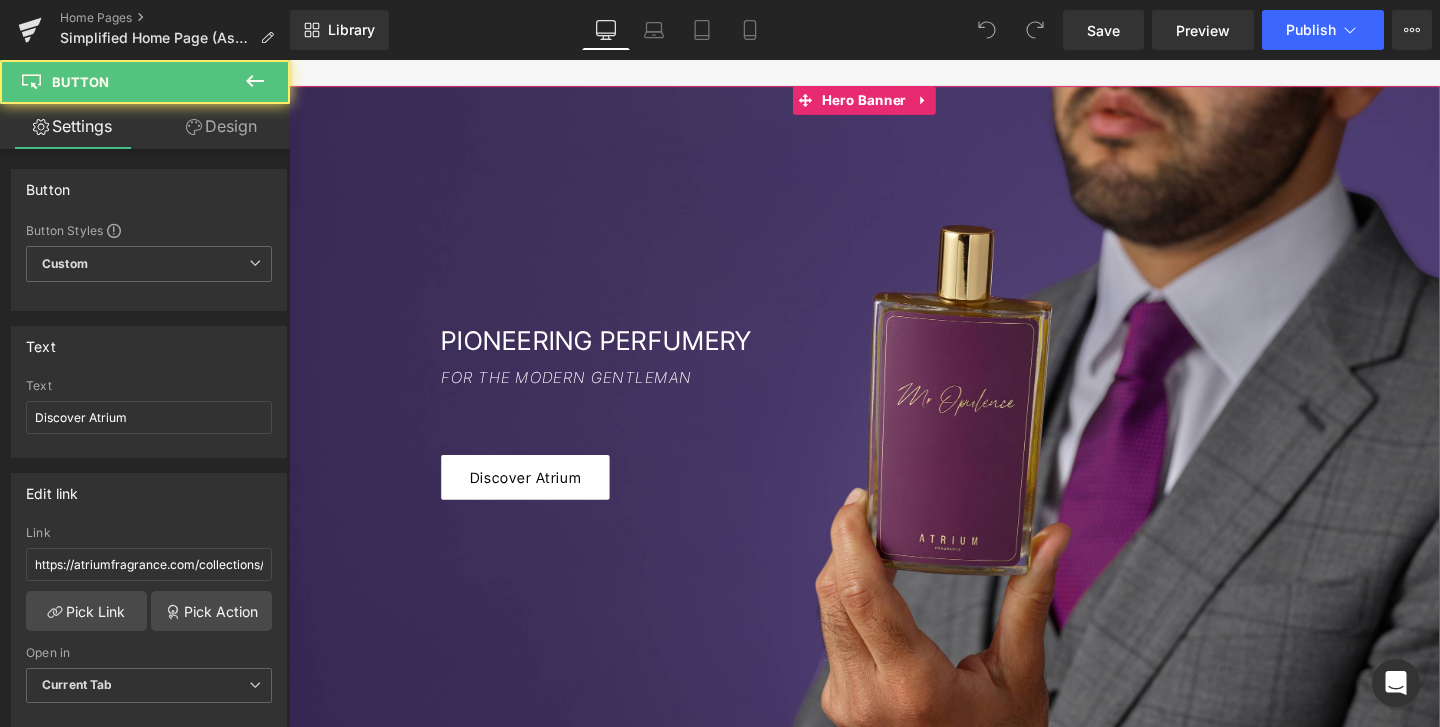 click on "PIONEERING PERFUMERY
Heading         FOR THE MODERN GENTLEMAN Heading         Discover Atrium Button" at bounding box center (894, 429) 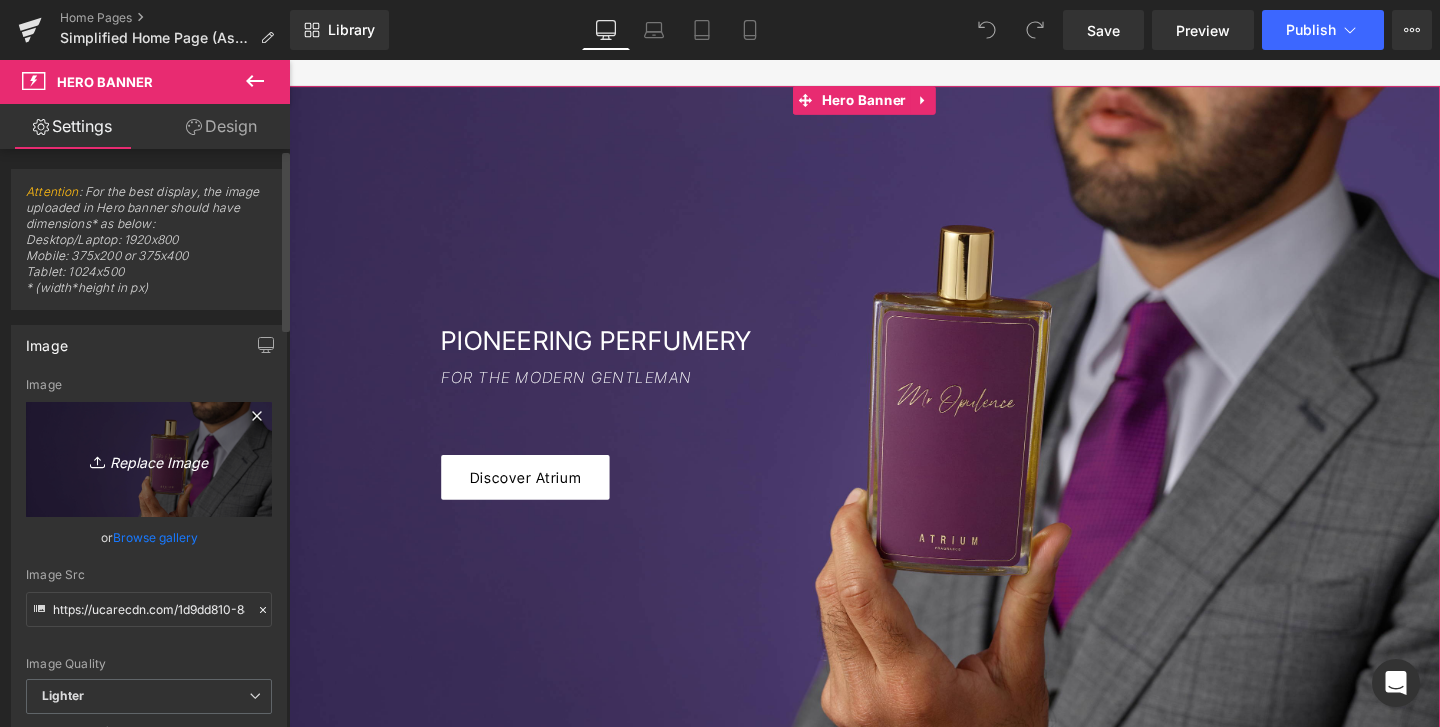 click on "Replace Image" at bounding box center [149, 459] 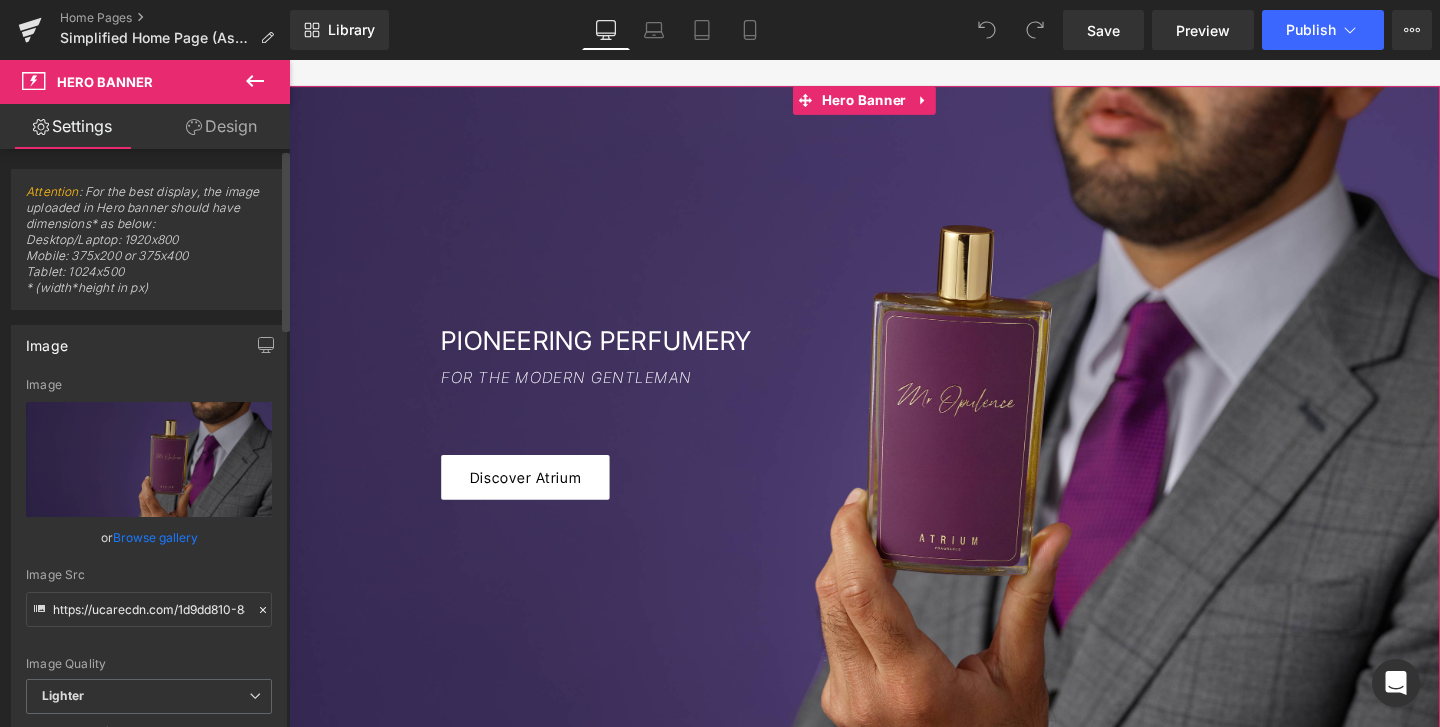 click on "Browse gallery" at bounding box center (155, 537) 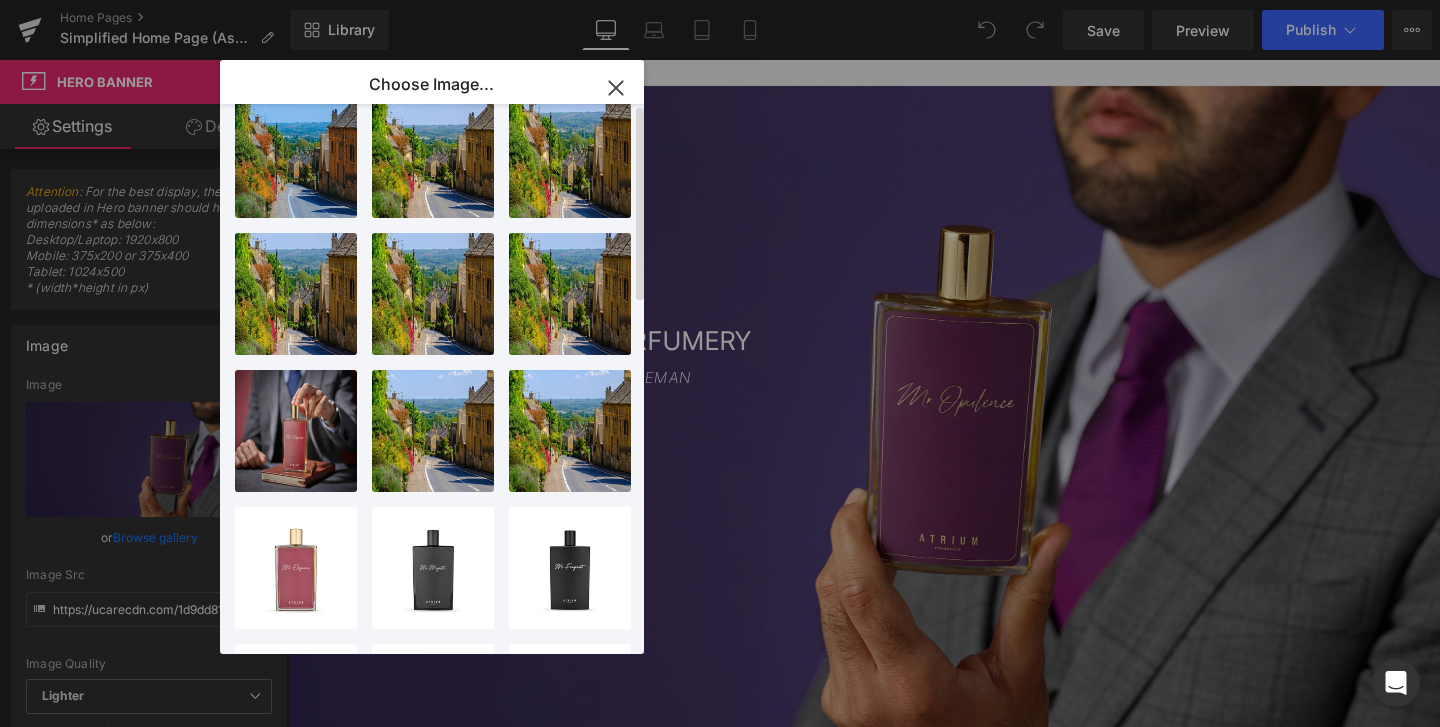 scroll, scrollTop: 0, scrollLeft: 0, axis: both 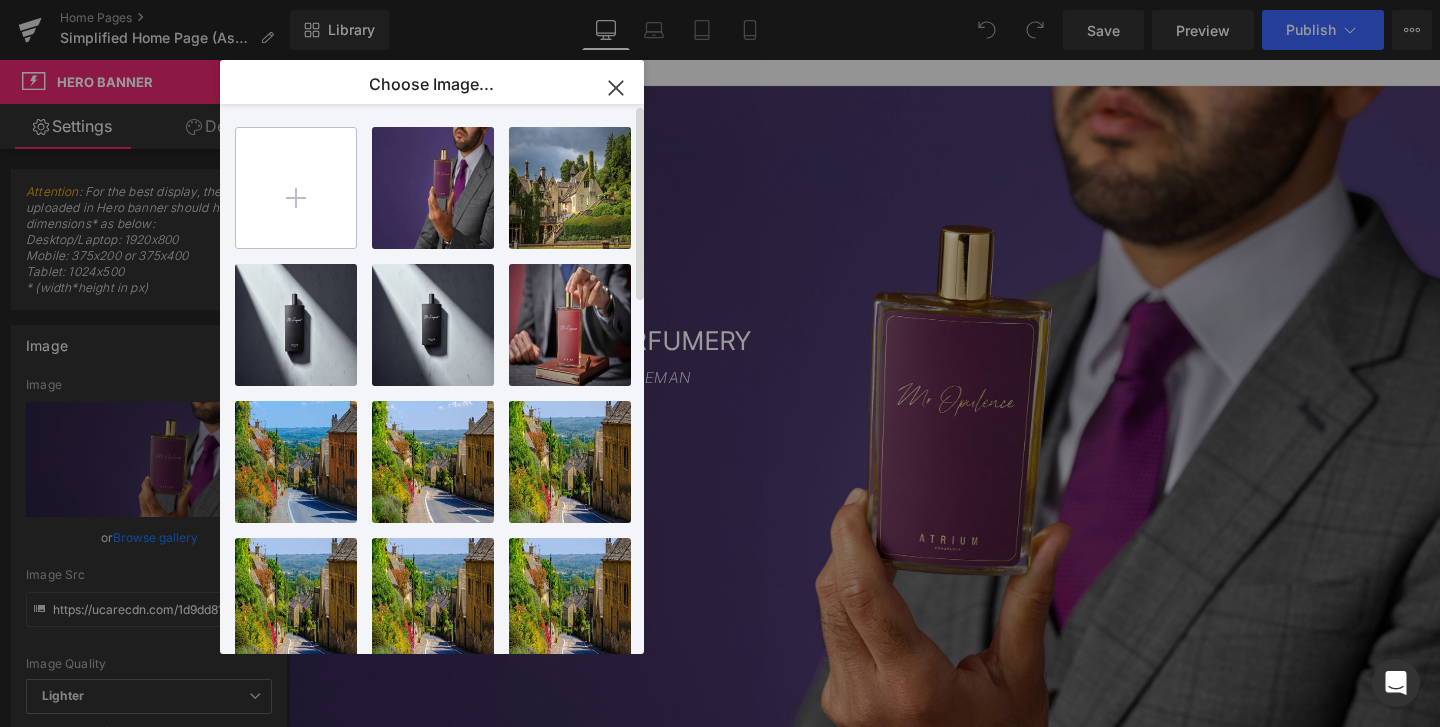 click at bounding box center (296, 188) 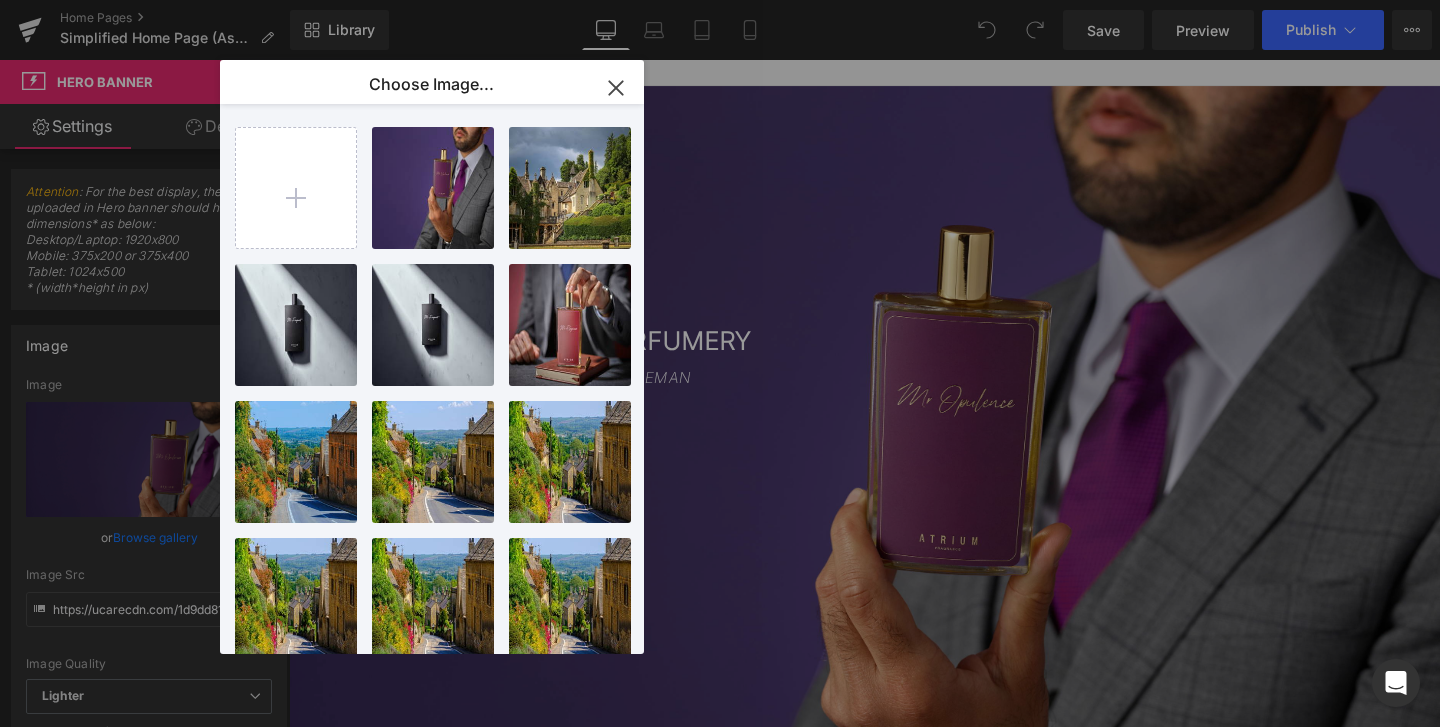 type on "C:\fakepath\23-07-28 ATRIUM71348.jpg" 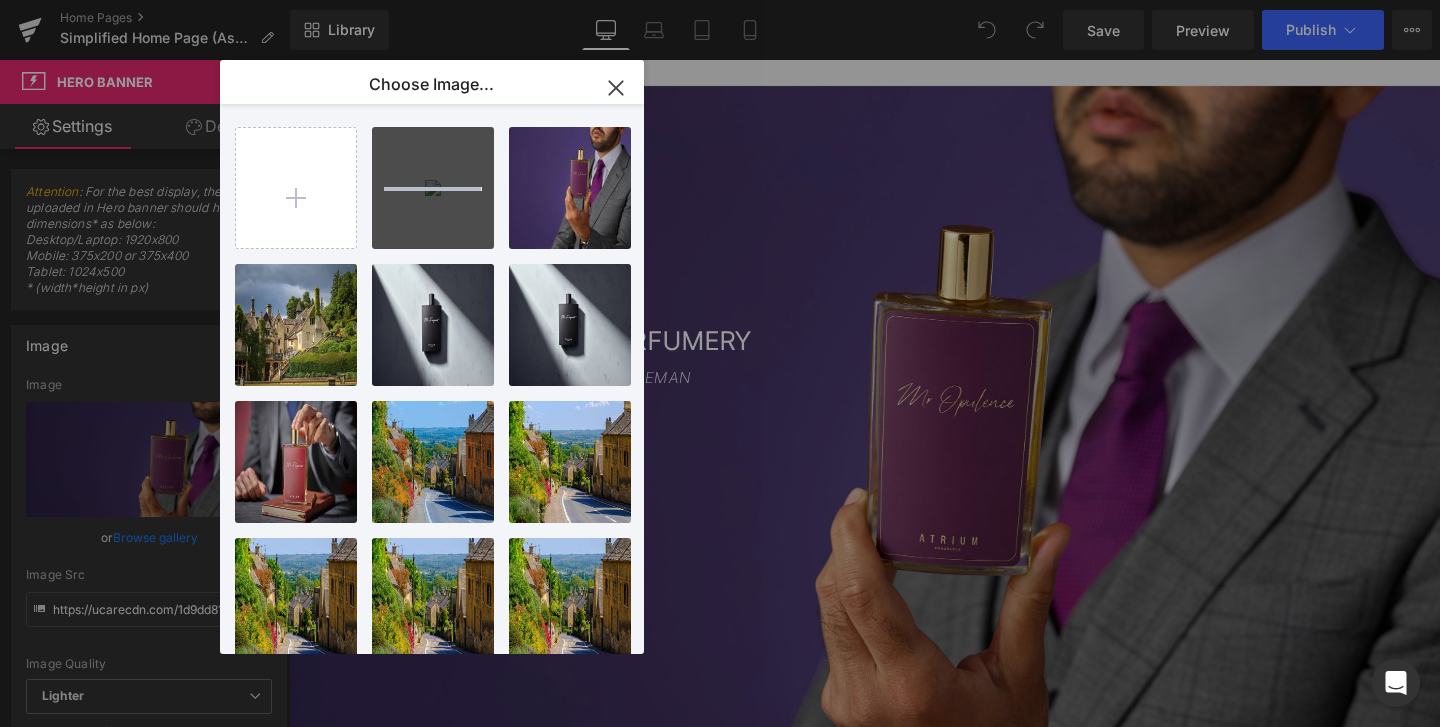 type 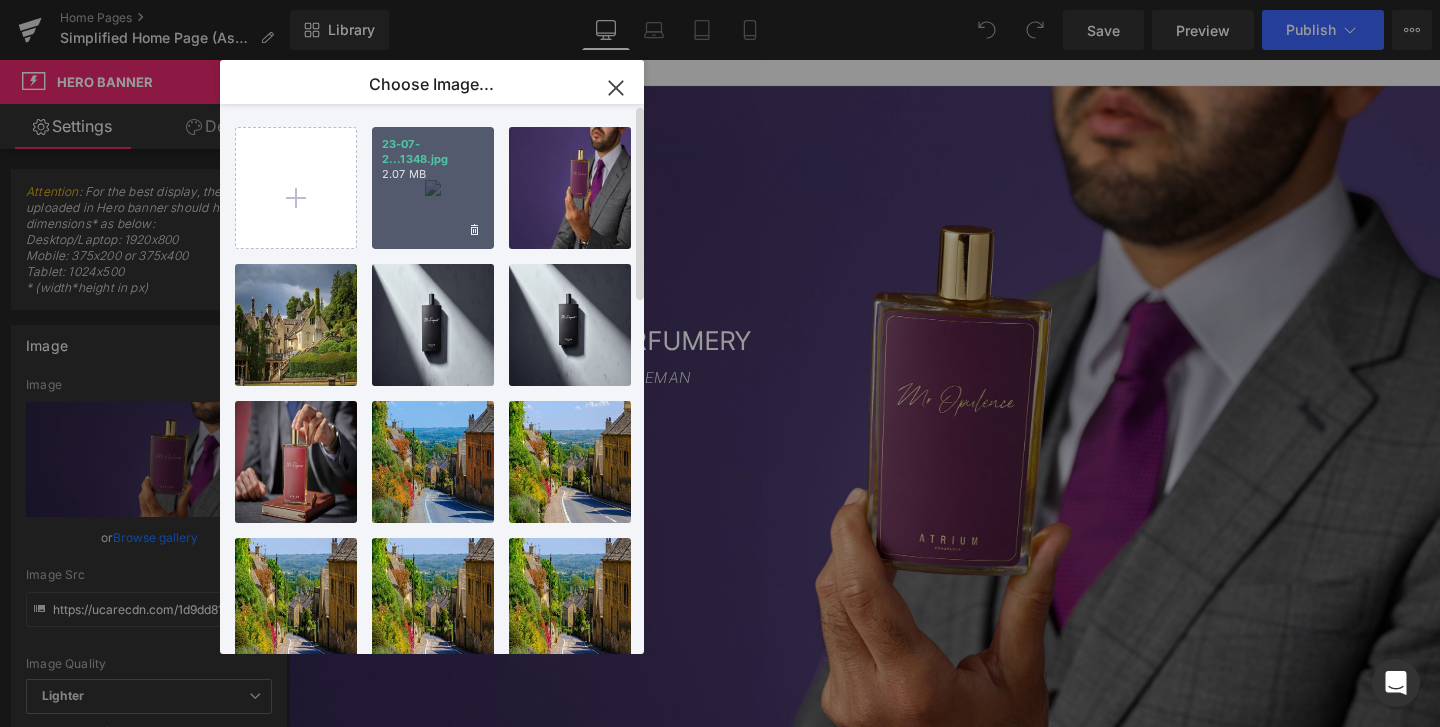 click on "23-07-2...1348.jpg 2.07 MB" at bounding box center [433, 188] 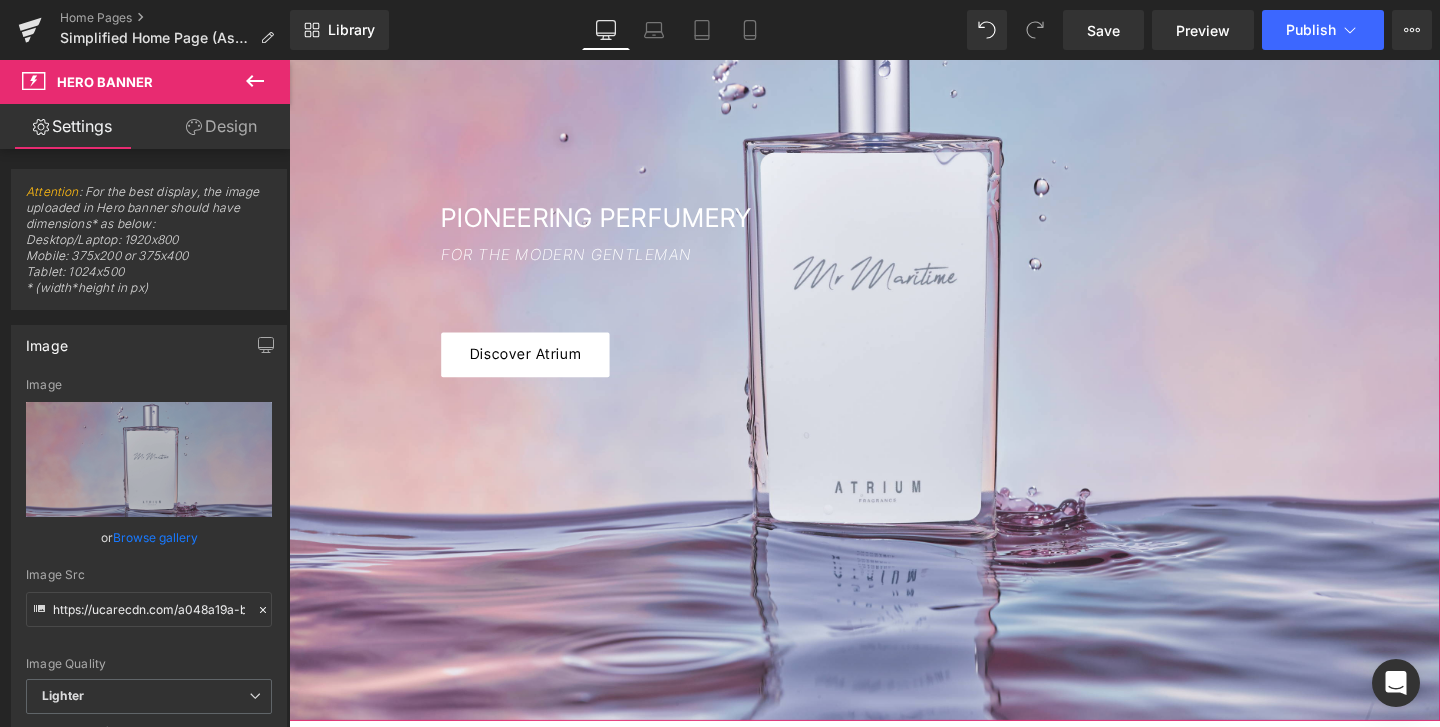 scroll, scrollTop: 366, scrollLeft: 0, axis: vertical 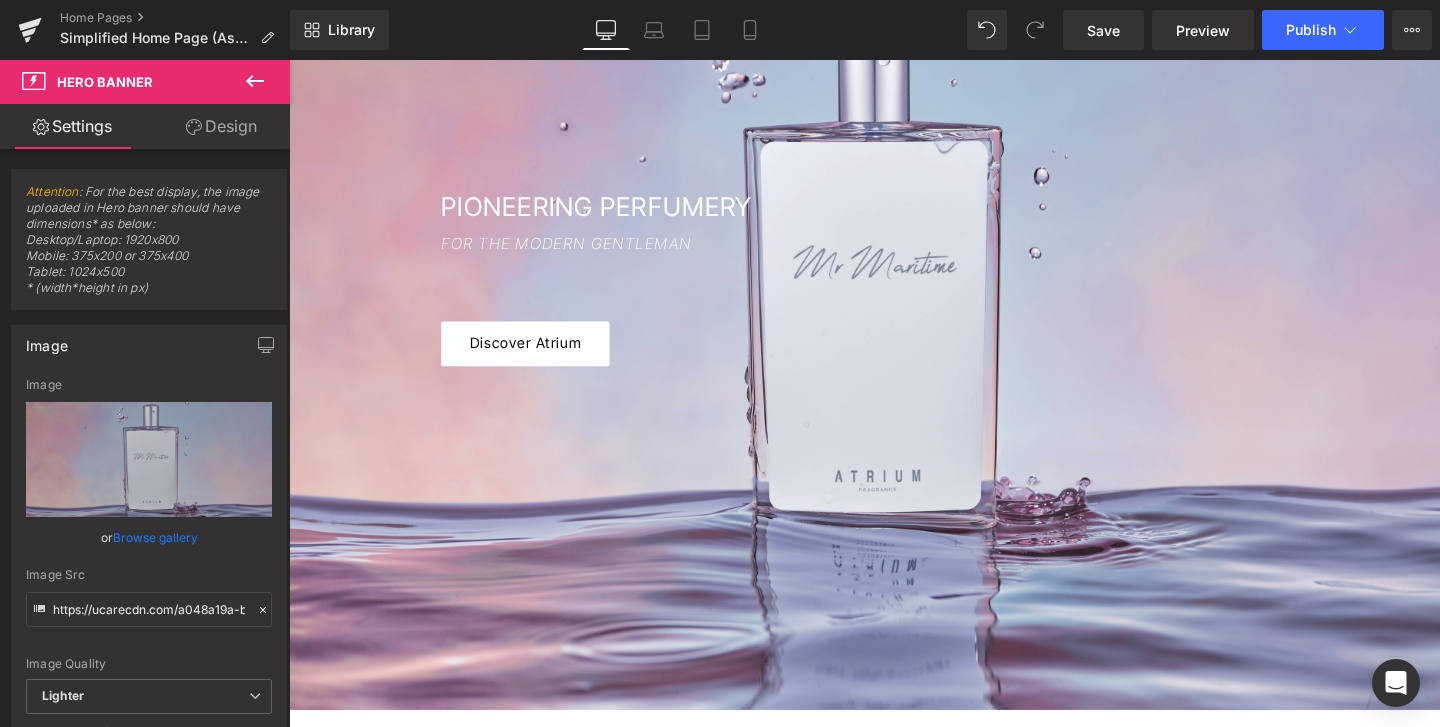 click on "FOR THE MODERN GENTLEMAN" at bounding box center (894, 259) 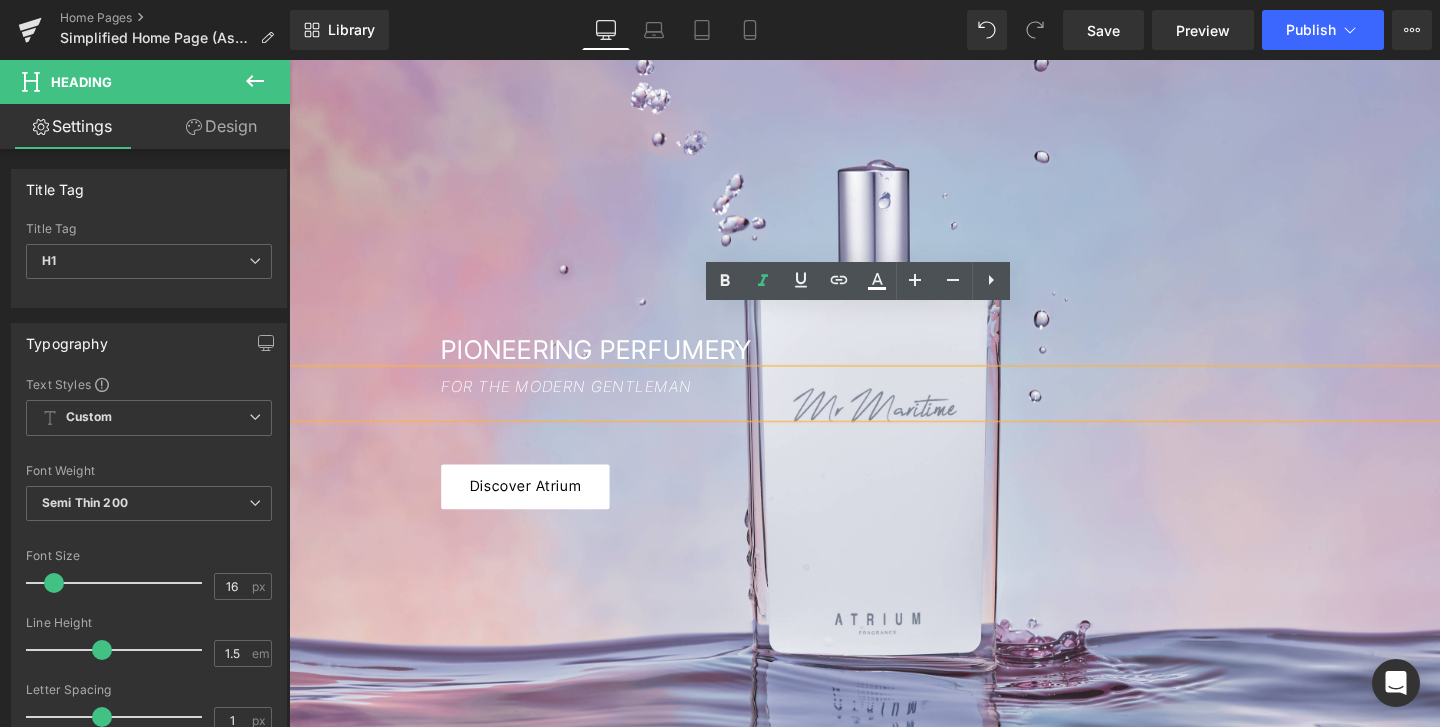 scroll, scrollTop: 206, scrollLeft: 0, axis: vertical 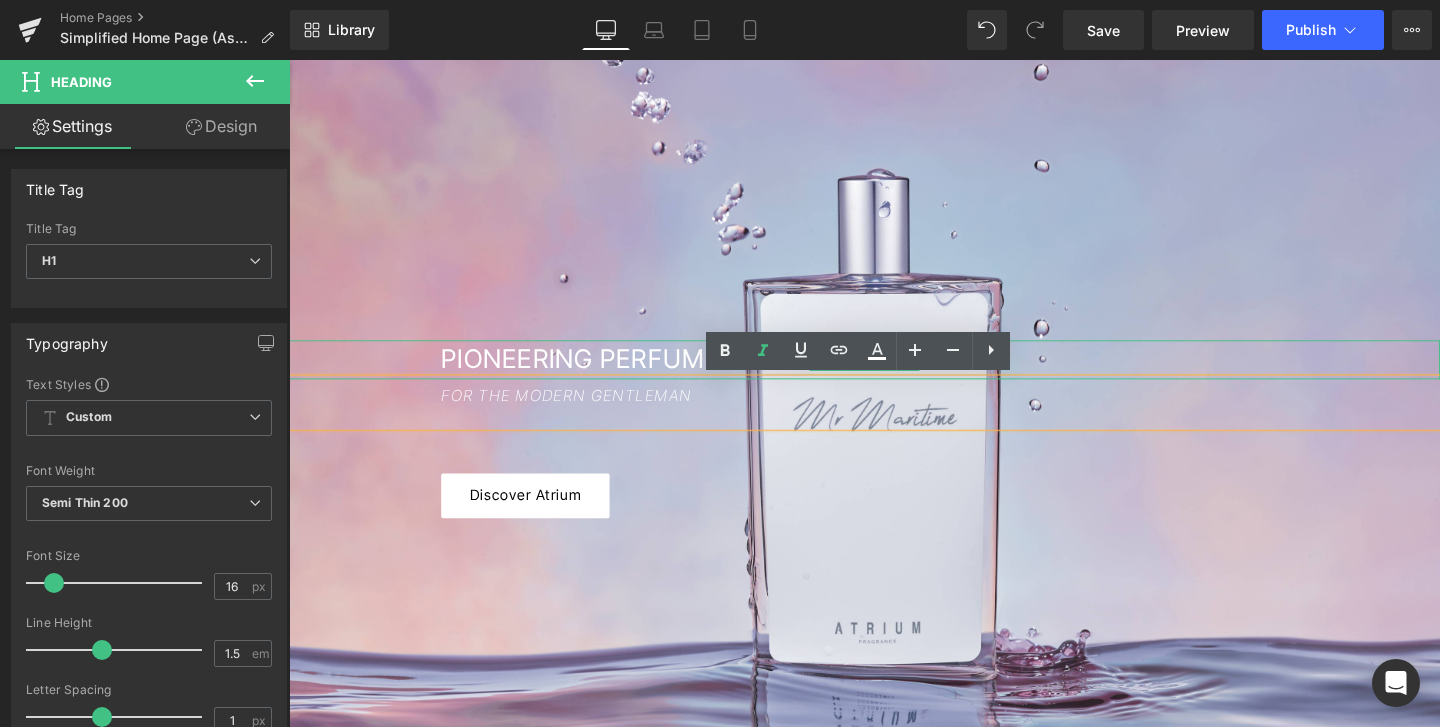 click on "PIONEERING PERFUMERY" at bounding box center [612, 374] 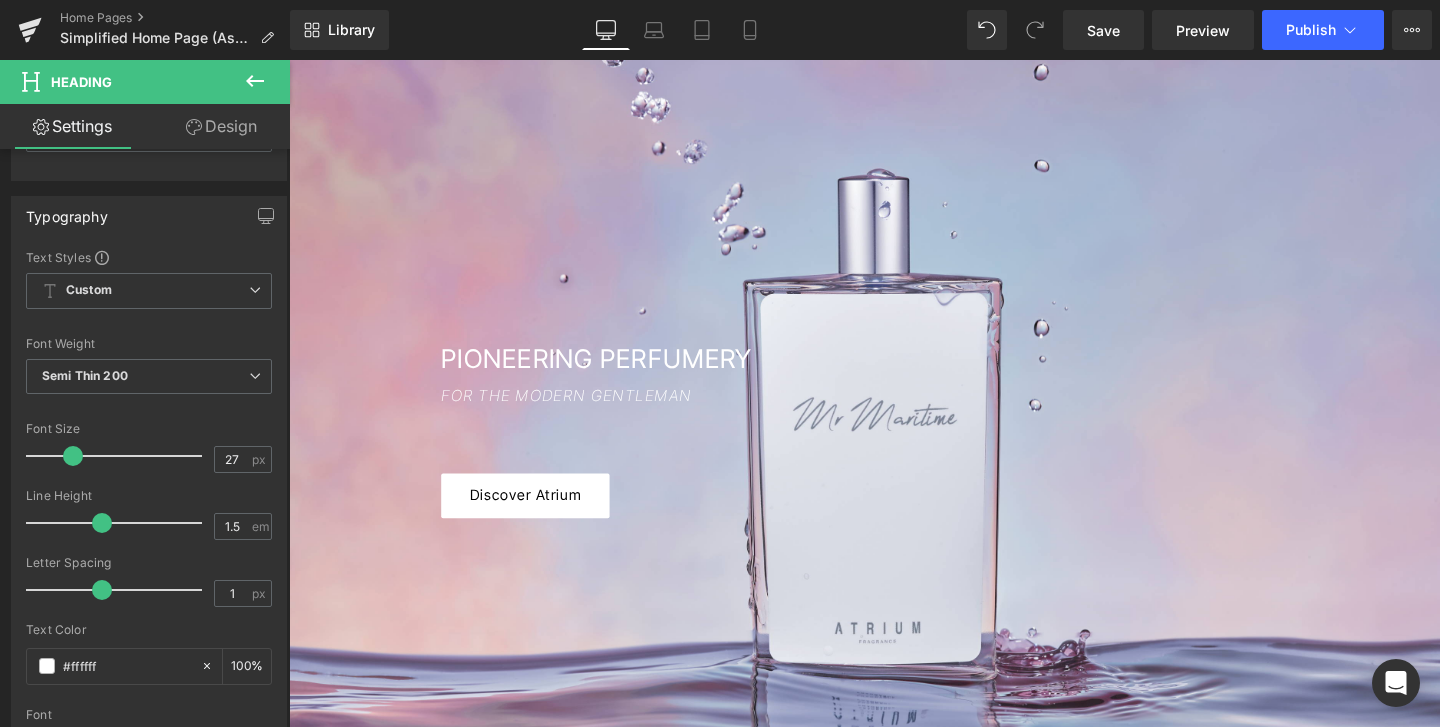 scroll, scrollTop: 149, scrollLeft: 0, axis: vertical 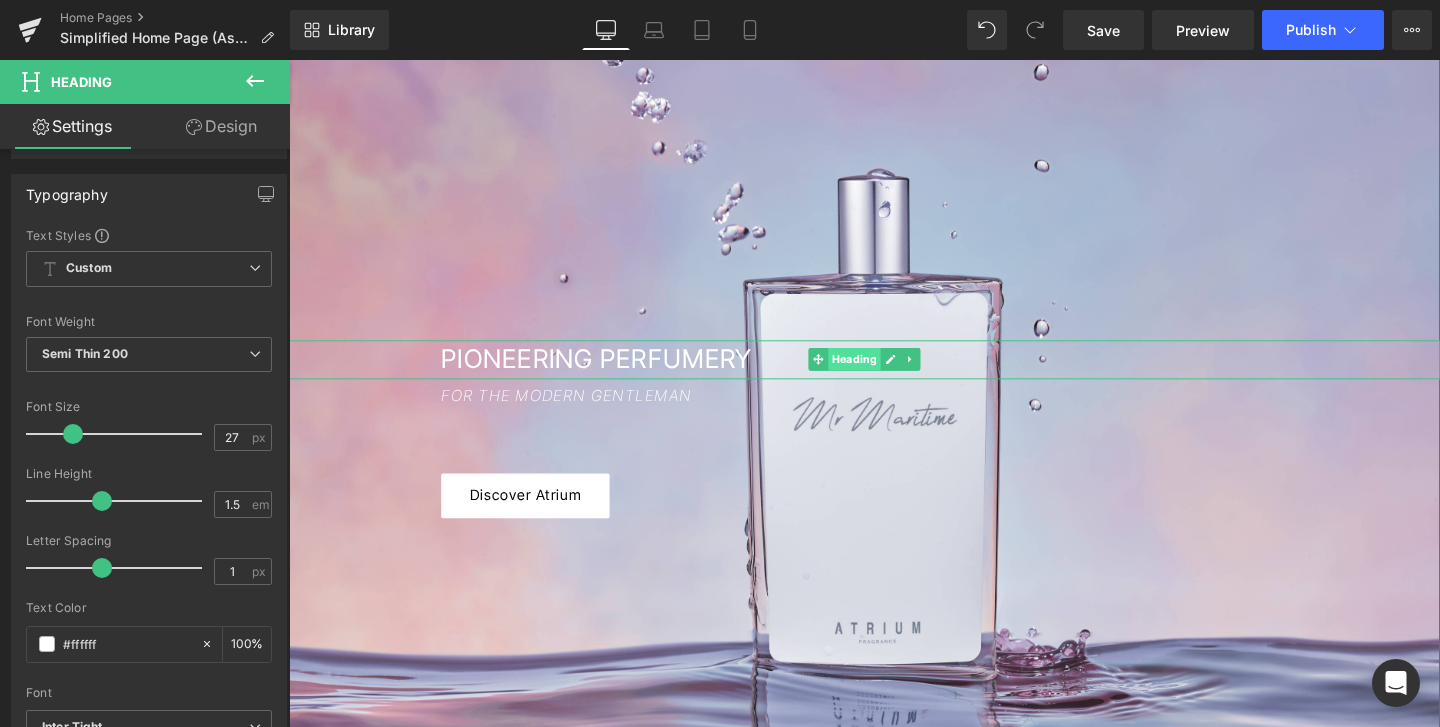 click on "Heading" at bounding box center [883, 375] 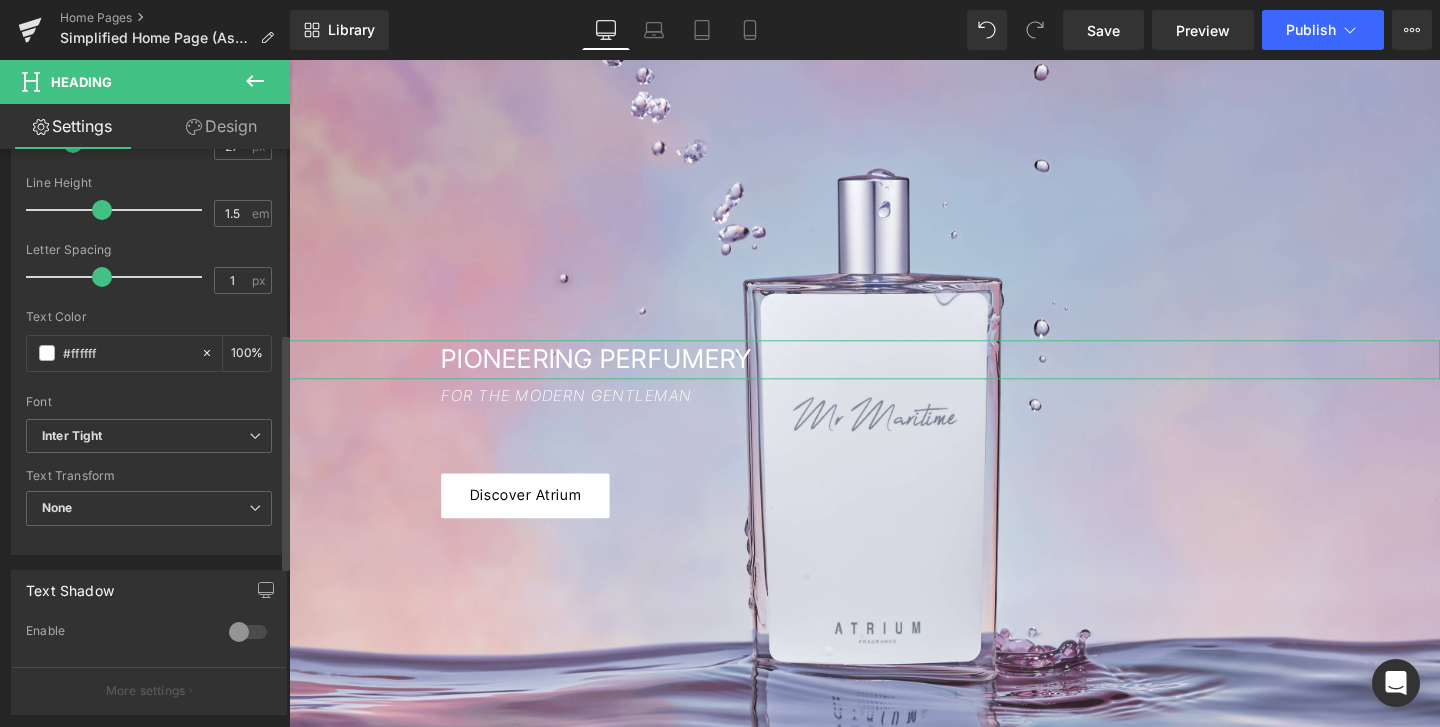 scroll, scrollTop: 497, scrollLeft: 0, axis: vertical 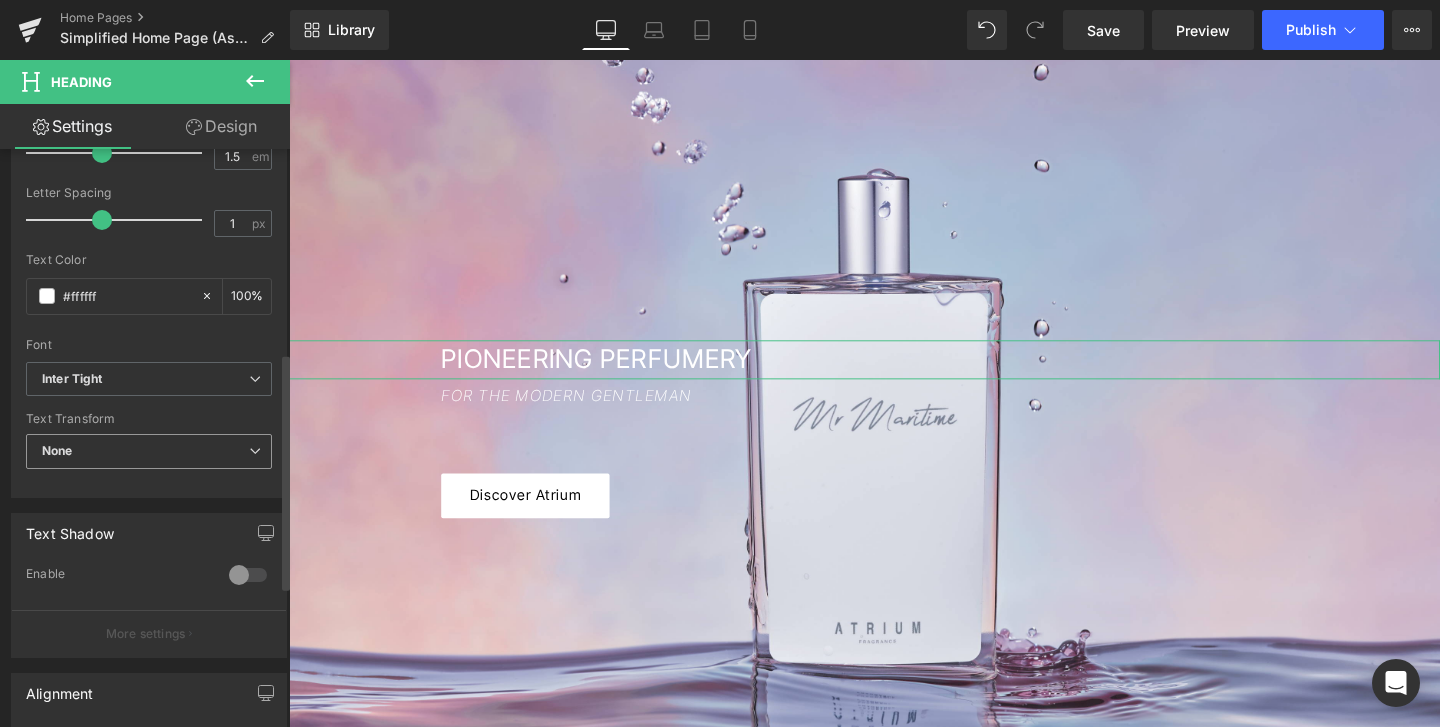 click on "None" at bounding box center (149, 451) 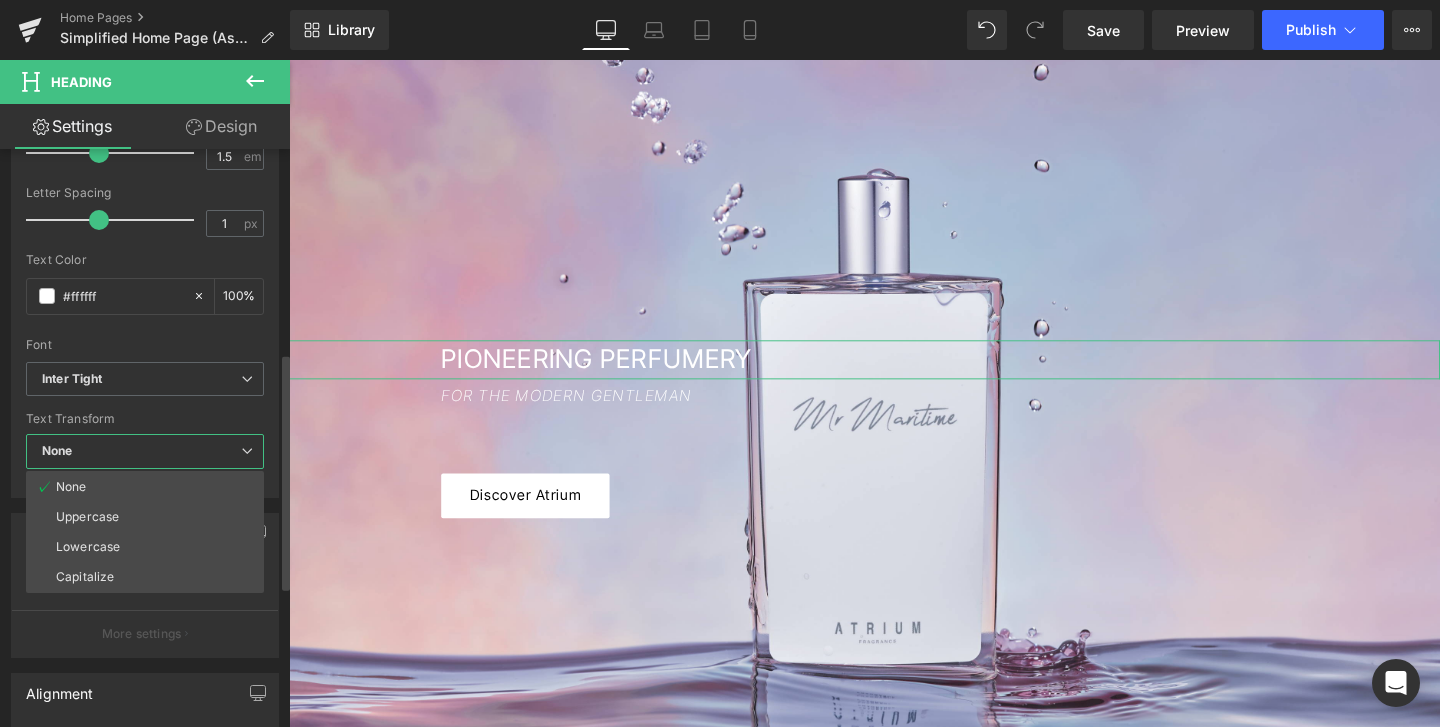 click on "None" at bounding box center [145, 451] 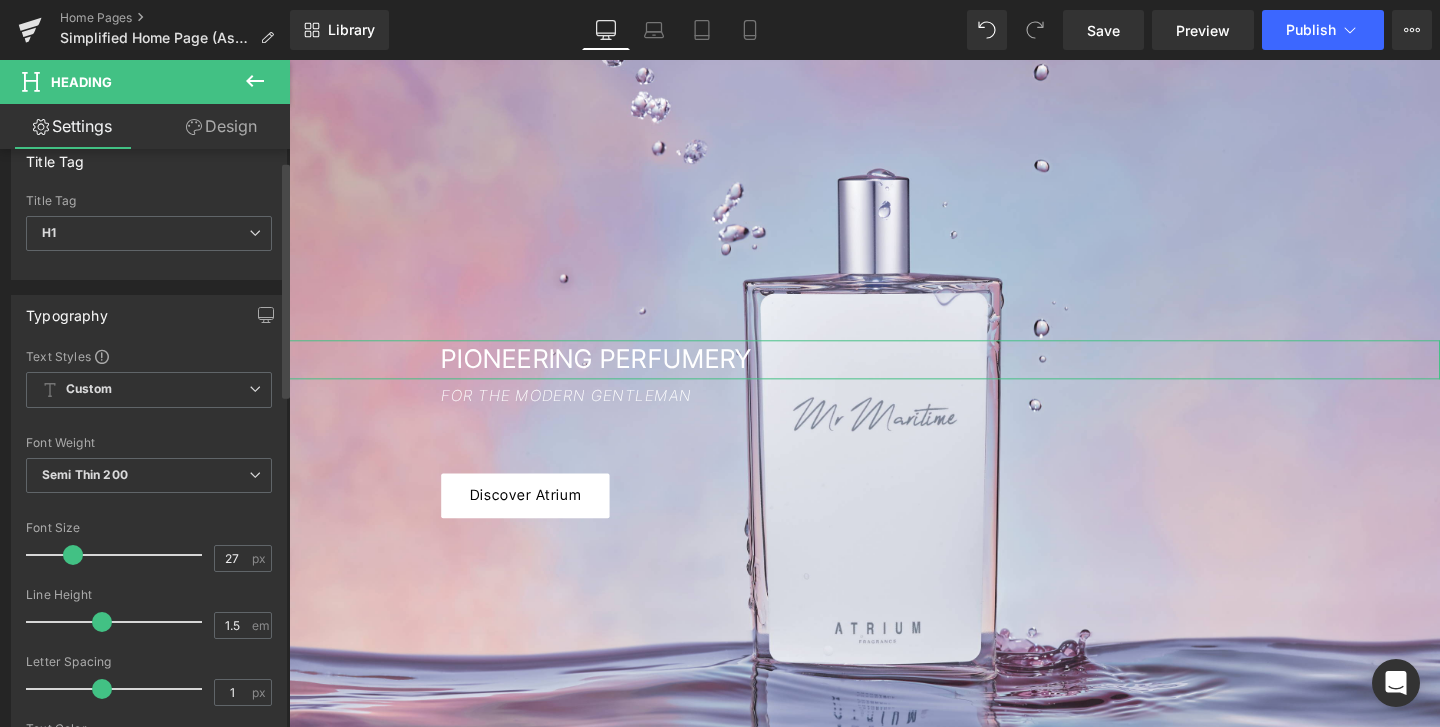 scroll, scrollTop: 0, scrollLeft: 0, axis: both 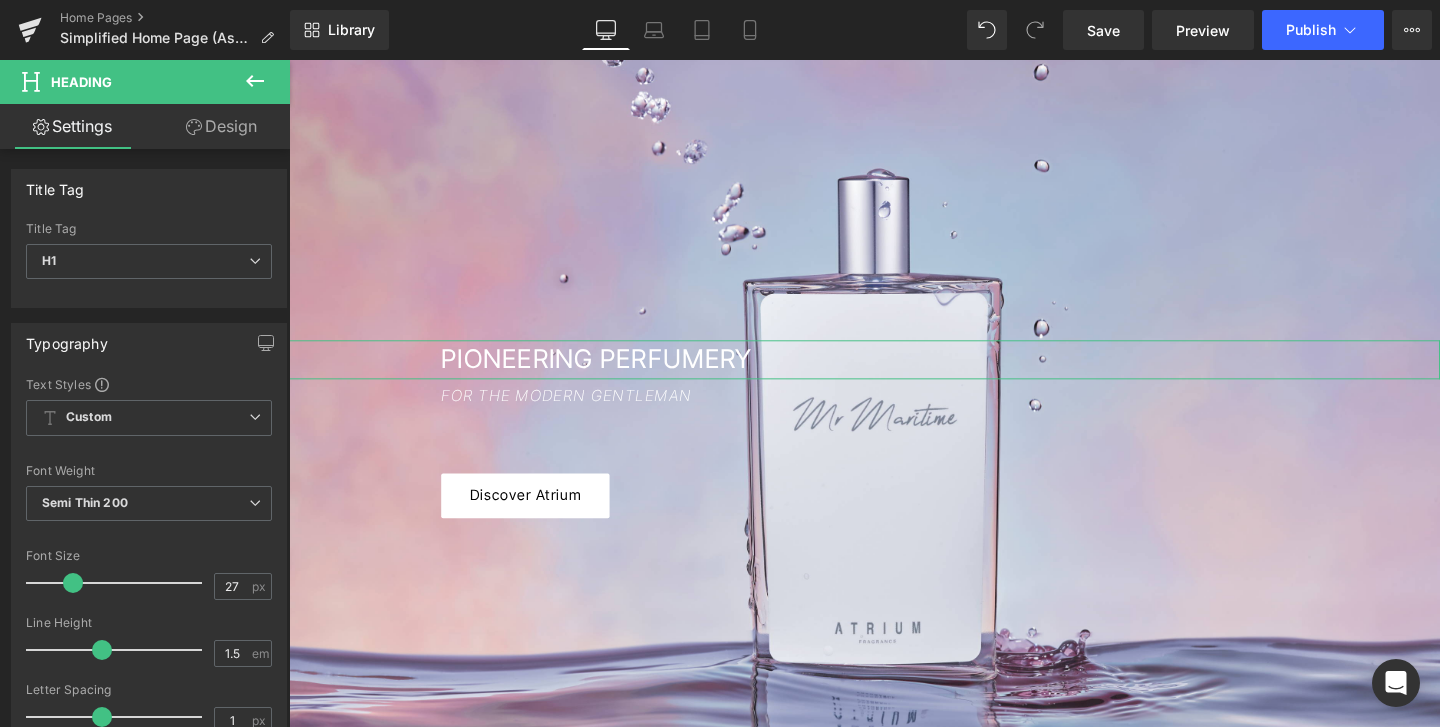 click on "Design" at bounding box center (221, 126) 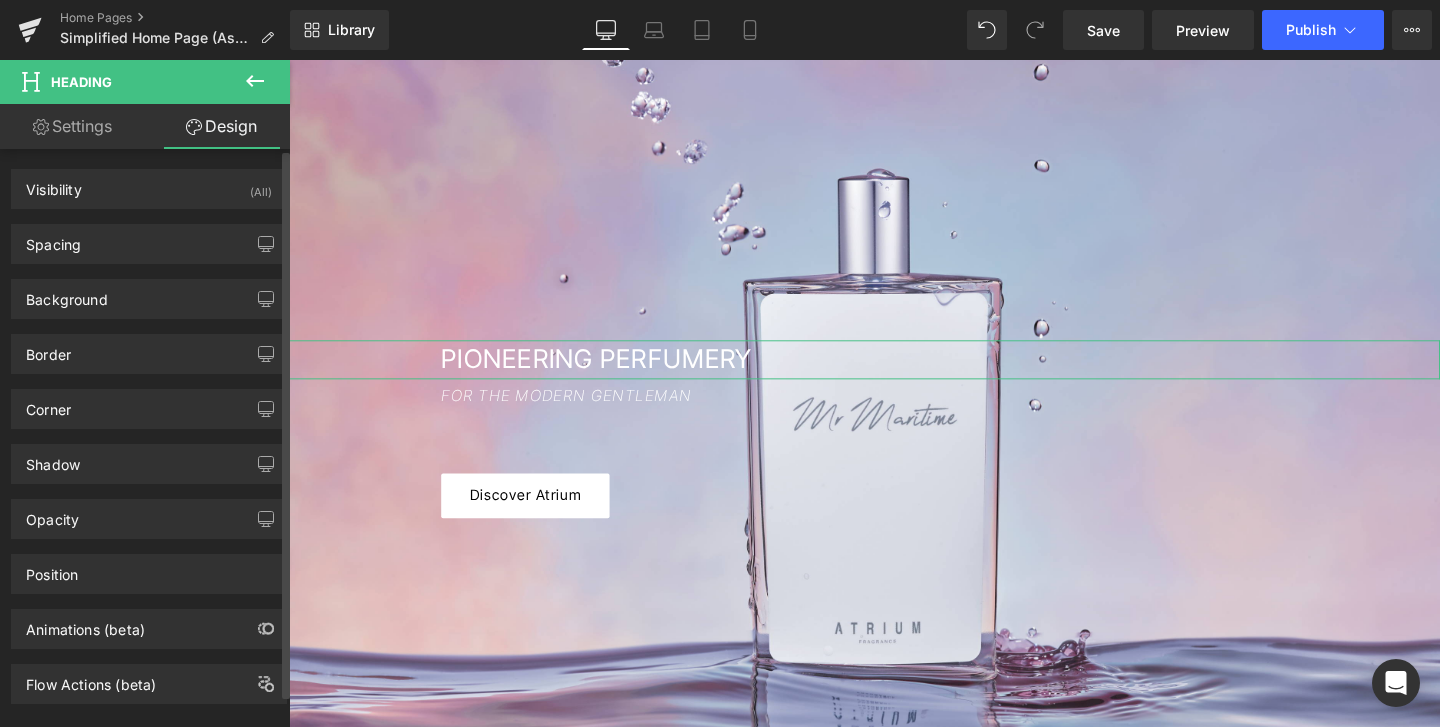 type on "0" 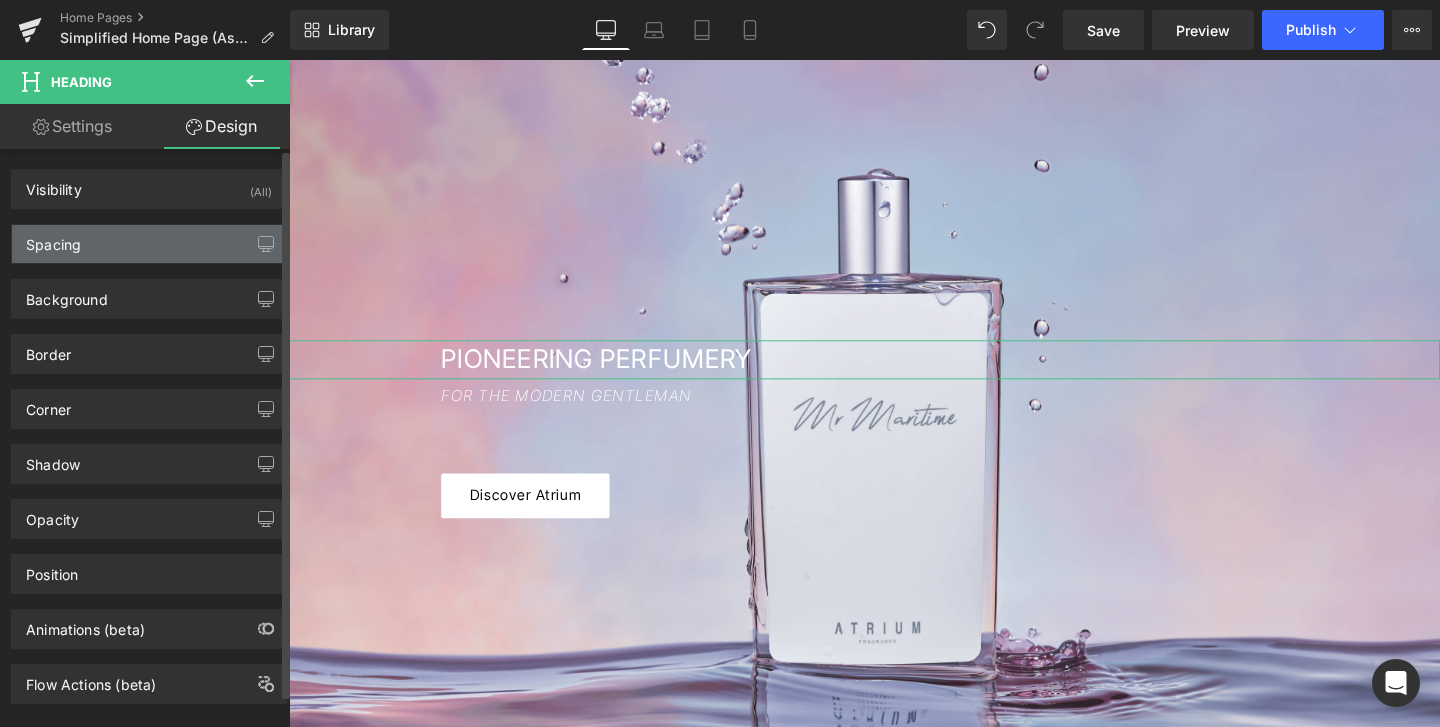 click on "Spacing" at bounding box center (149, 244) 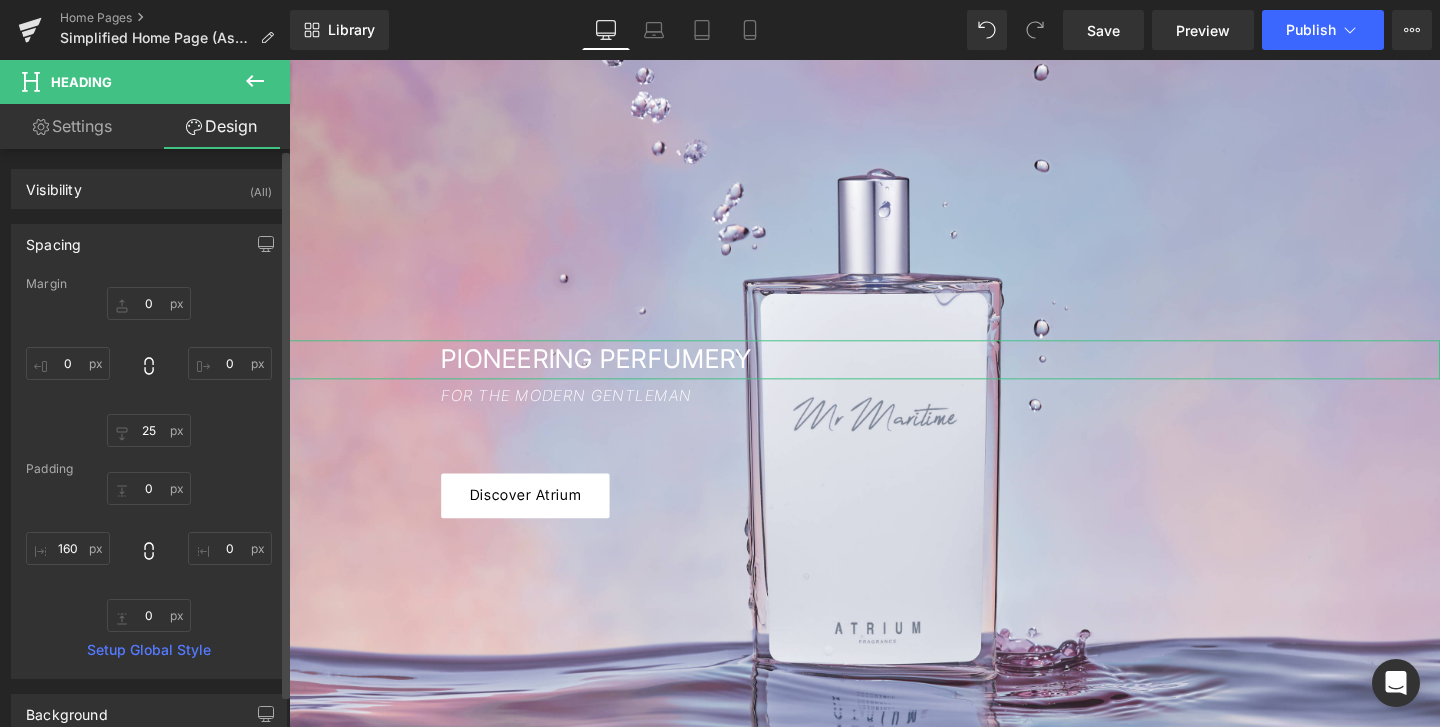 click on "Spacing" at bounding box center (149, 244) 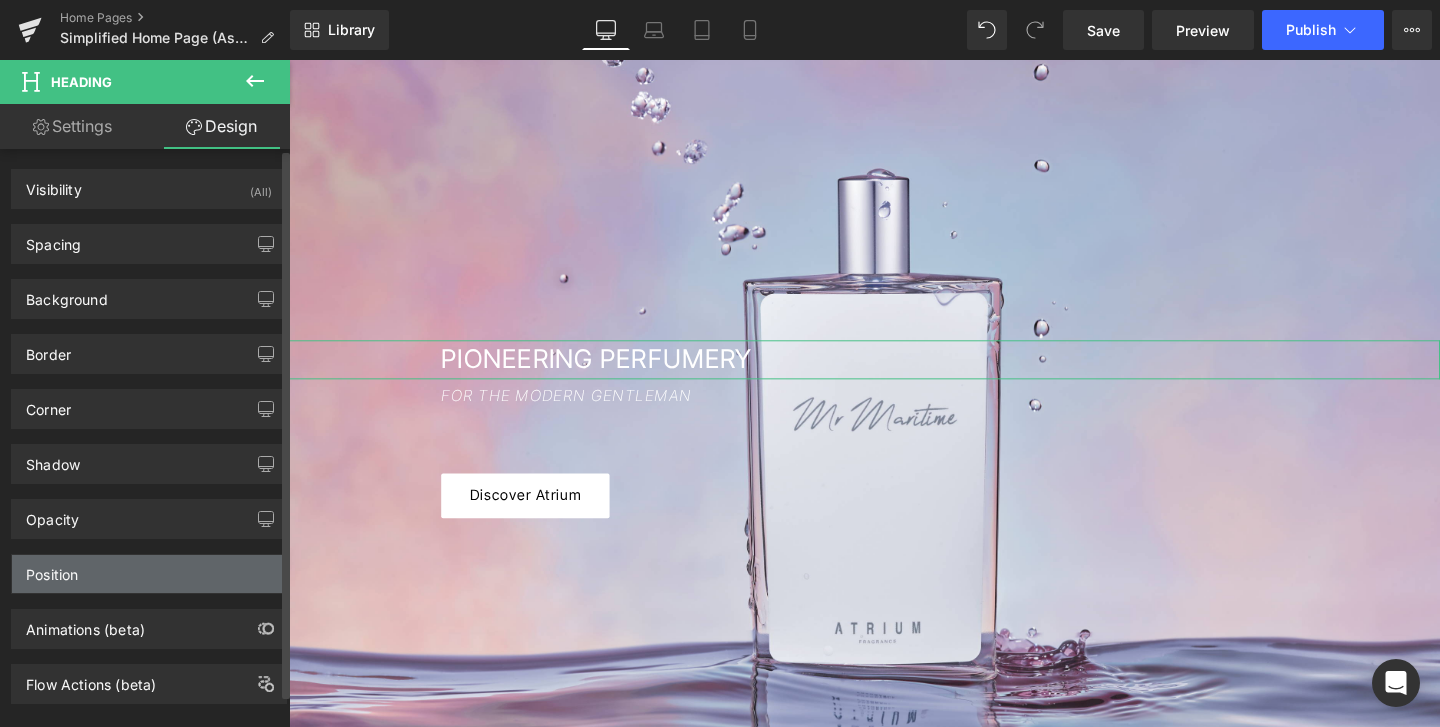 click on "Position" at bounding box center (149, 574) 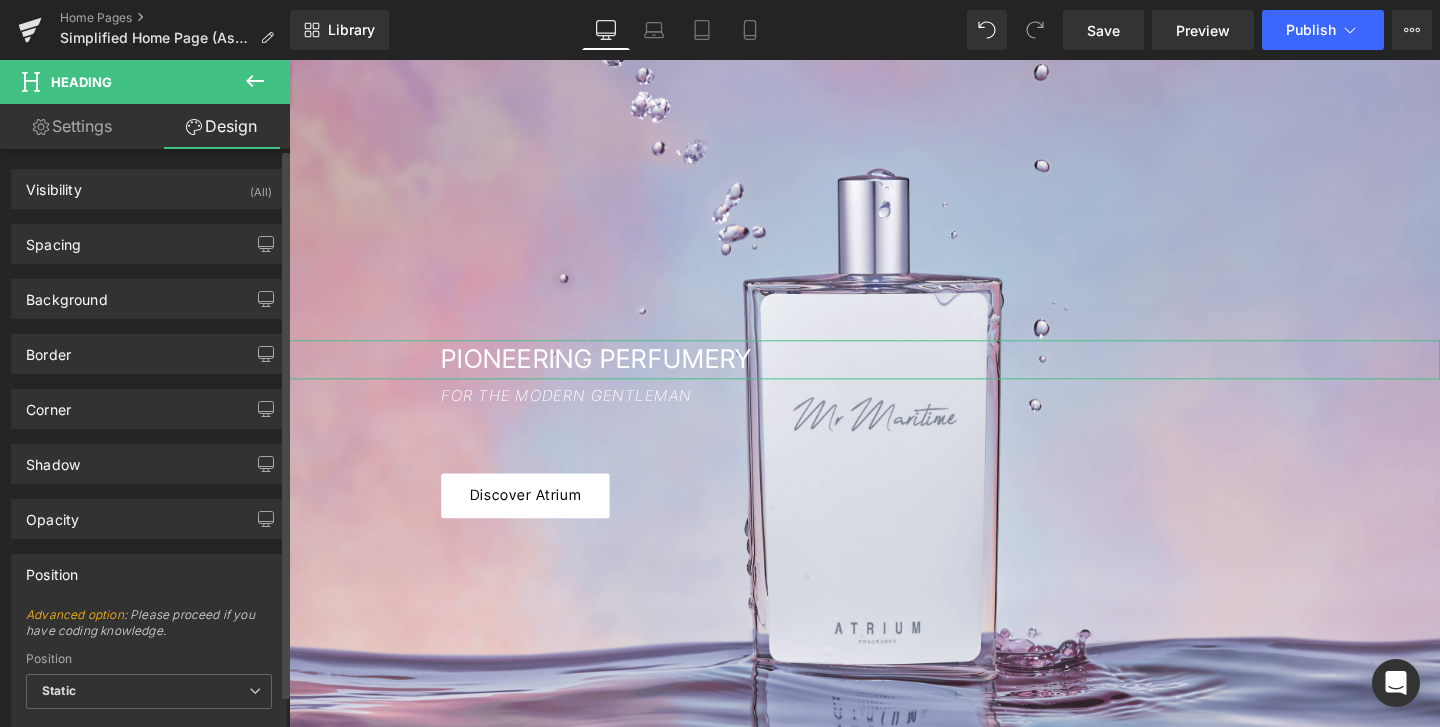 scroll, scrollTop: 225, scrollLeft: 0, axis: vertical 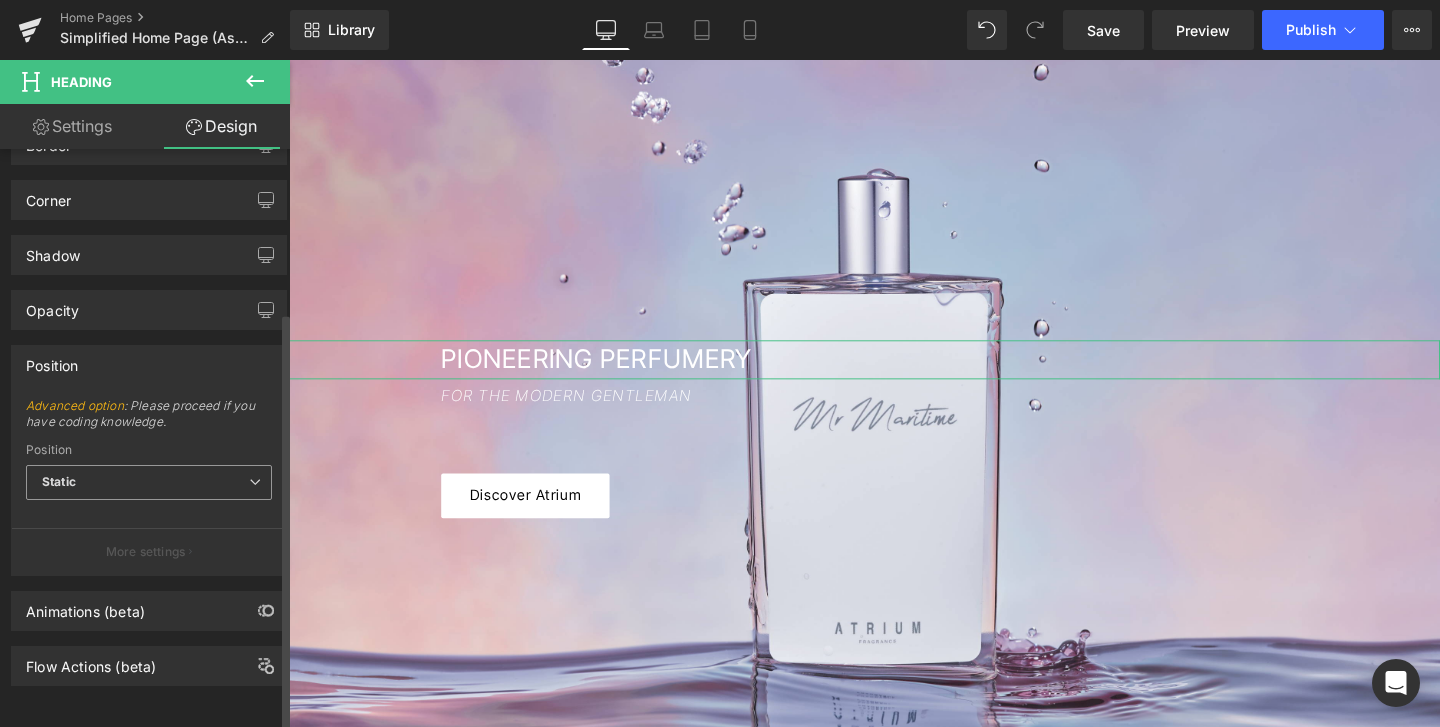 click on "Static" at bounding box center (149, 482) 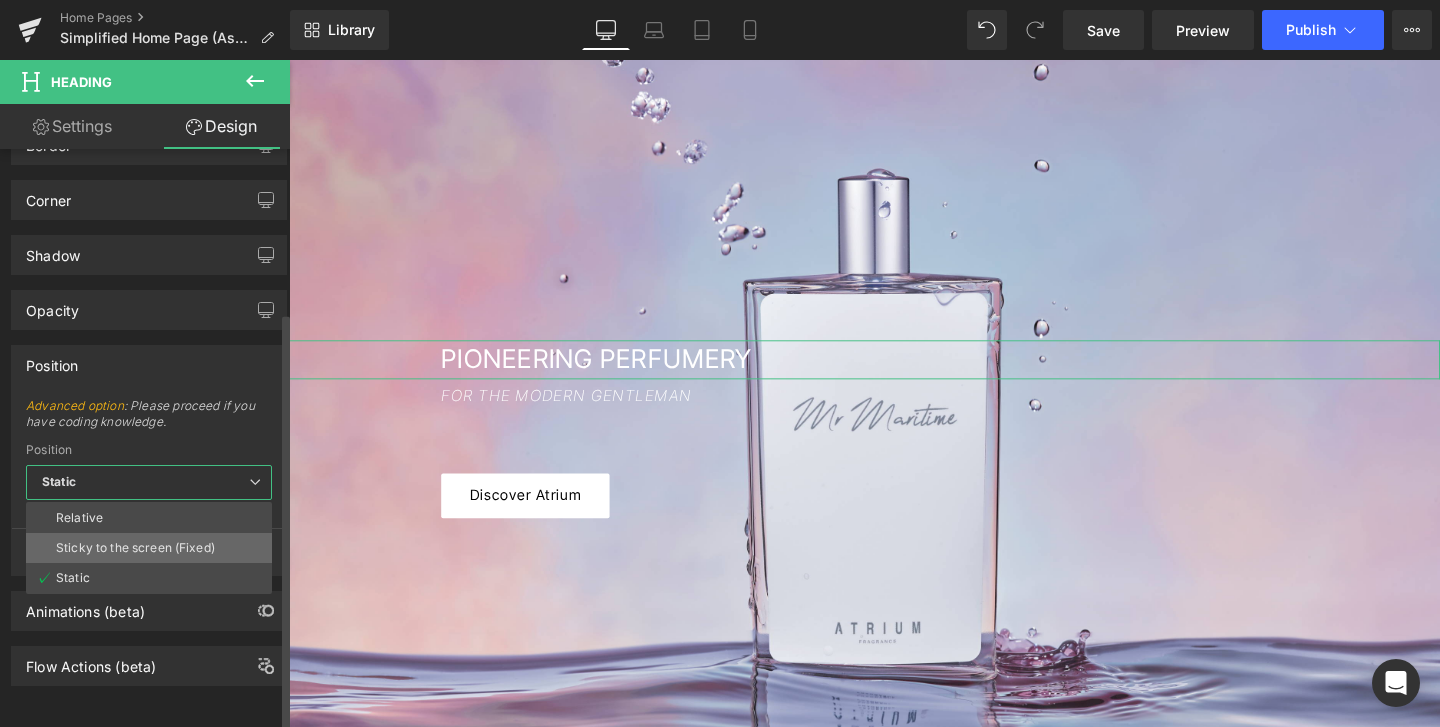 click on "Sticky to the screen (Fixed)" at bounding box center (135, 548) 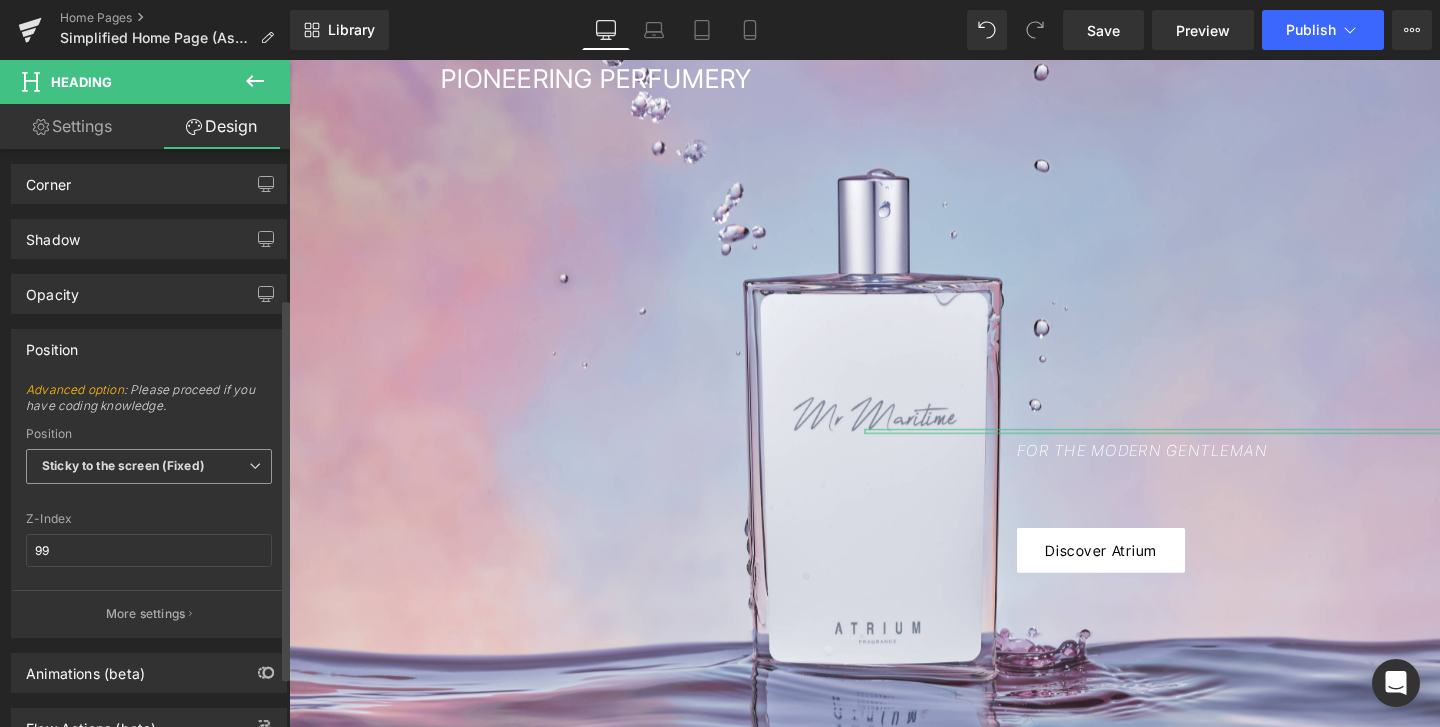 click on "Sticky to the screen (Fixed)" at bounding box center (123, 465) 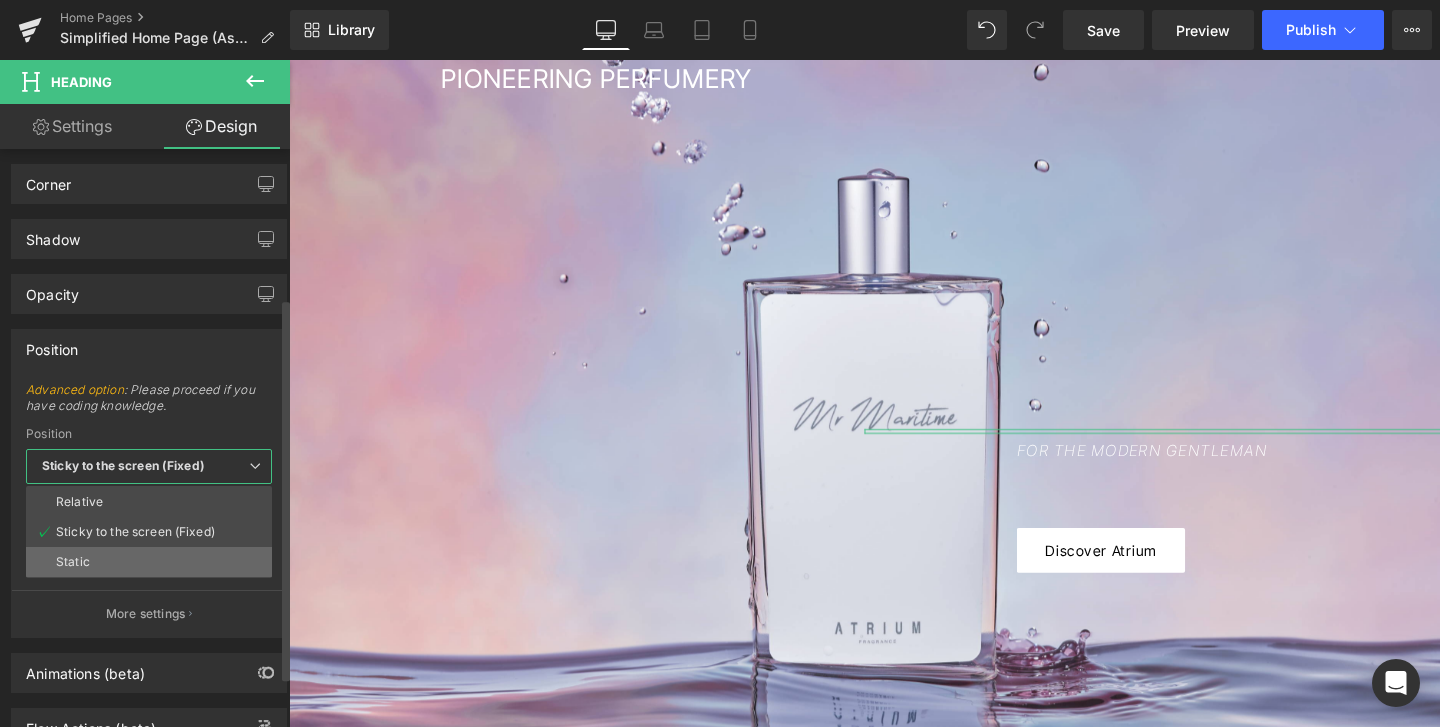 click on "Static" at bounding box center [149, 562] 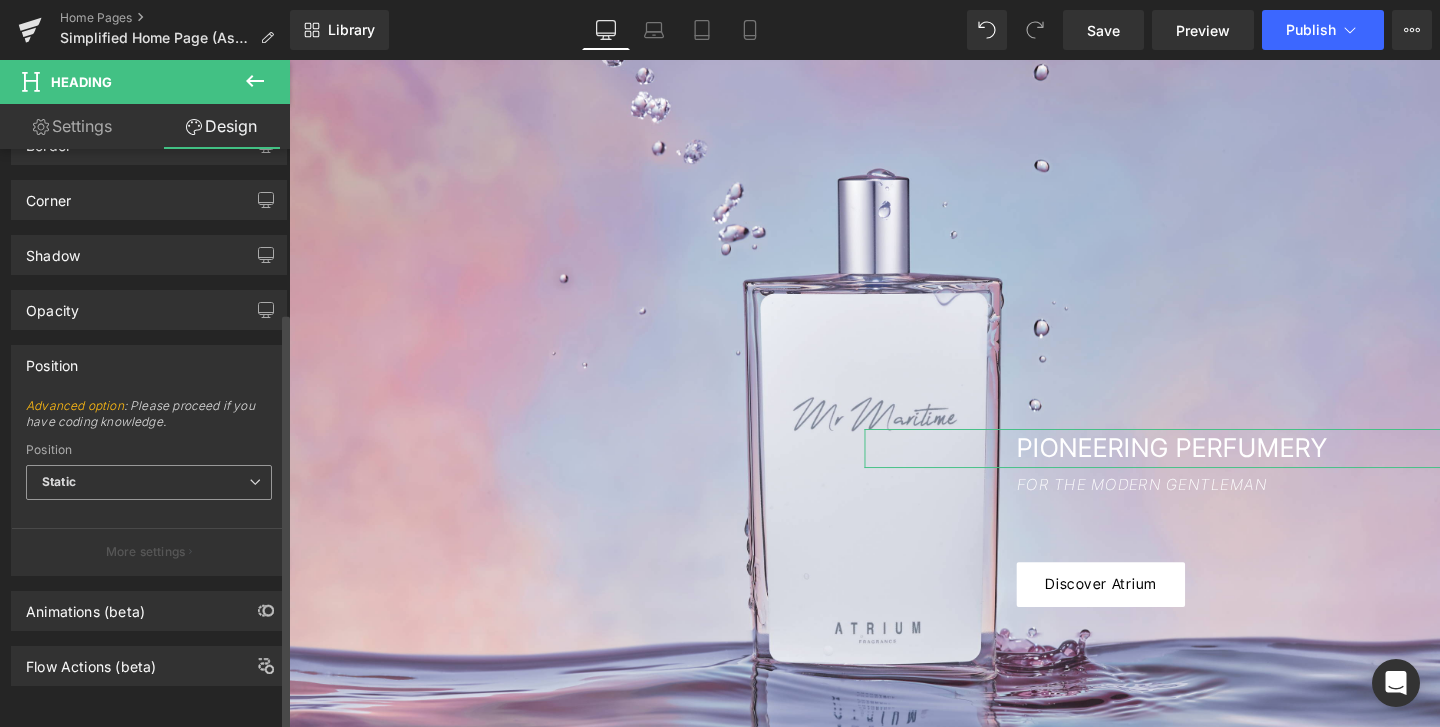 click on "Static" at bounding box center [149, 482] 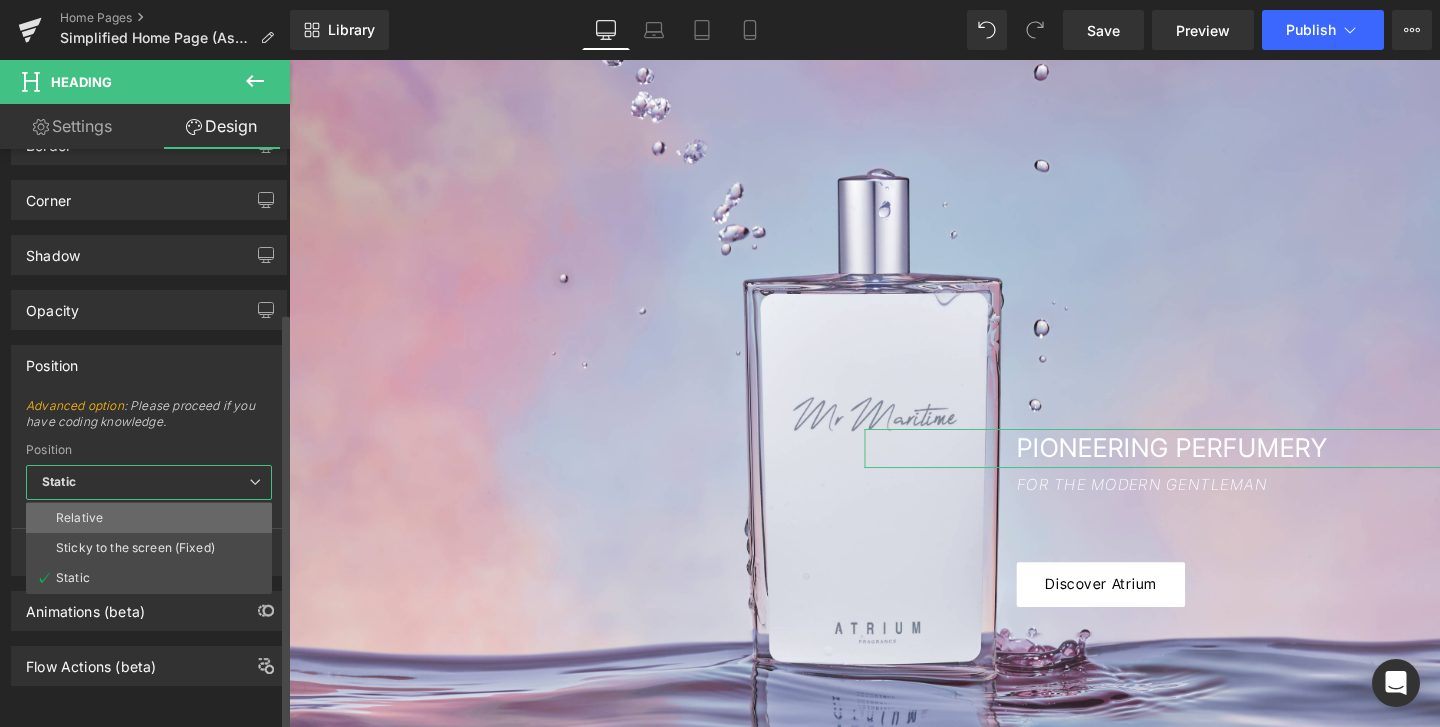 click on "Relative" at bounding box center (149, 518) 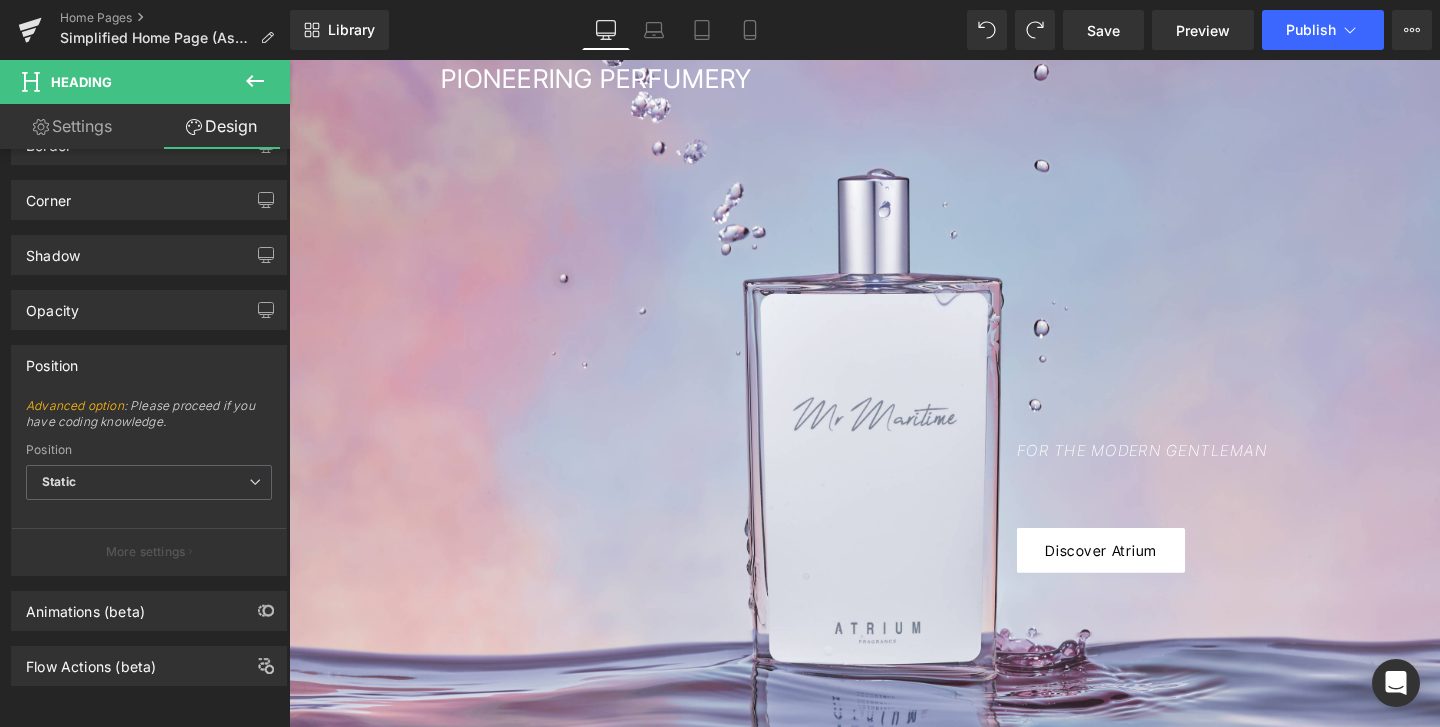 type on "99" 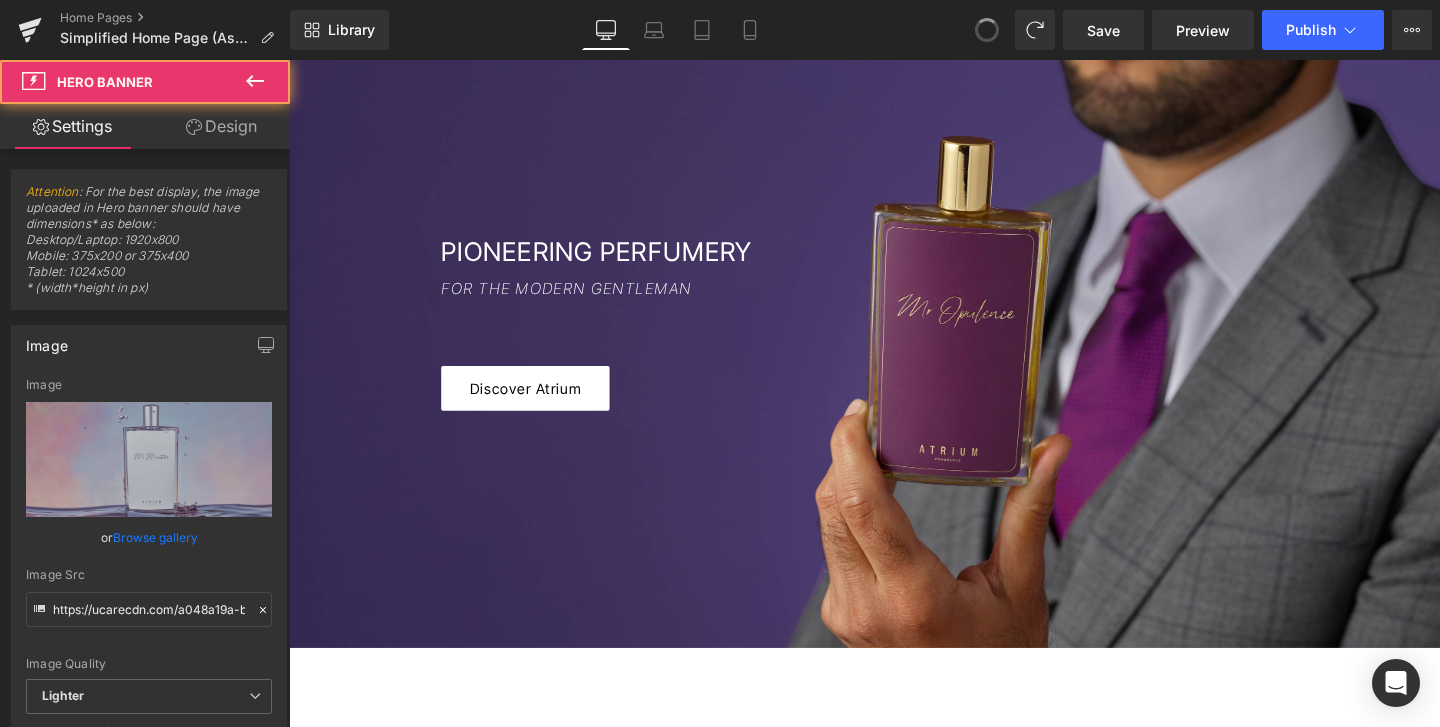 type on "https://ucarecdn.com/1d9dd810-8865-4f2e-bcf1-1df41a620e7a/-/format/auto/-/preview/3000x3000/-/quality/lighter/25-05-19%20ATRIUM111923%20copy.jpg" 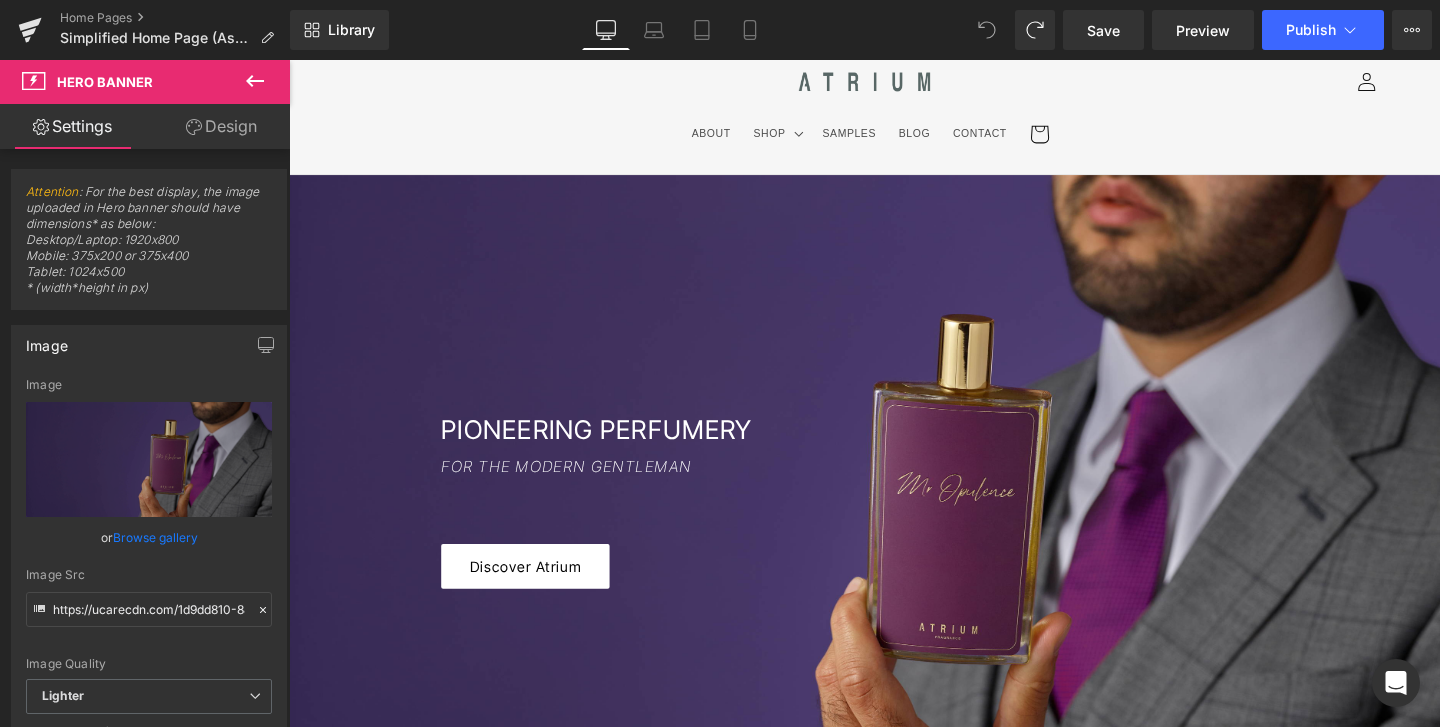 scroll, scrollTop: 0, scrollLeft: 0, axis: both 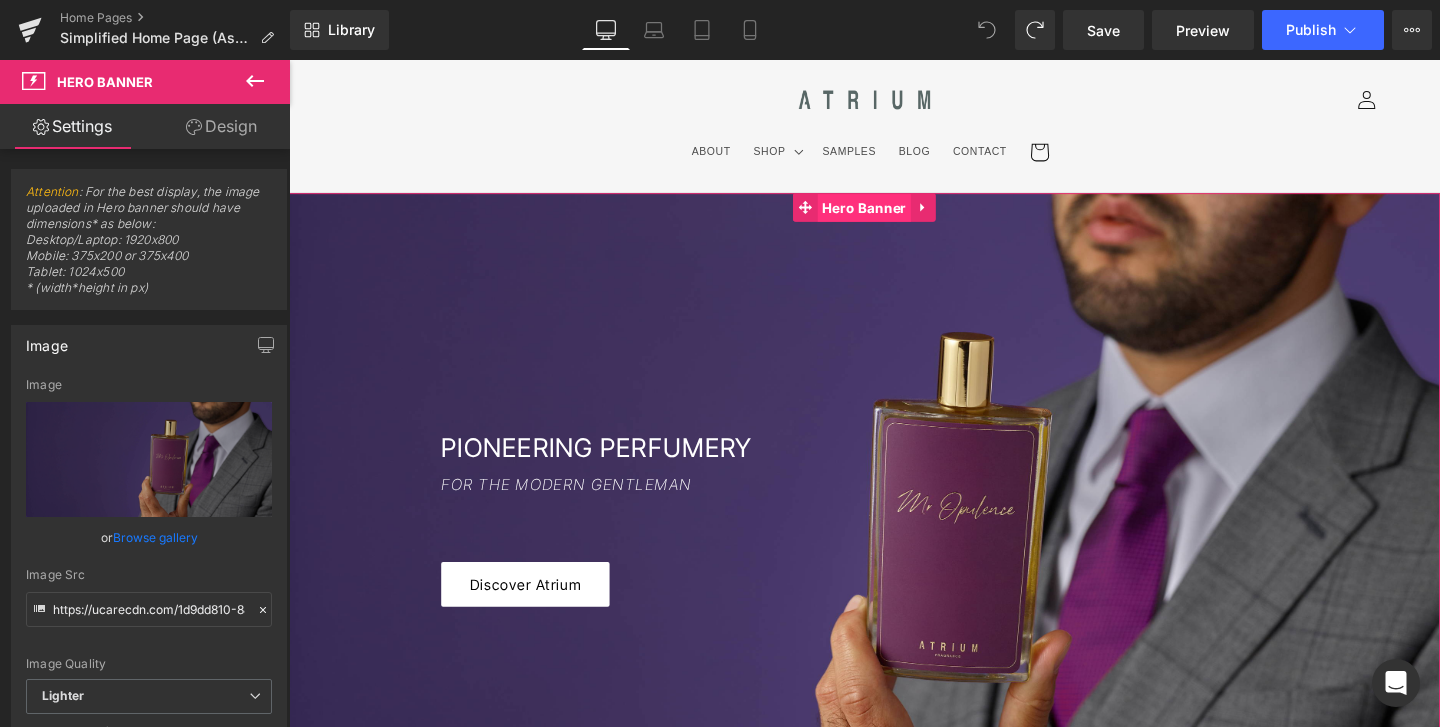 click on "Hero Banner" at bounding box center [894, 216] 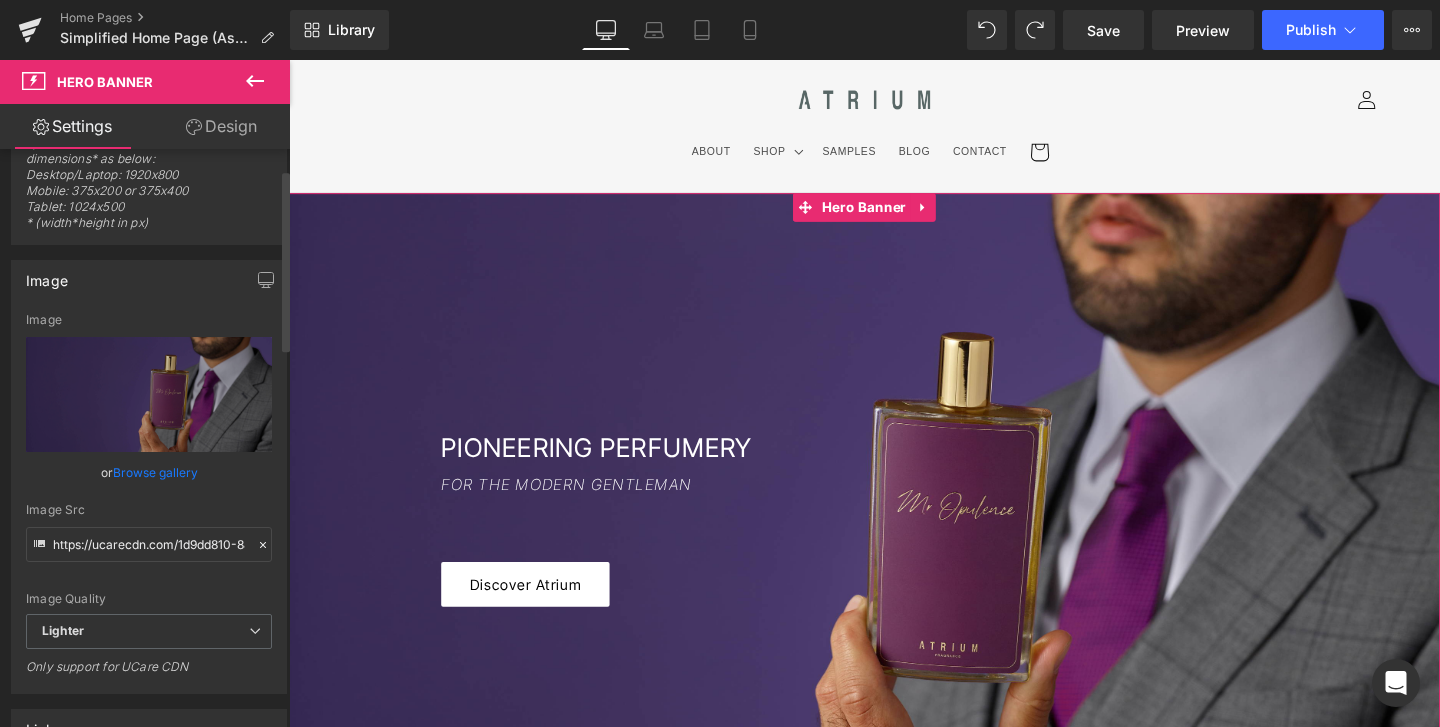 scroll, scrollTop: 75, scrollLeft: 0, axis: vertical 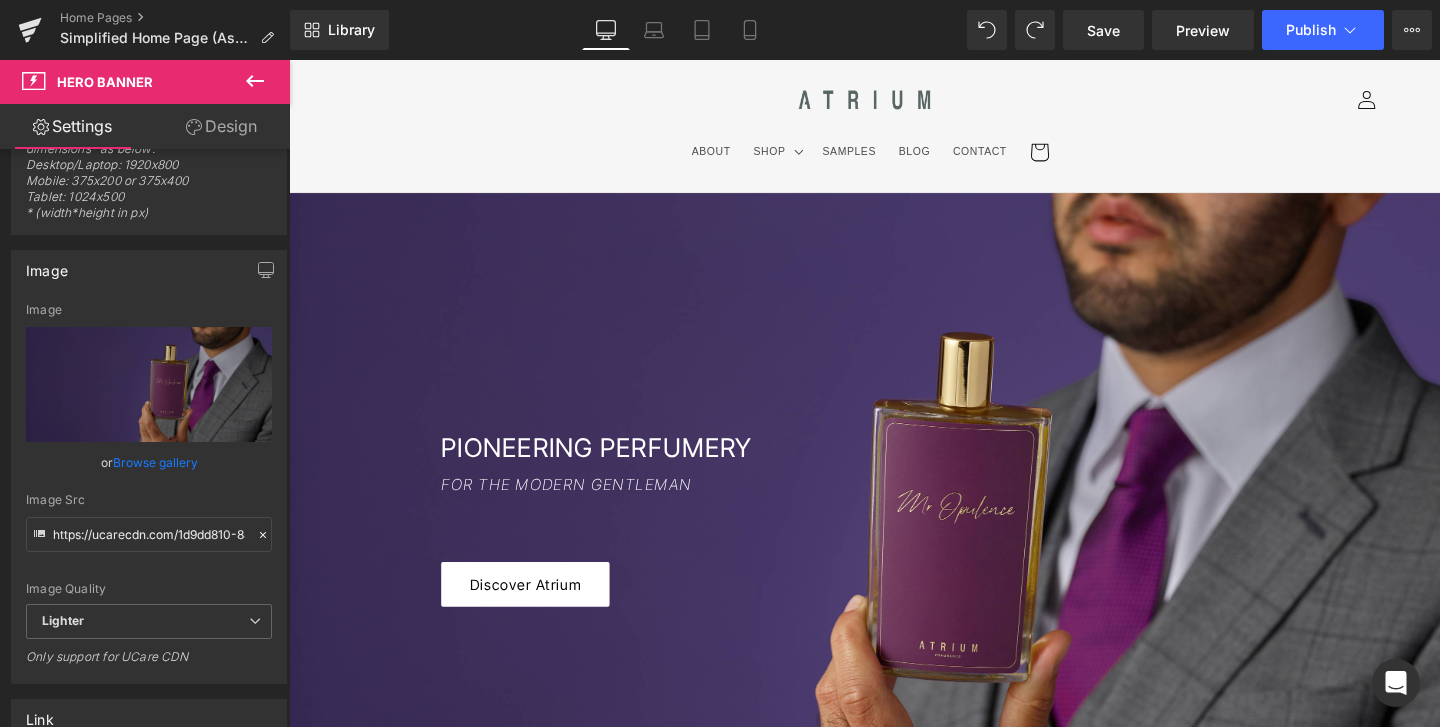 click 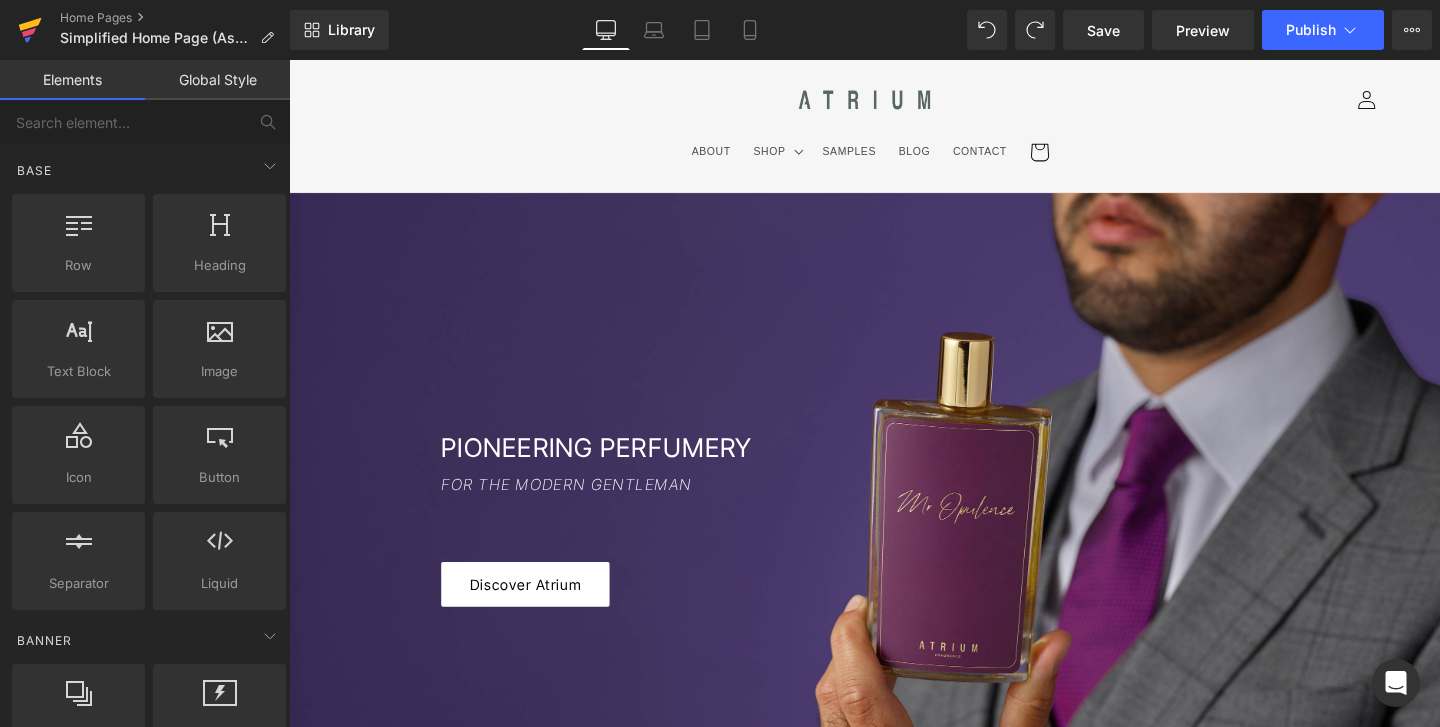 click 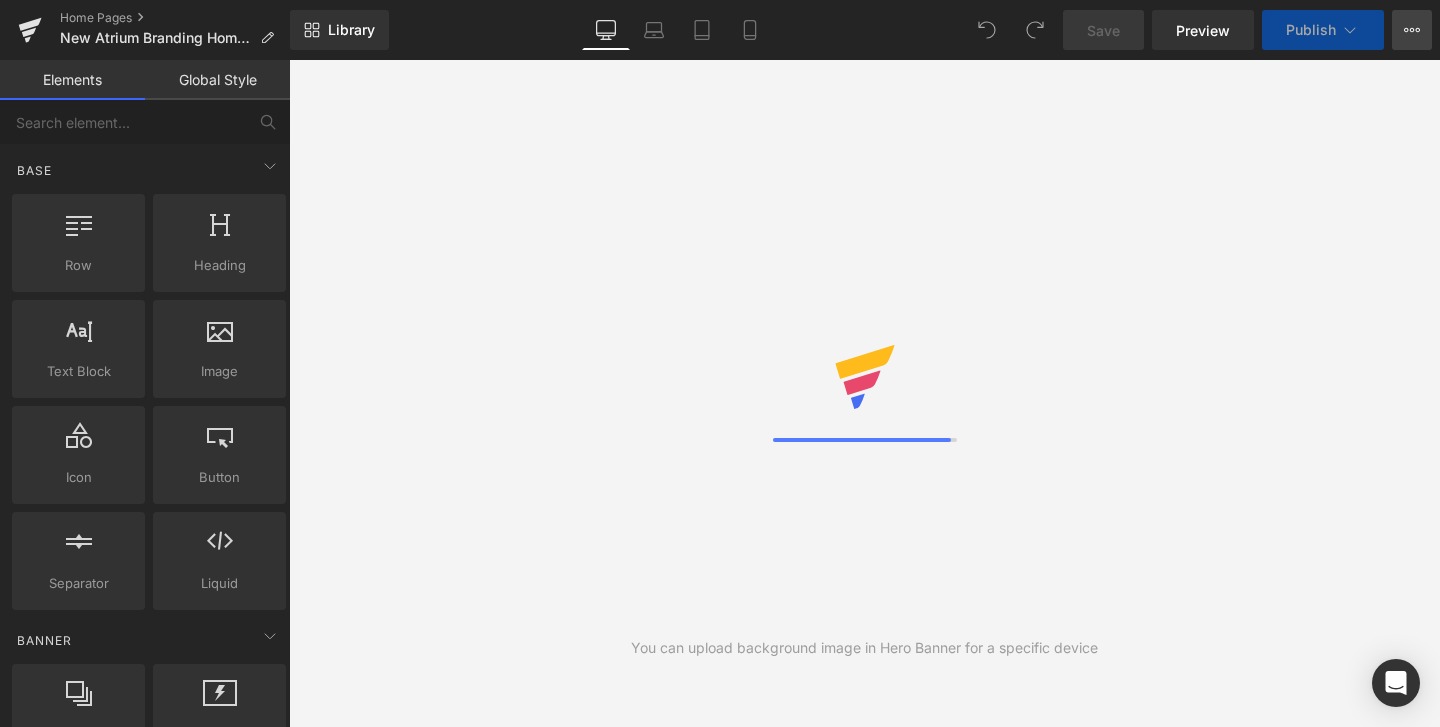 scroll, scrollTop: 0, scrollLeft: 0, axis: both 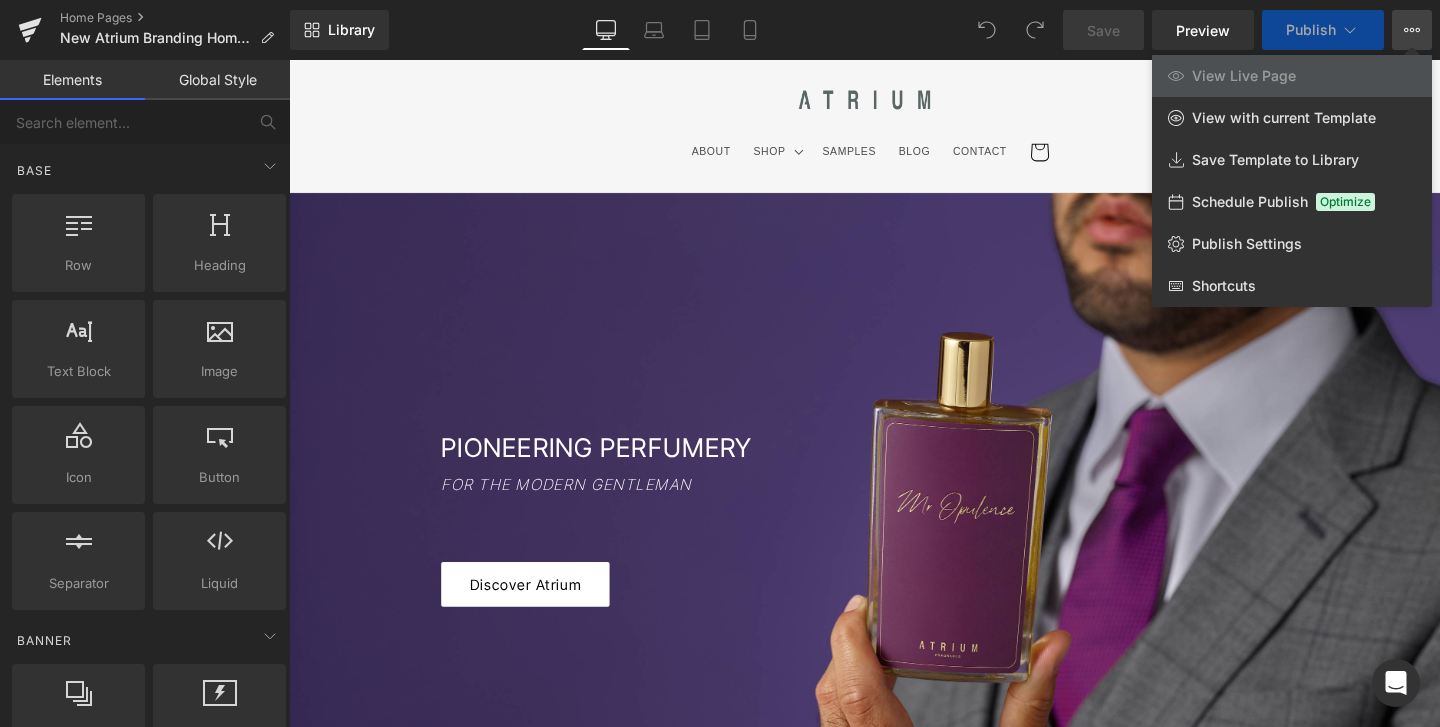 click 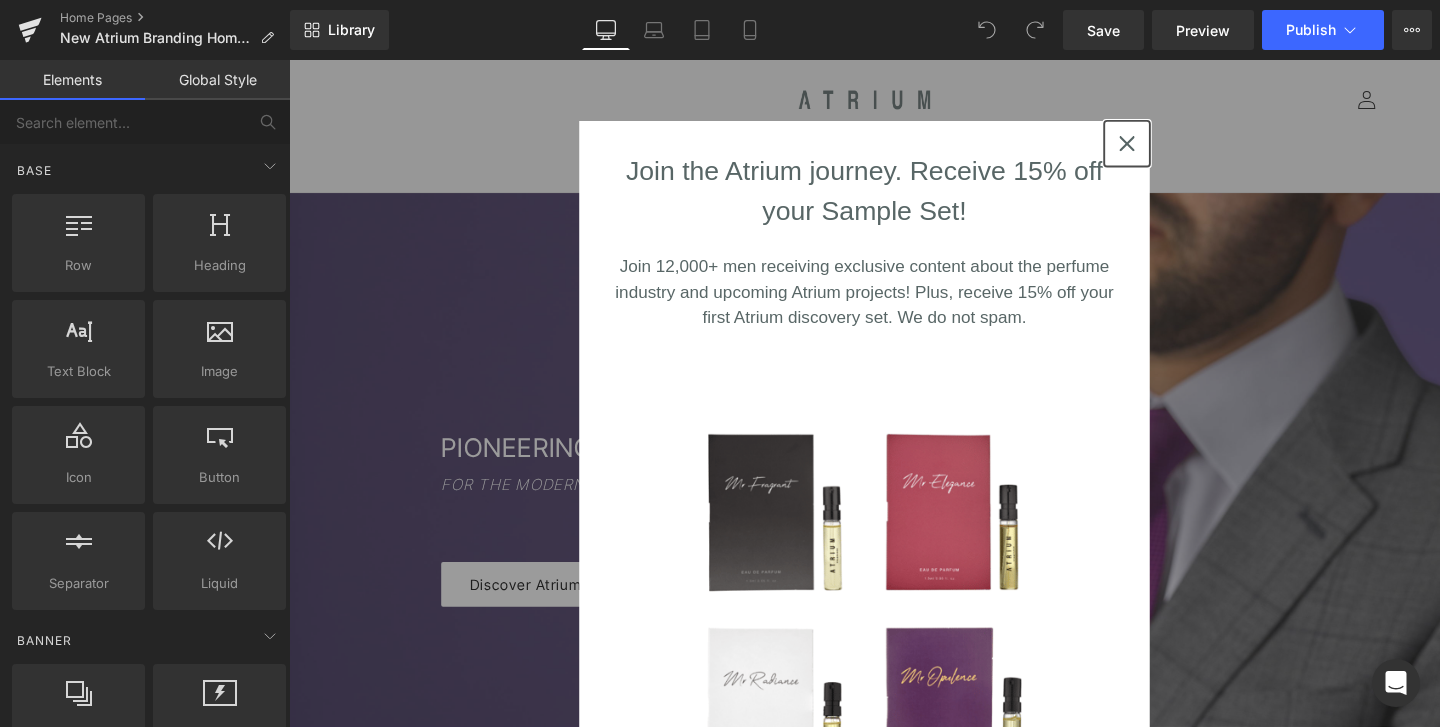 click 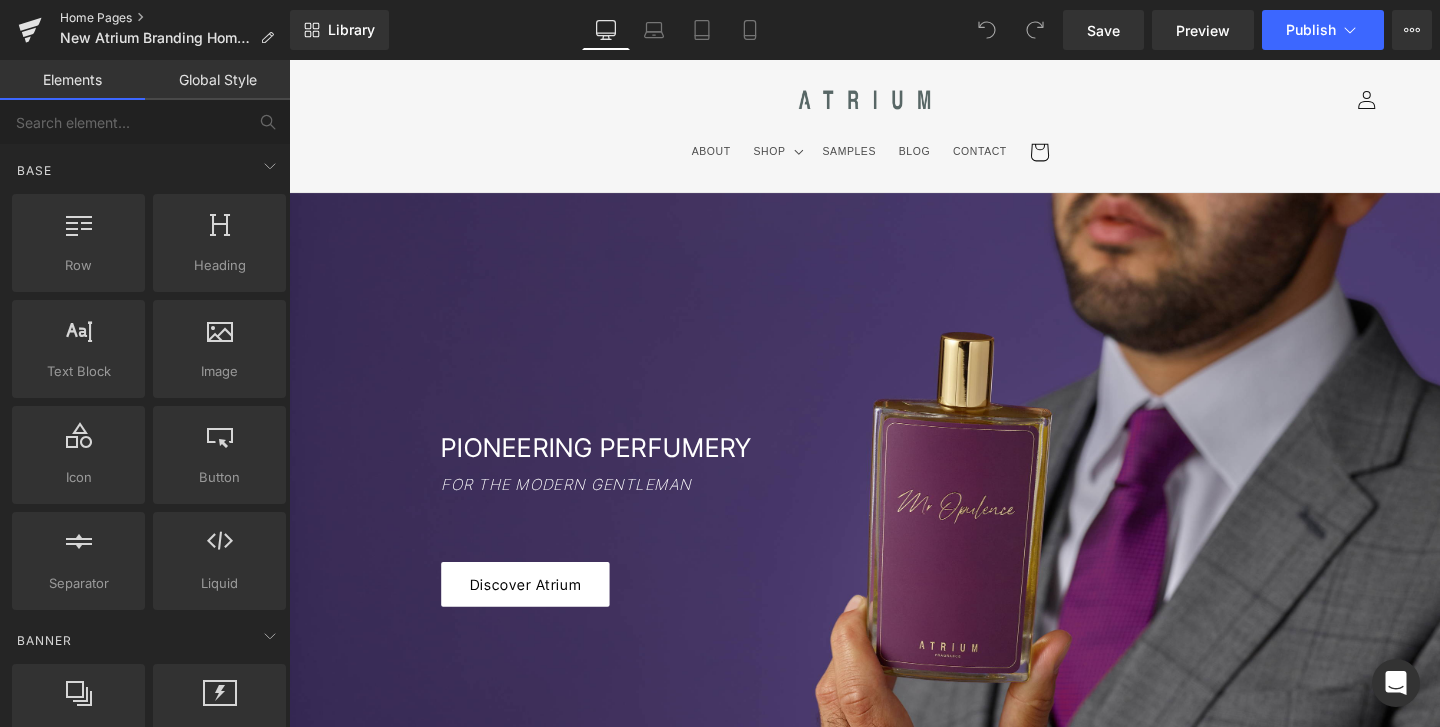 click on "Home Pages" at bounding box center [175, 18] 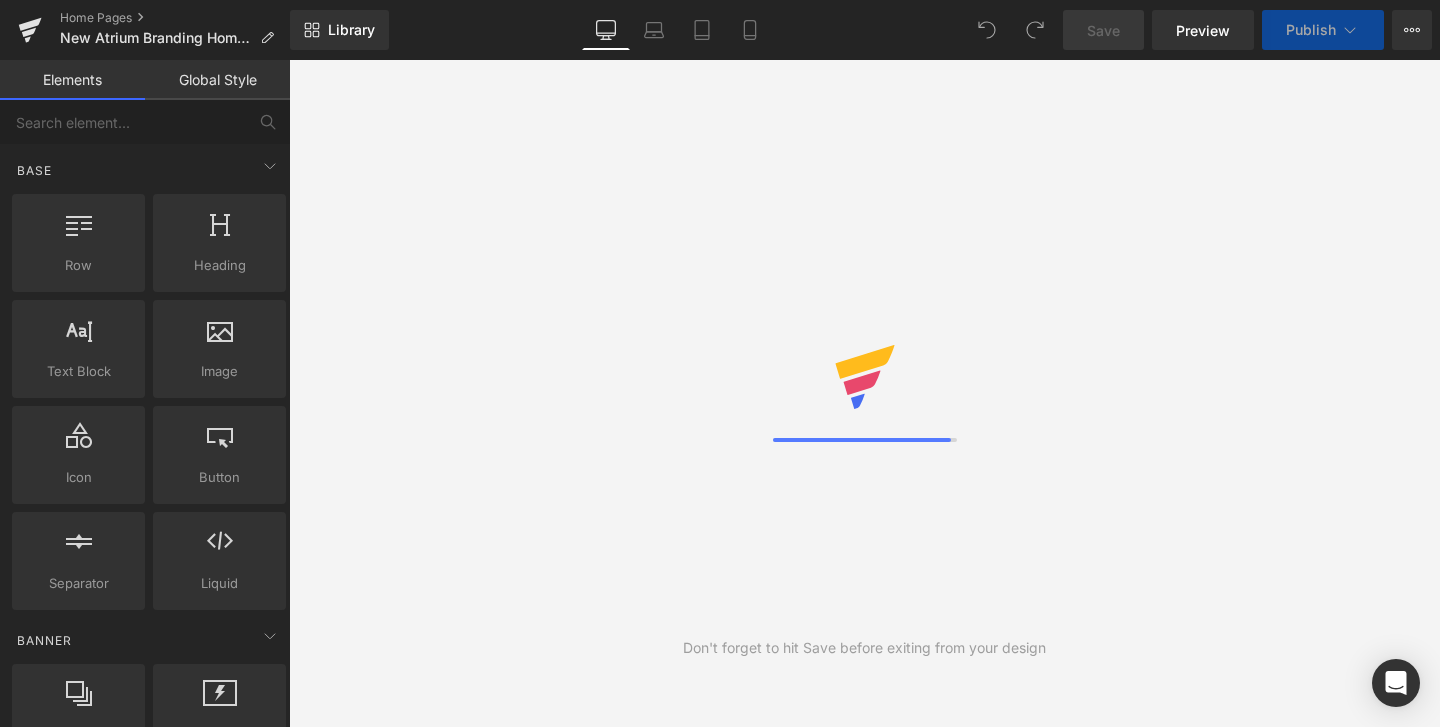 scroll, scrollTop: 0, scrollLeft: 0, axis: both 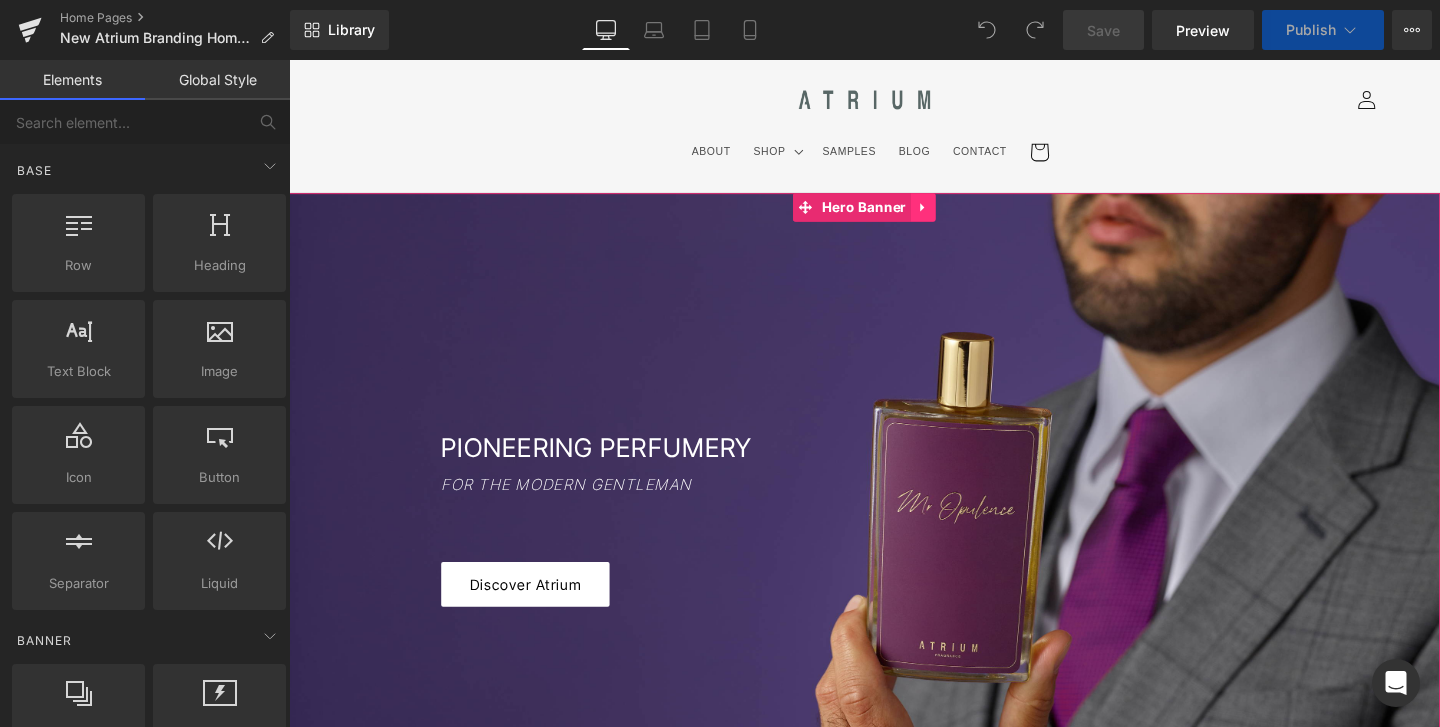 click 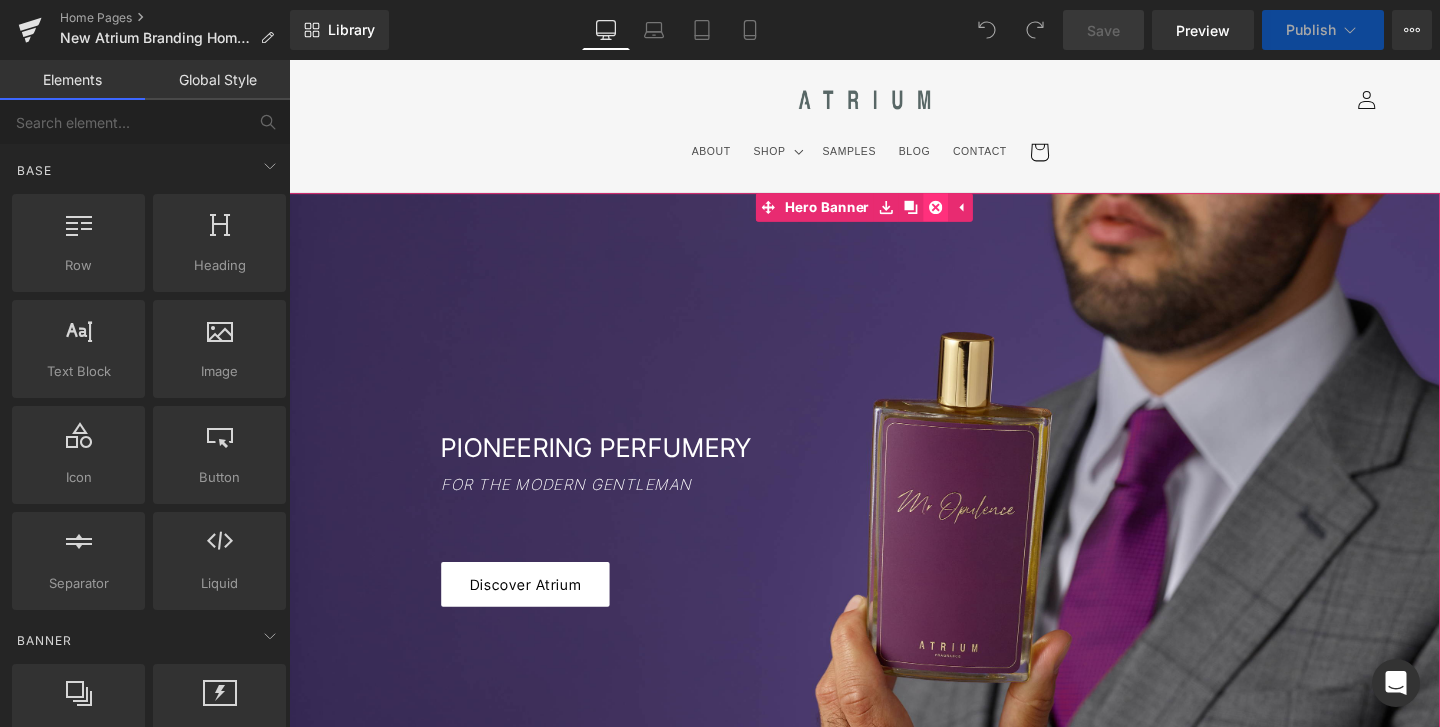 click 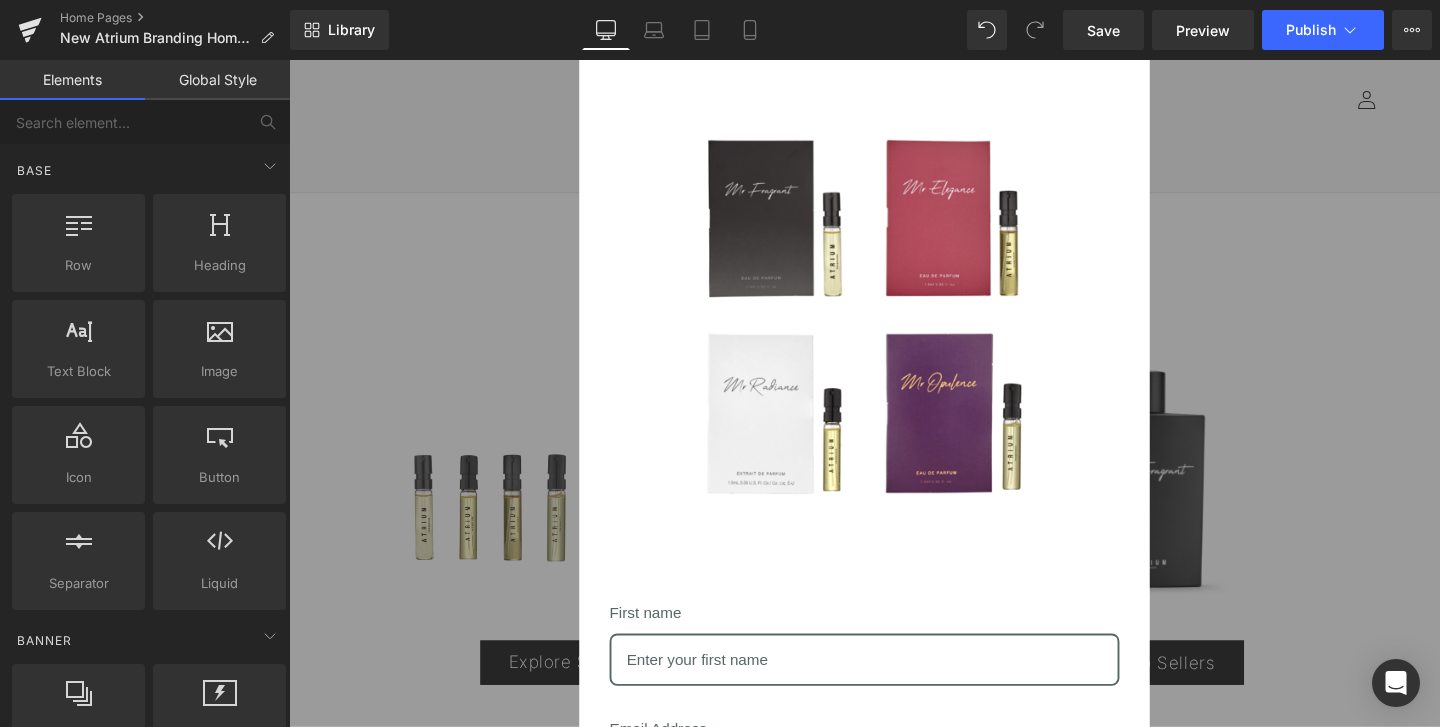 scroll, scrollTop: 0, scrollLeft: 0, axis: both 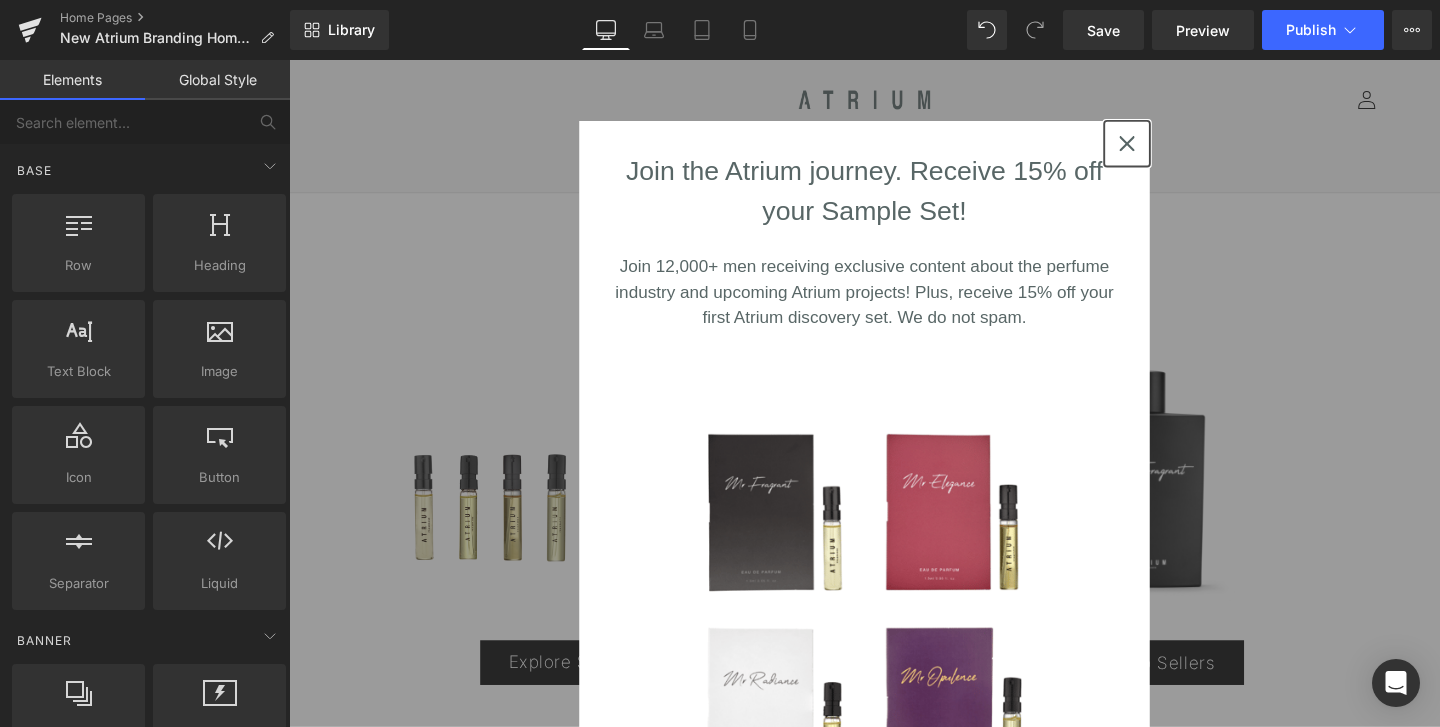 click 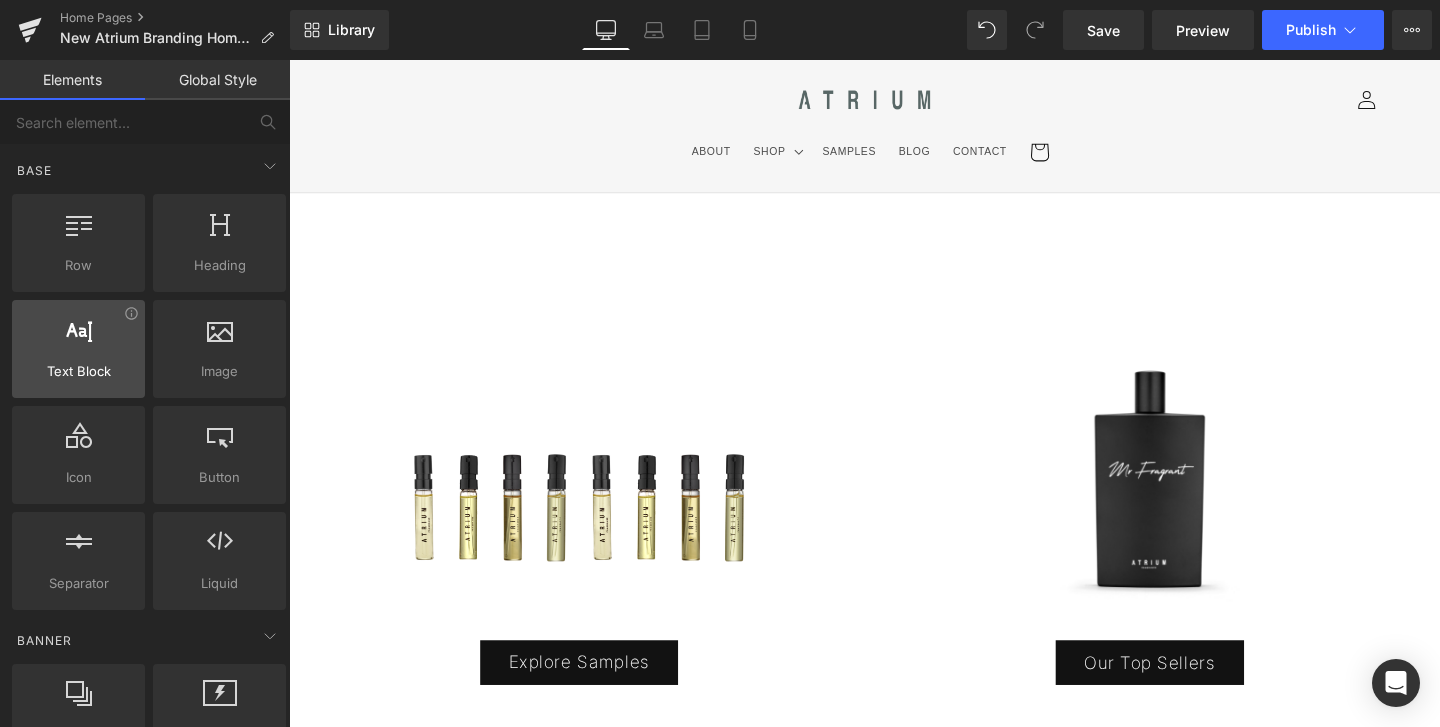 scroll, scrollTop: 30, scrollLeft: 0, axis: vertical 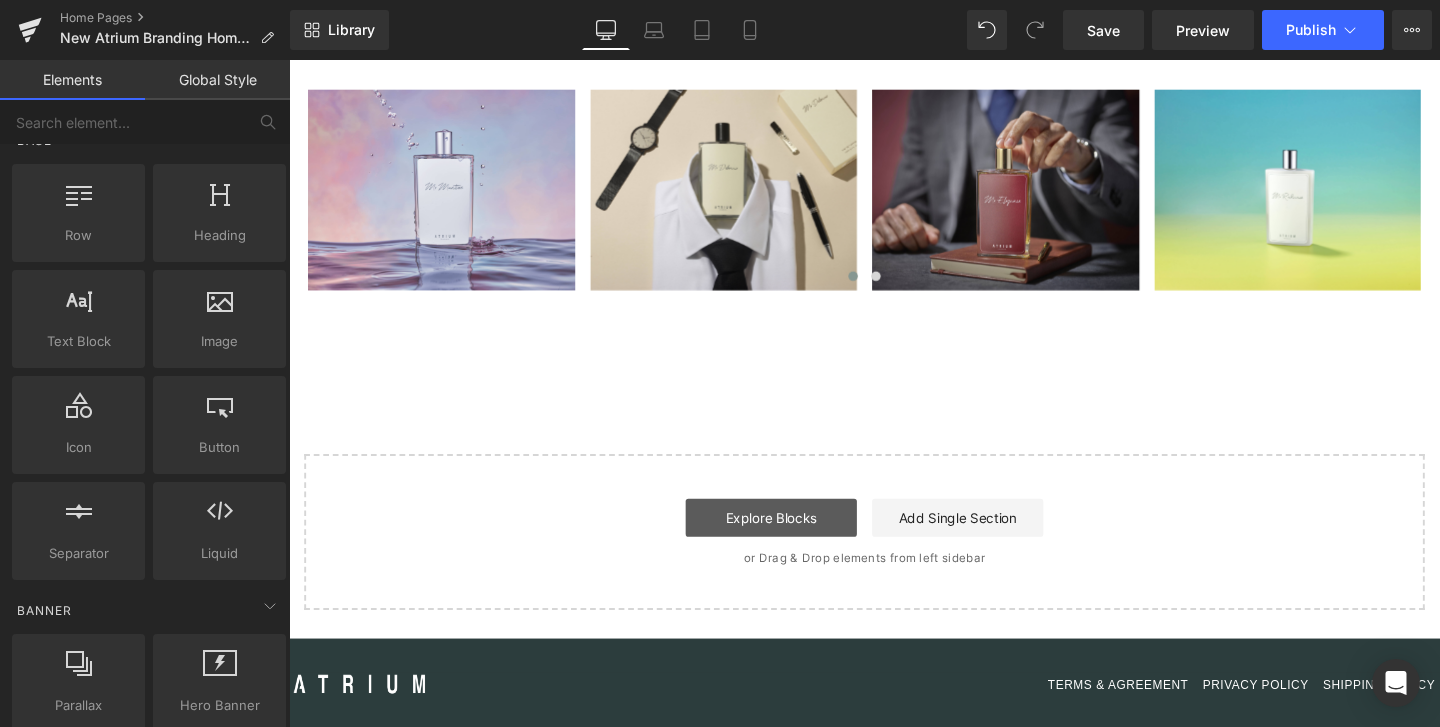 click on "Explore Blocks" at bounding box center [796, 541] 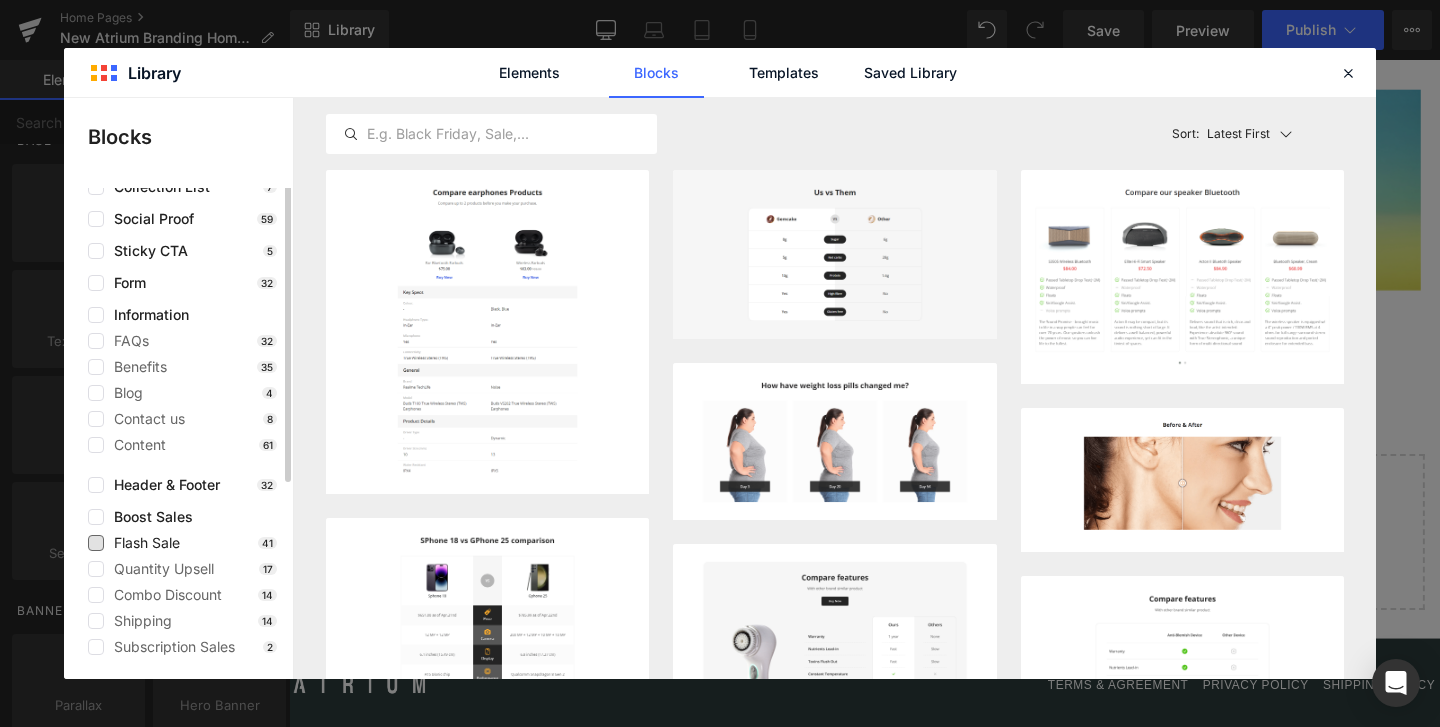 scroll, scrollTop: 0, scrollLeft: 0, axis: both 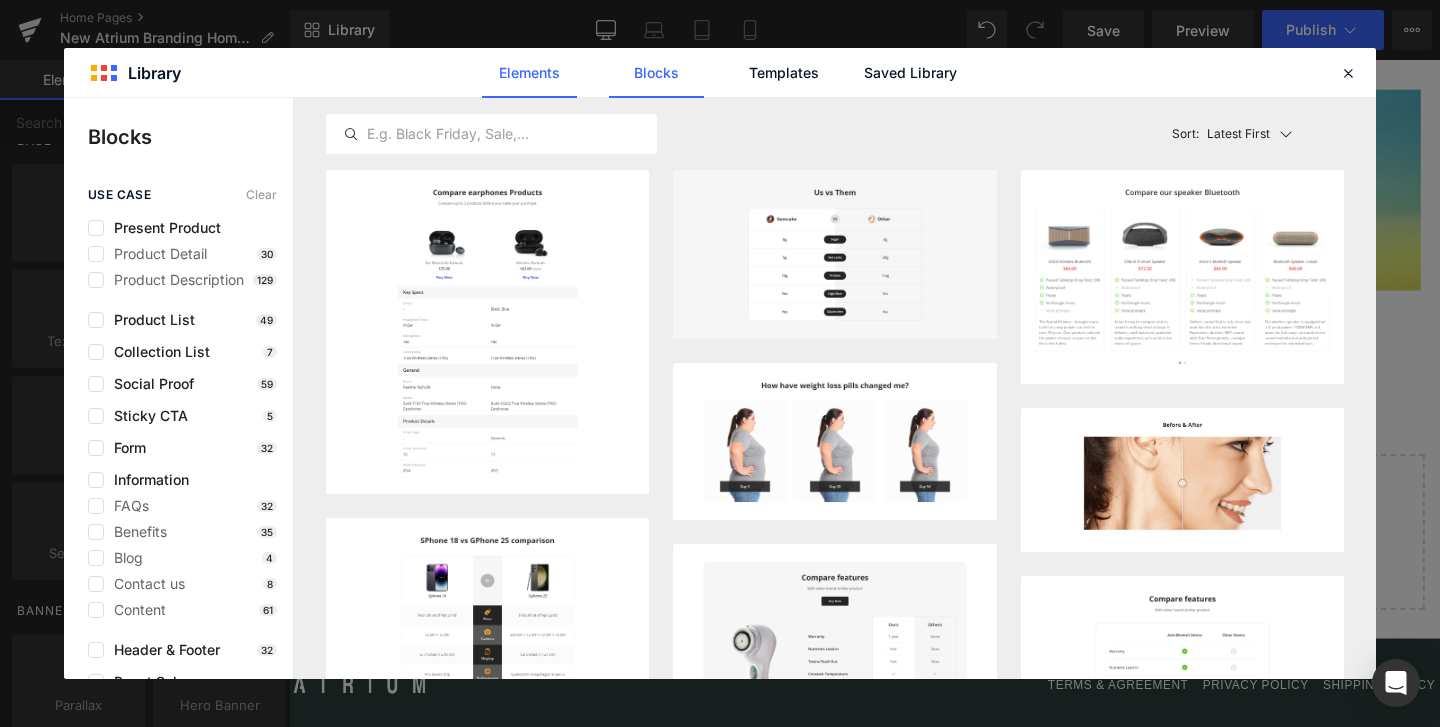 click on "Elements" 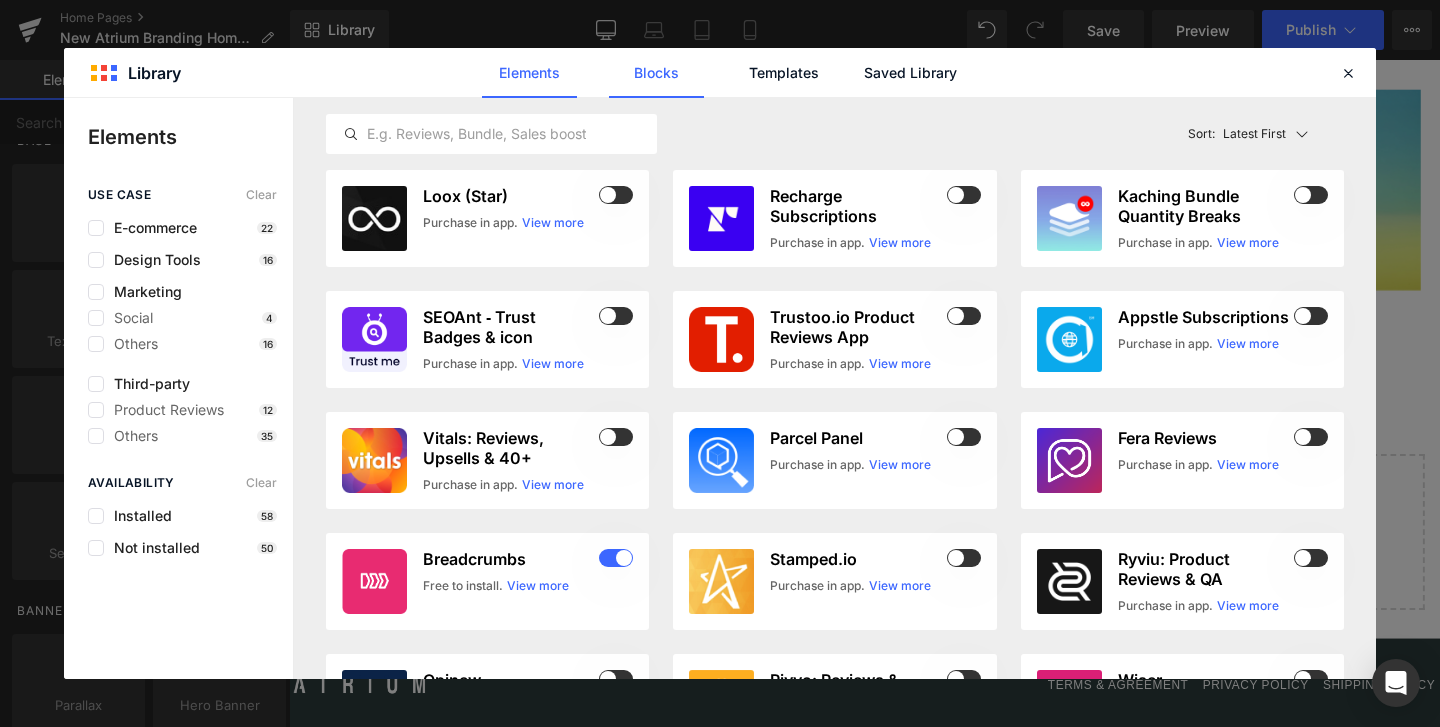 click on "Blocks" 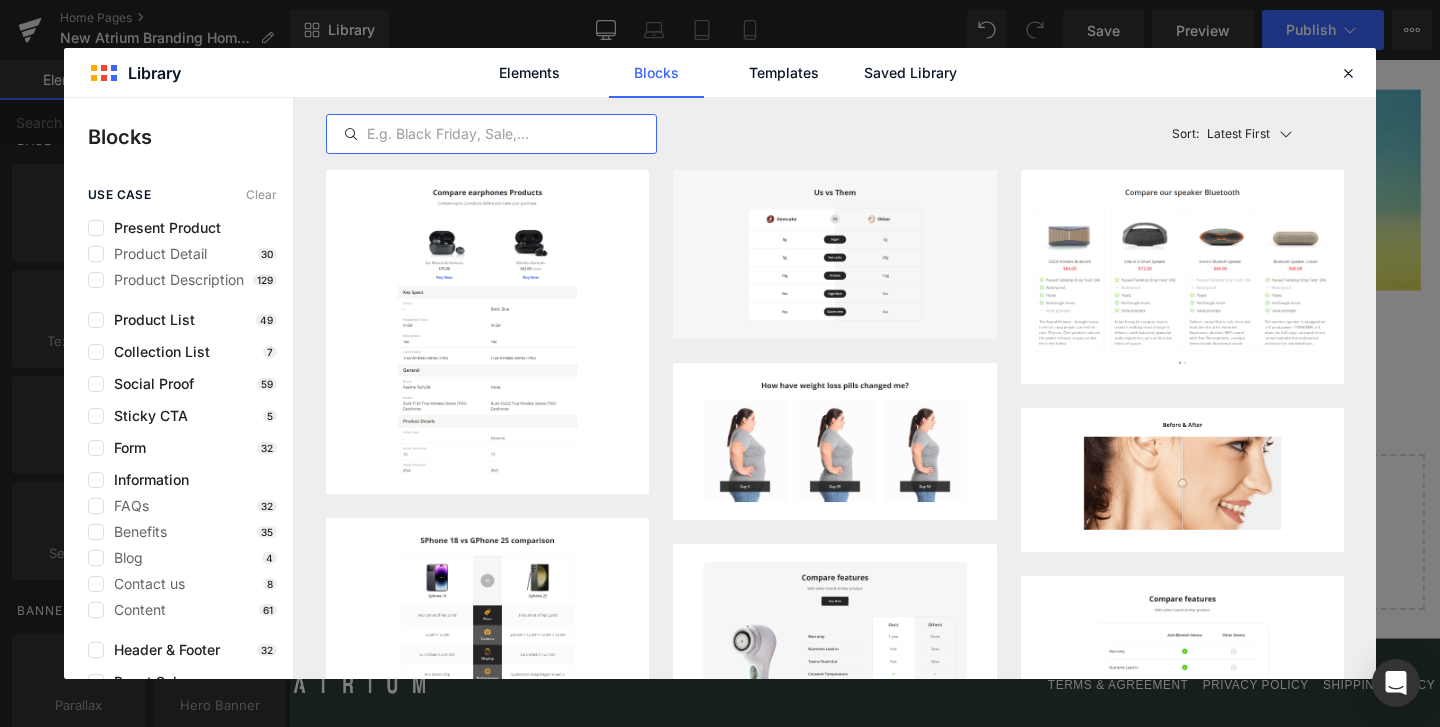 click at bounding box center [491, 134] 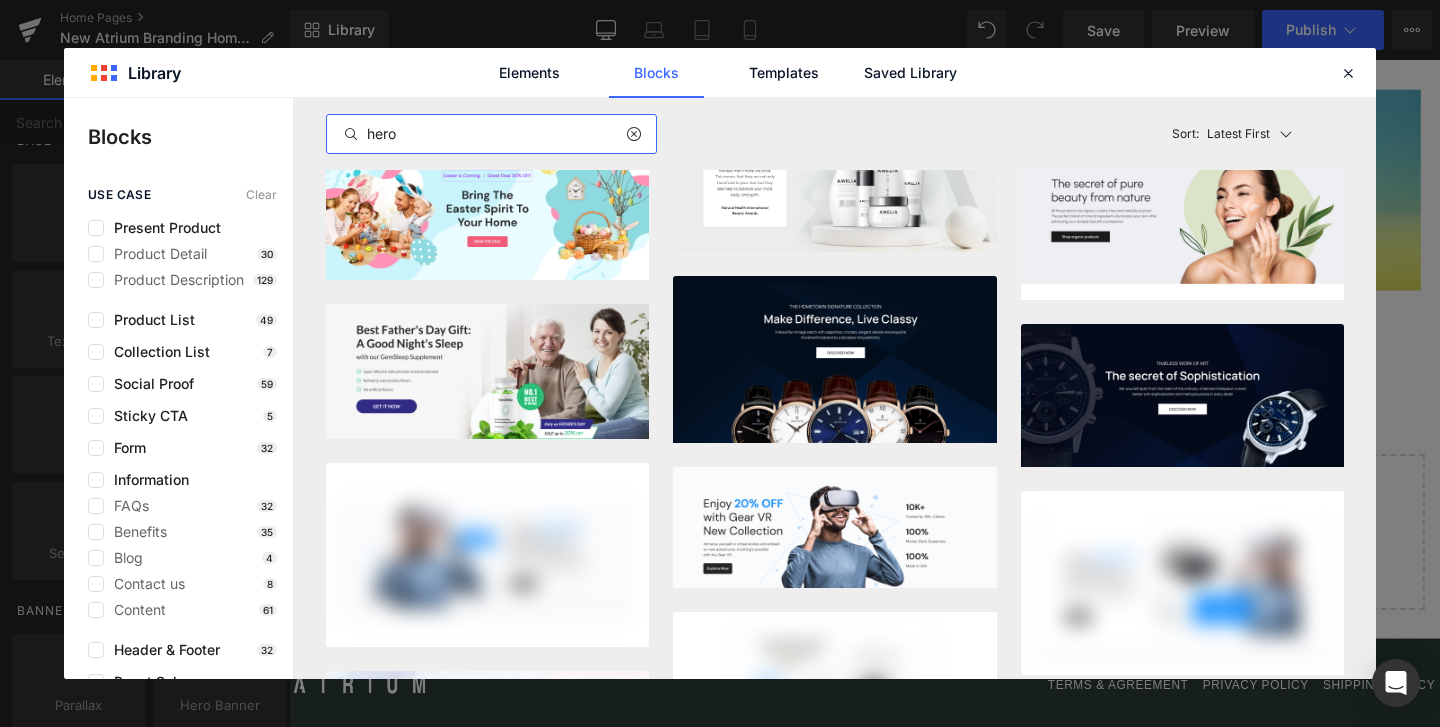 scroll, scrollTop: 1840, scrollLeft: 0, axis: vertical 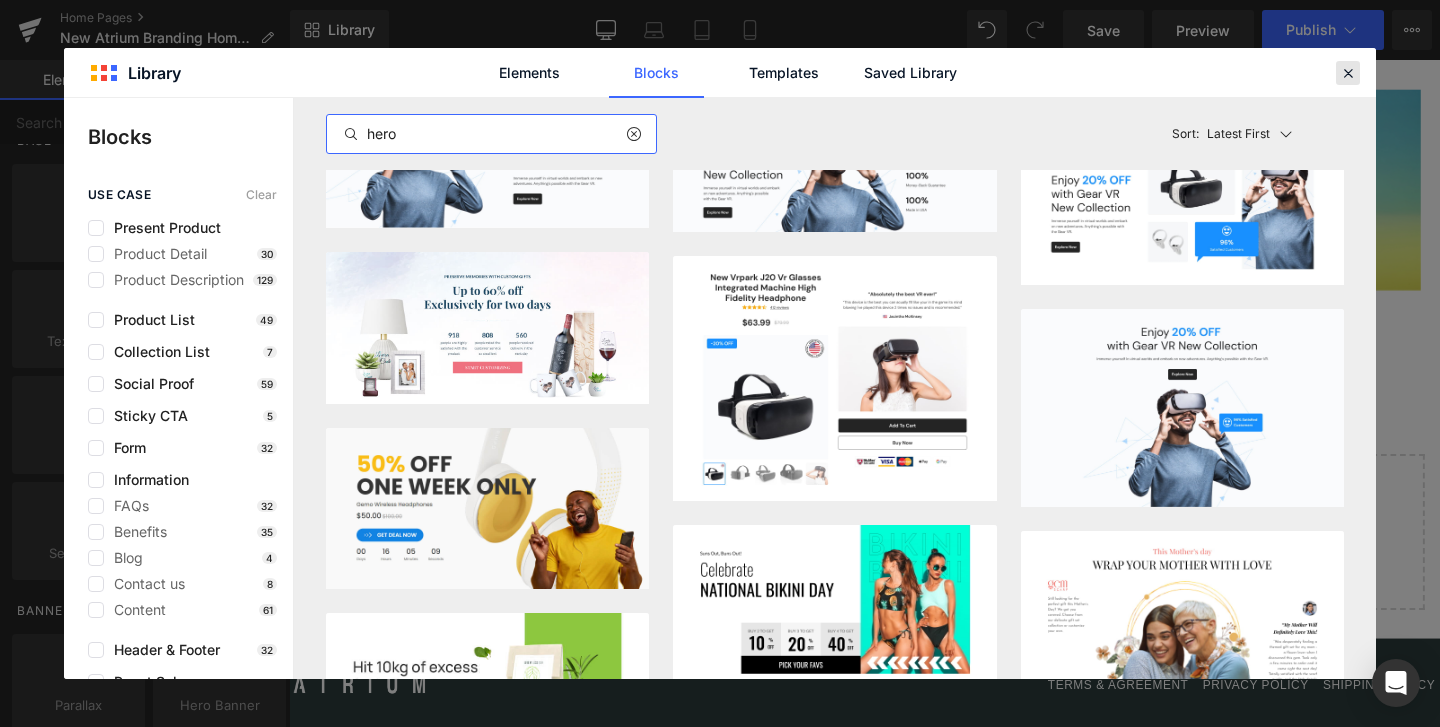 type on "hero" 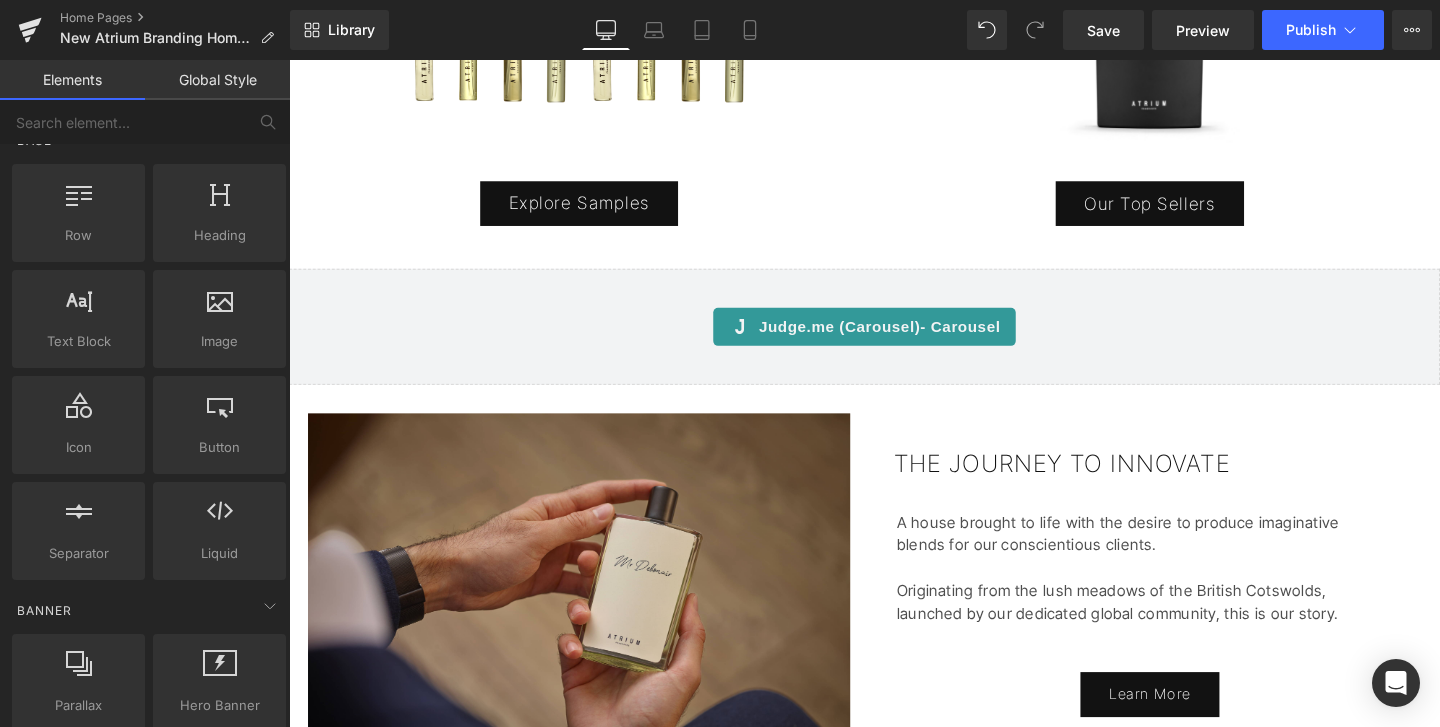 scroll, scrollTop: 0, scrollLeft: 0, axis: both 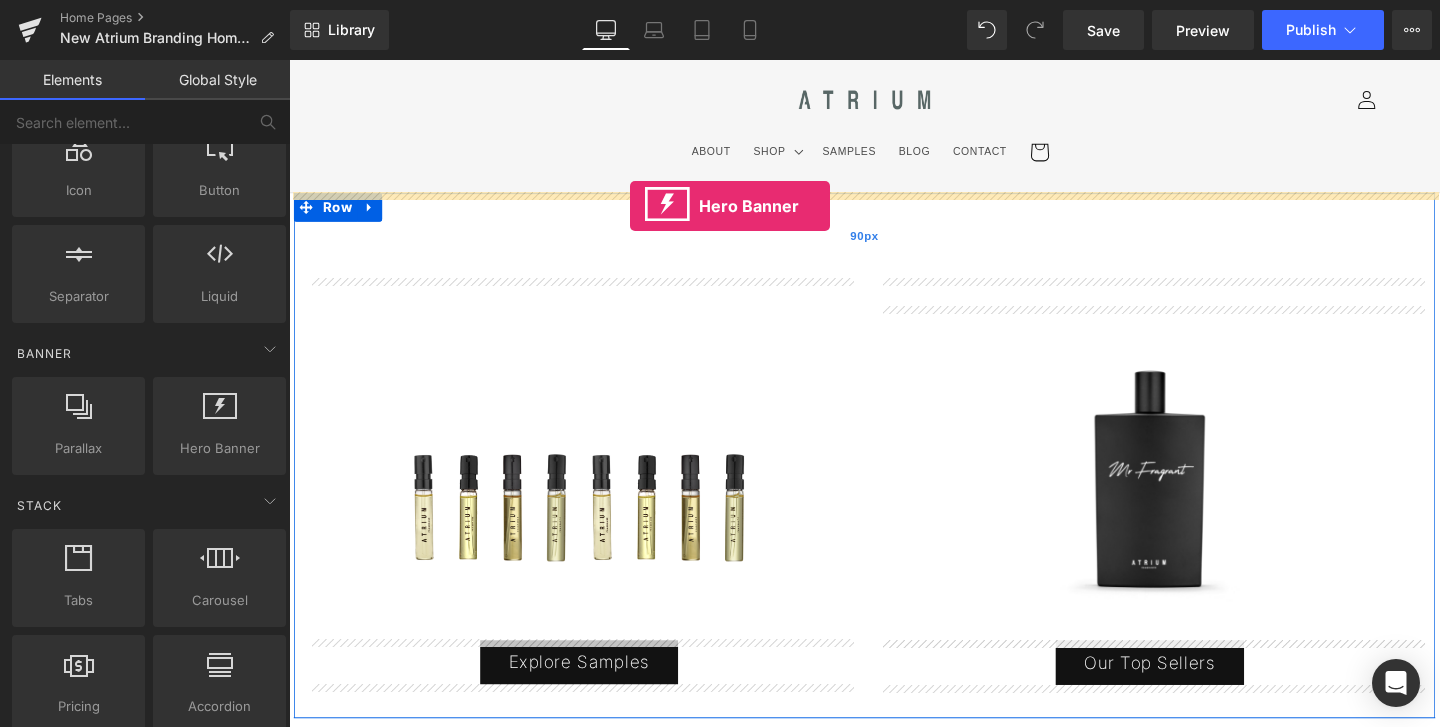 drag, startPoint x: 484, startPoint y: 525, endPoint x: 648, endPoint y: 214, distance: 351.5921 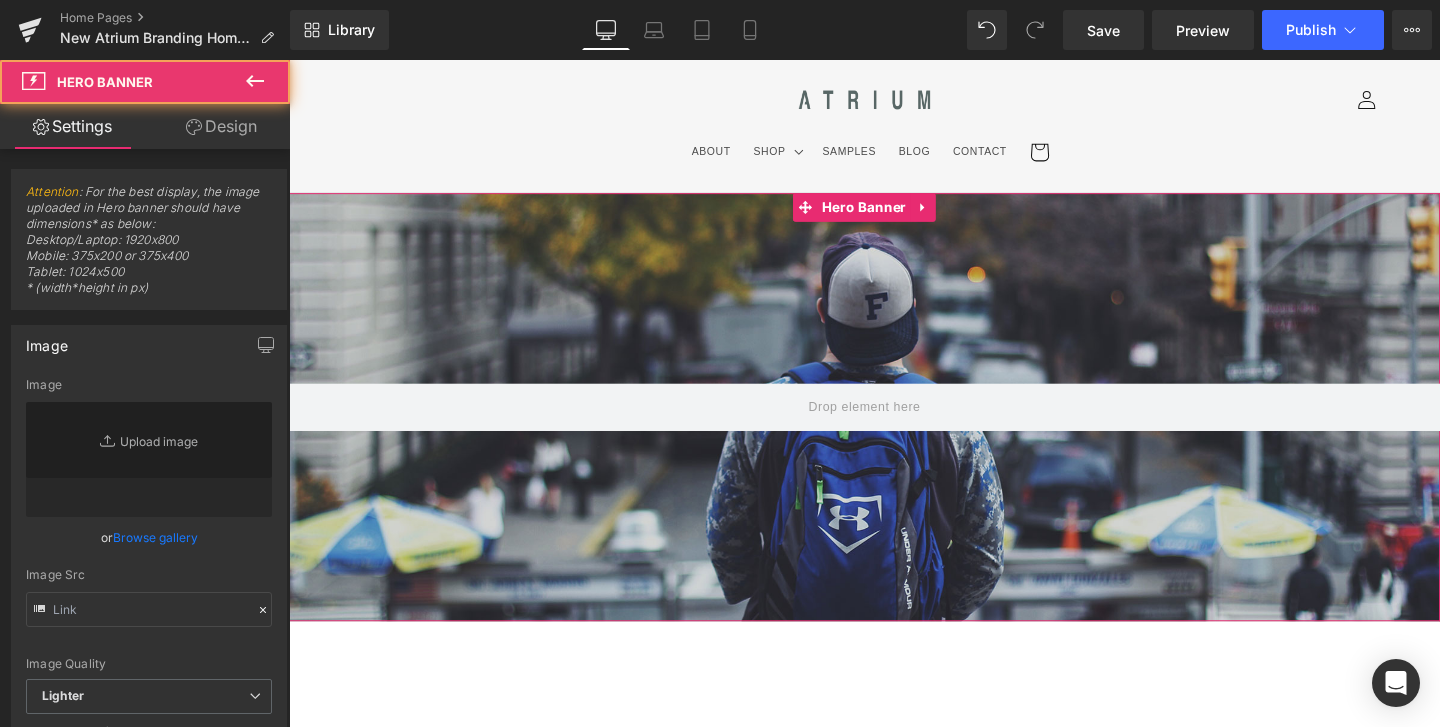 type on "https://d1um8515vdn9kb.cloudfront.net/images/hero.jpg" 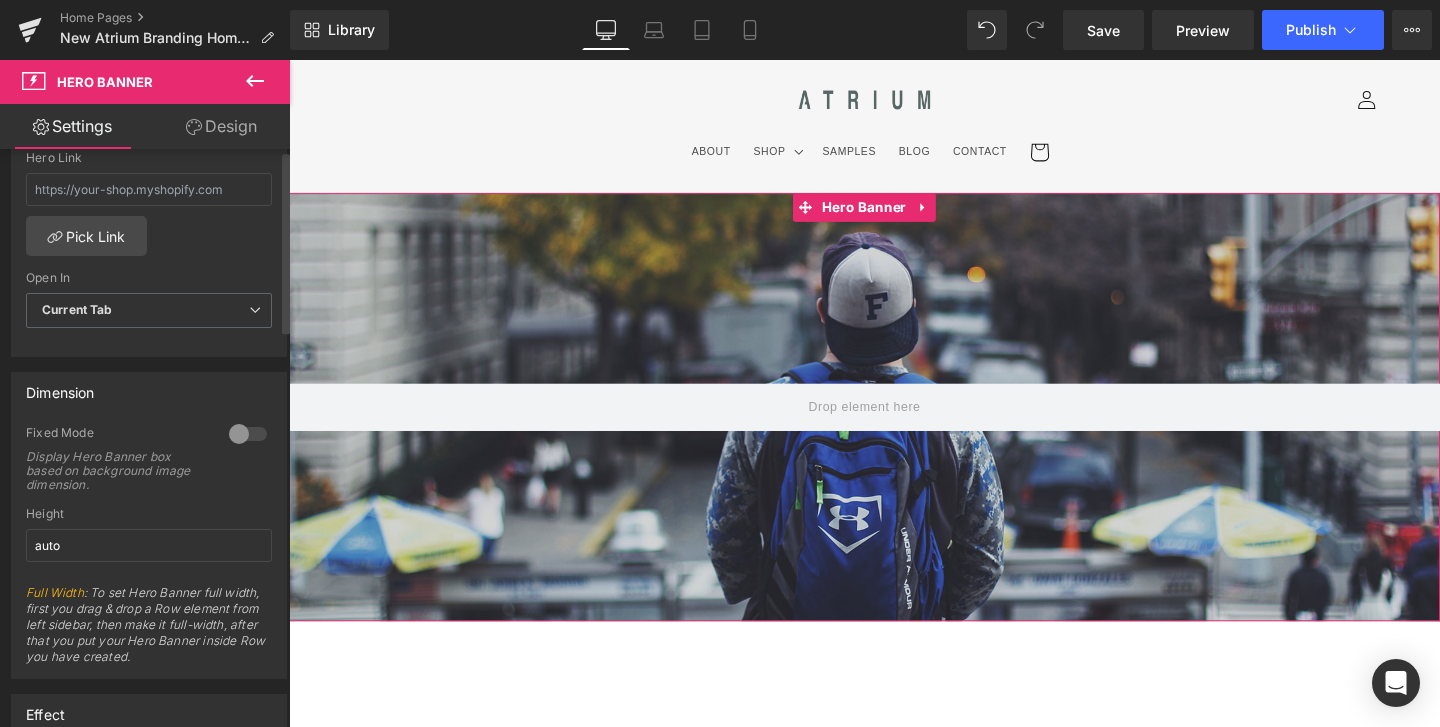 scroll, scrollTop: 0, scrollLeft: 0, axis: both 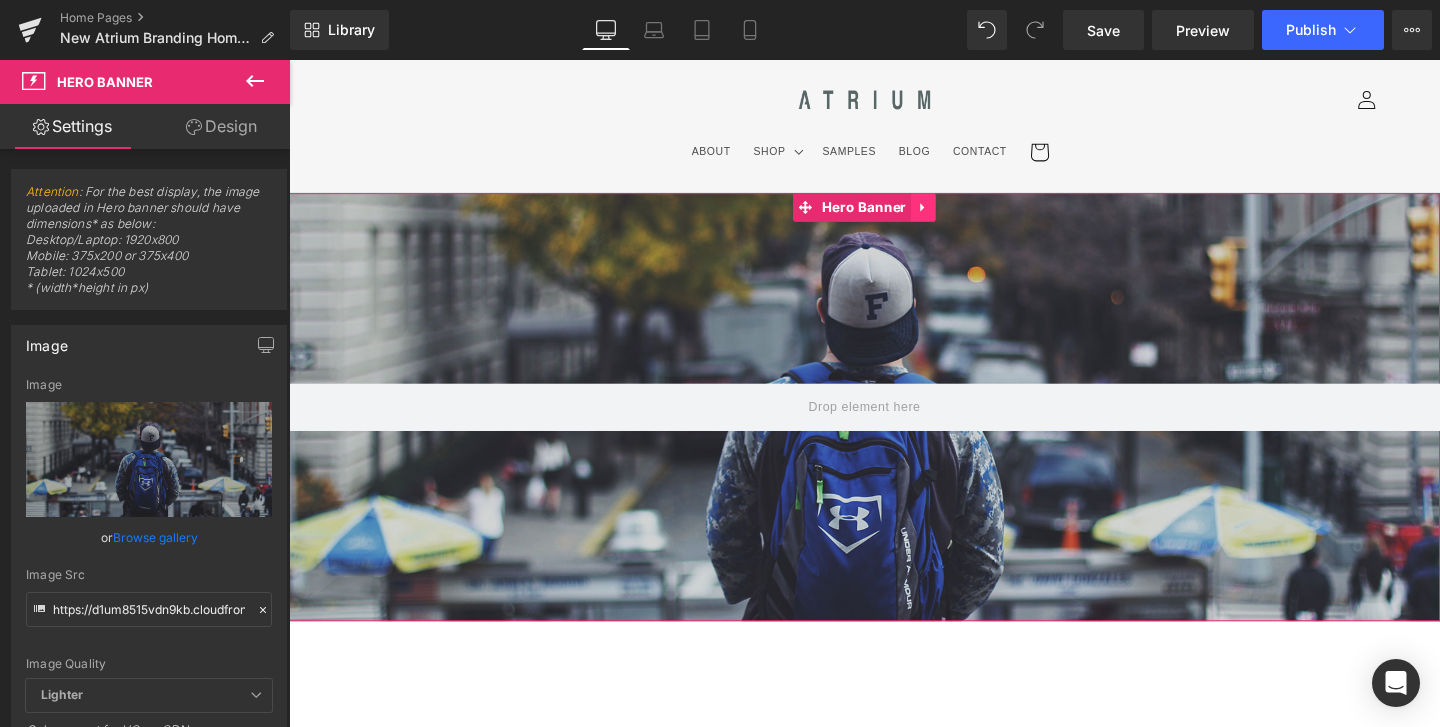click at bounding box center [956, 215] 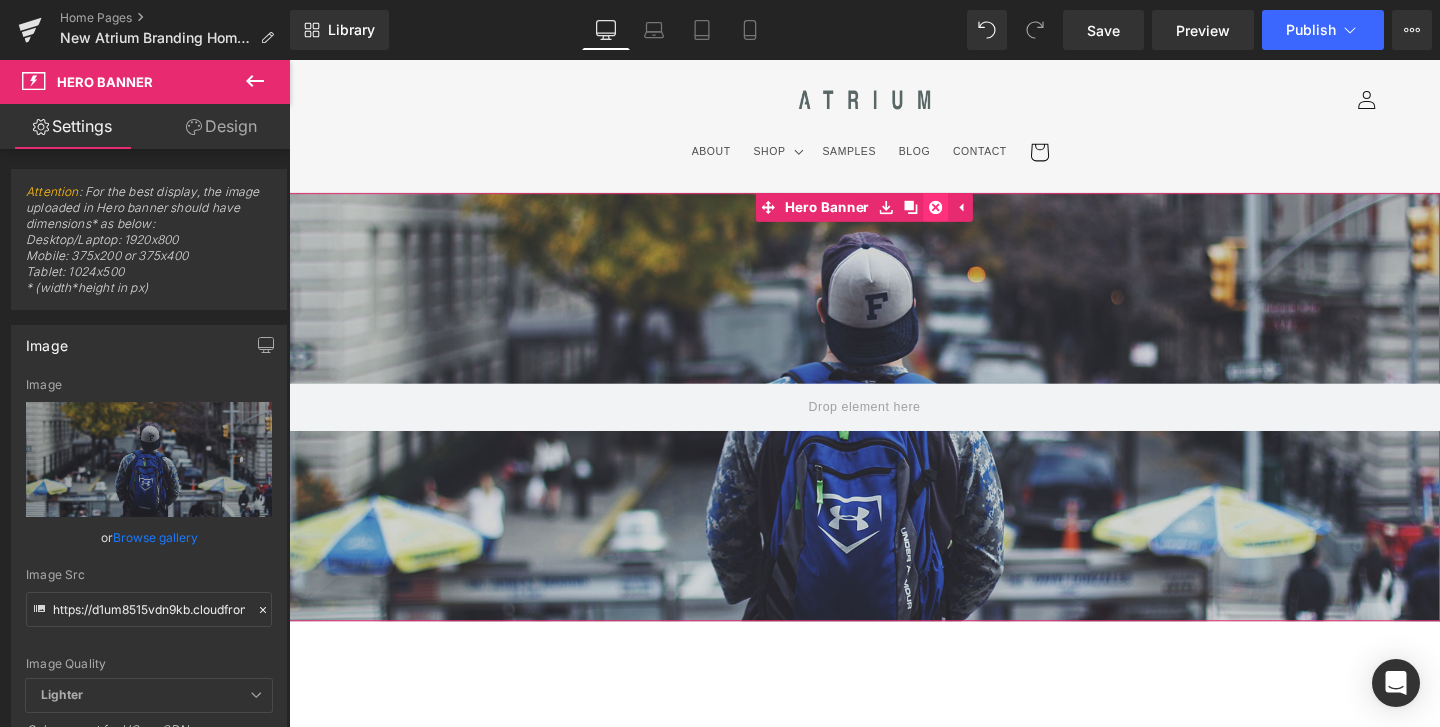 click 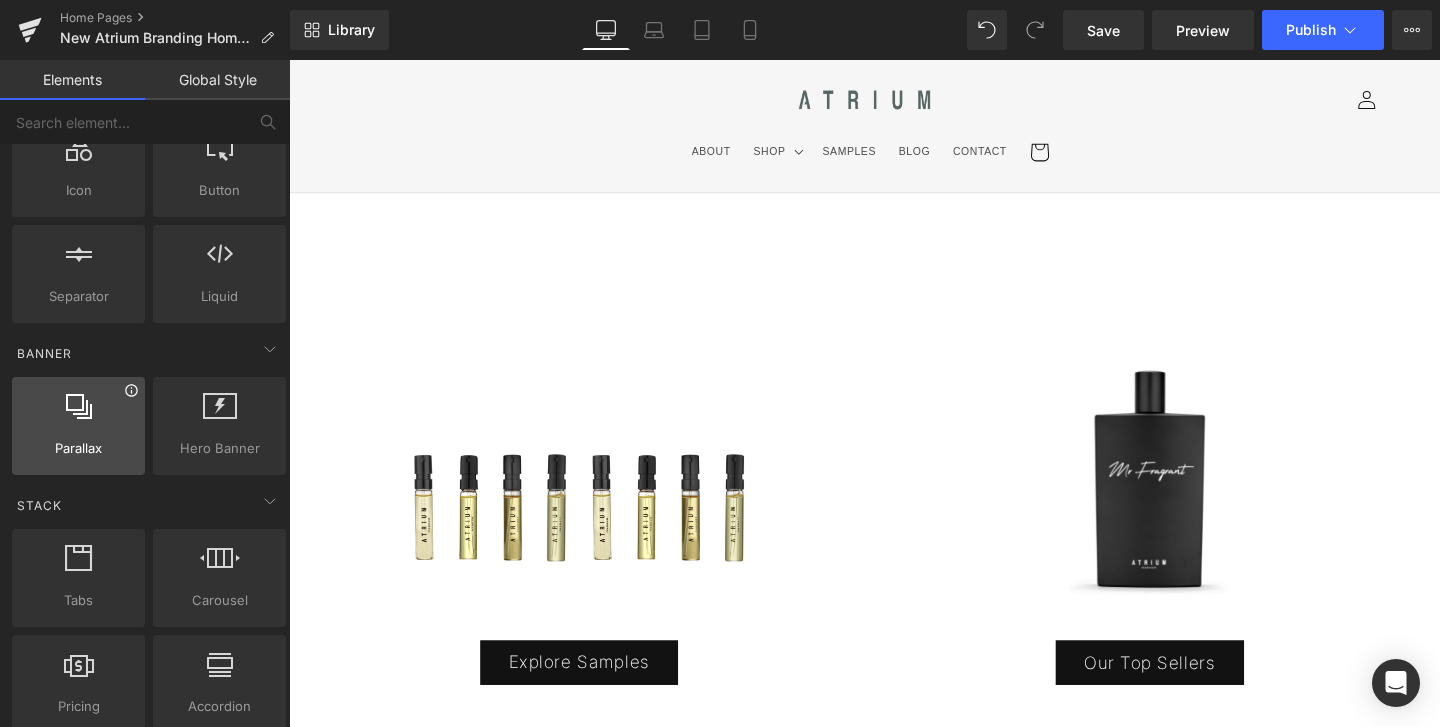 click 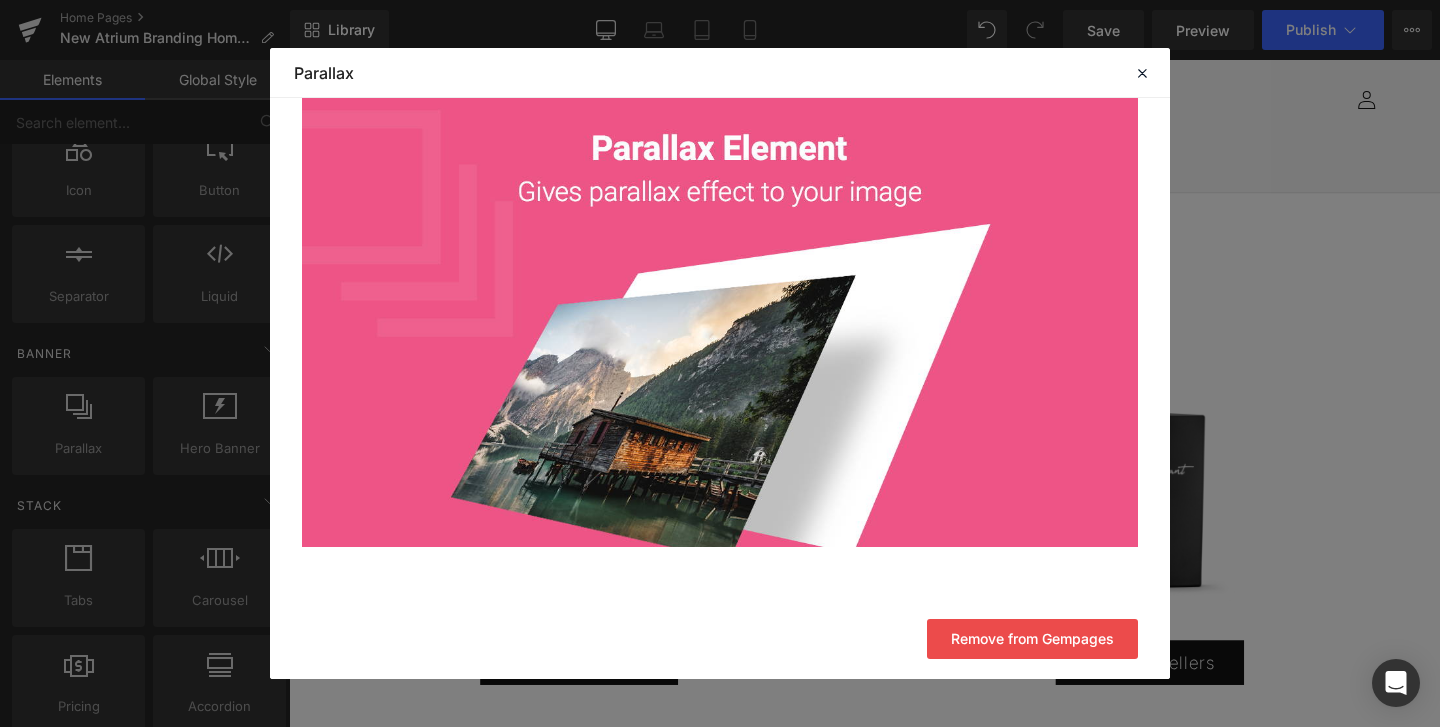 scroll, scrollTop: 0, scrollLeft: 0, axis: both 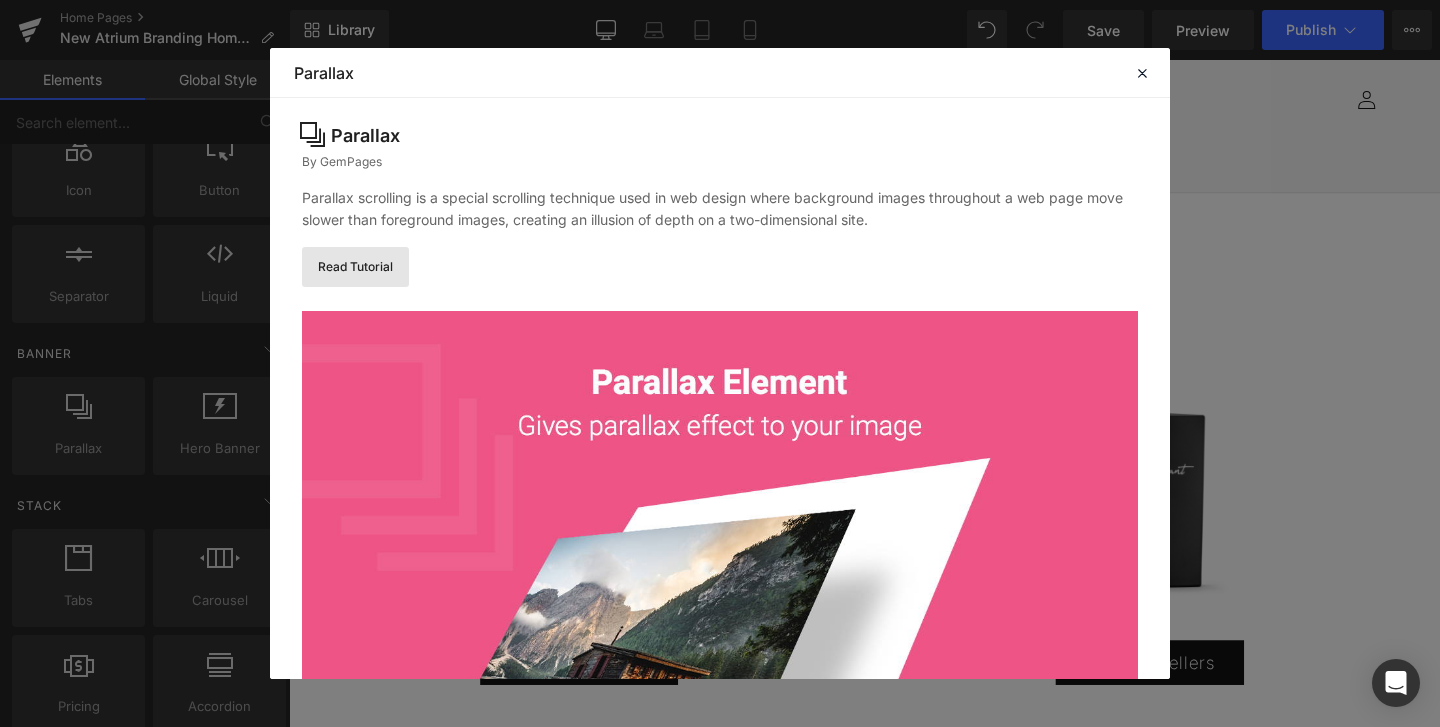 click on "Read Tutorial" at bounding box center [355, 267] 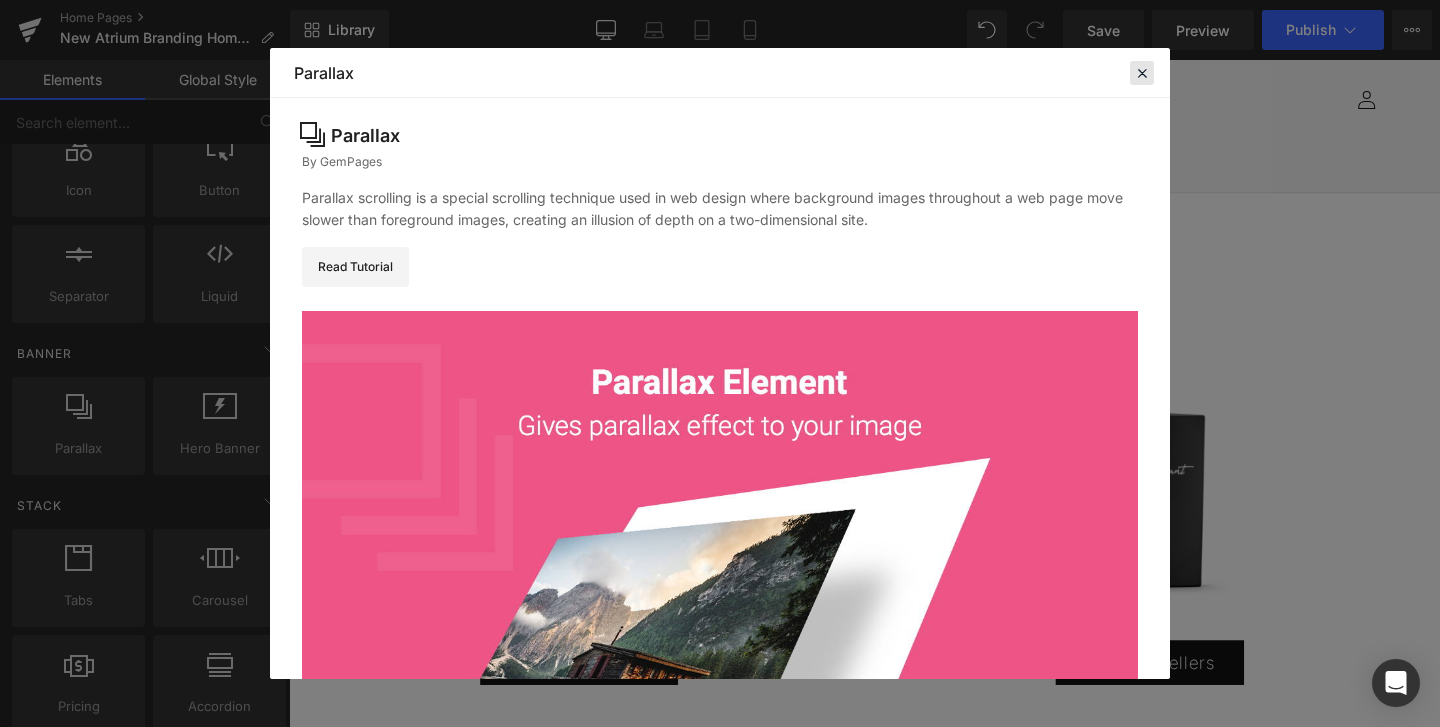 click 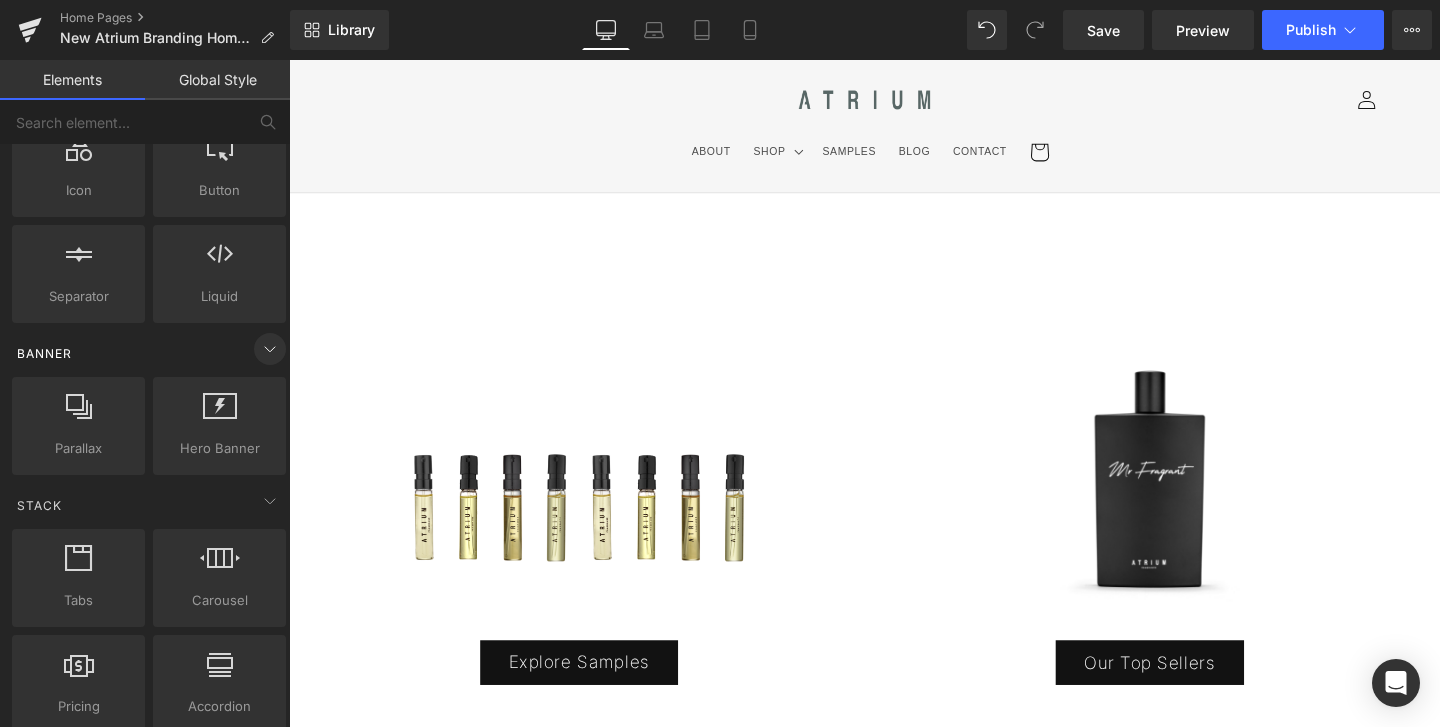 click 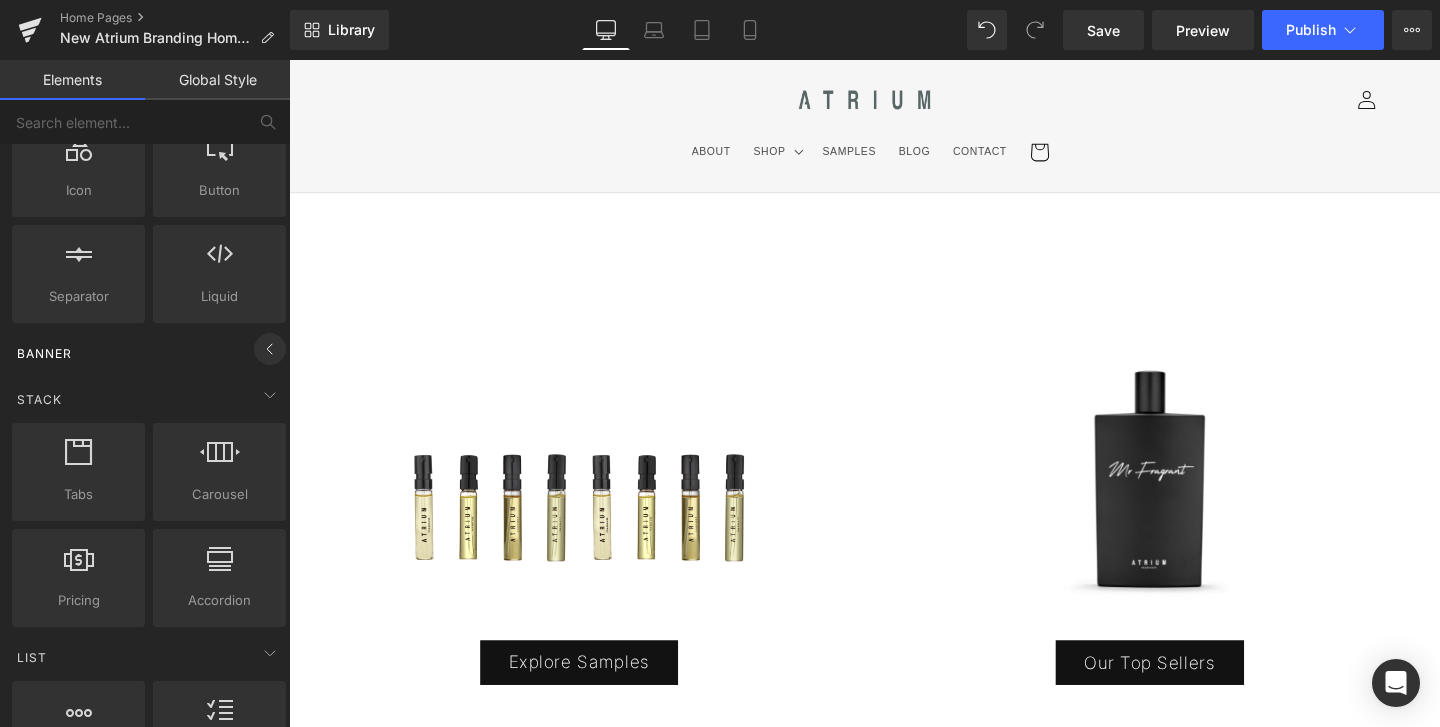 click 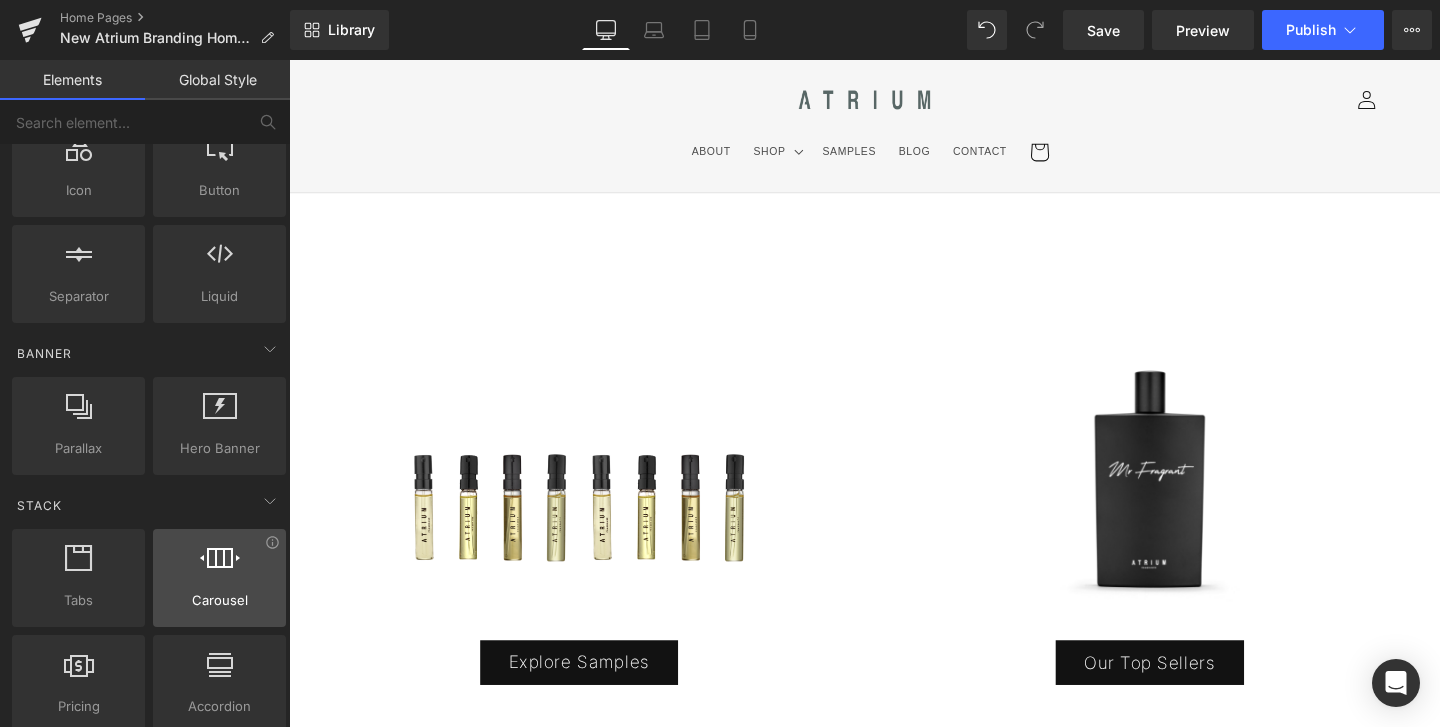 scroll, scrollTop: 318, scrollLeft: 0, axis: vertical 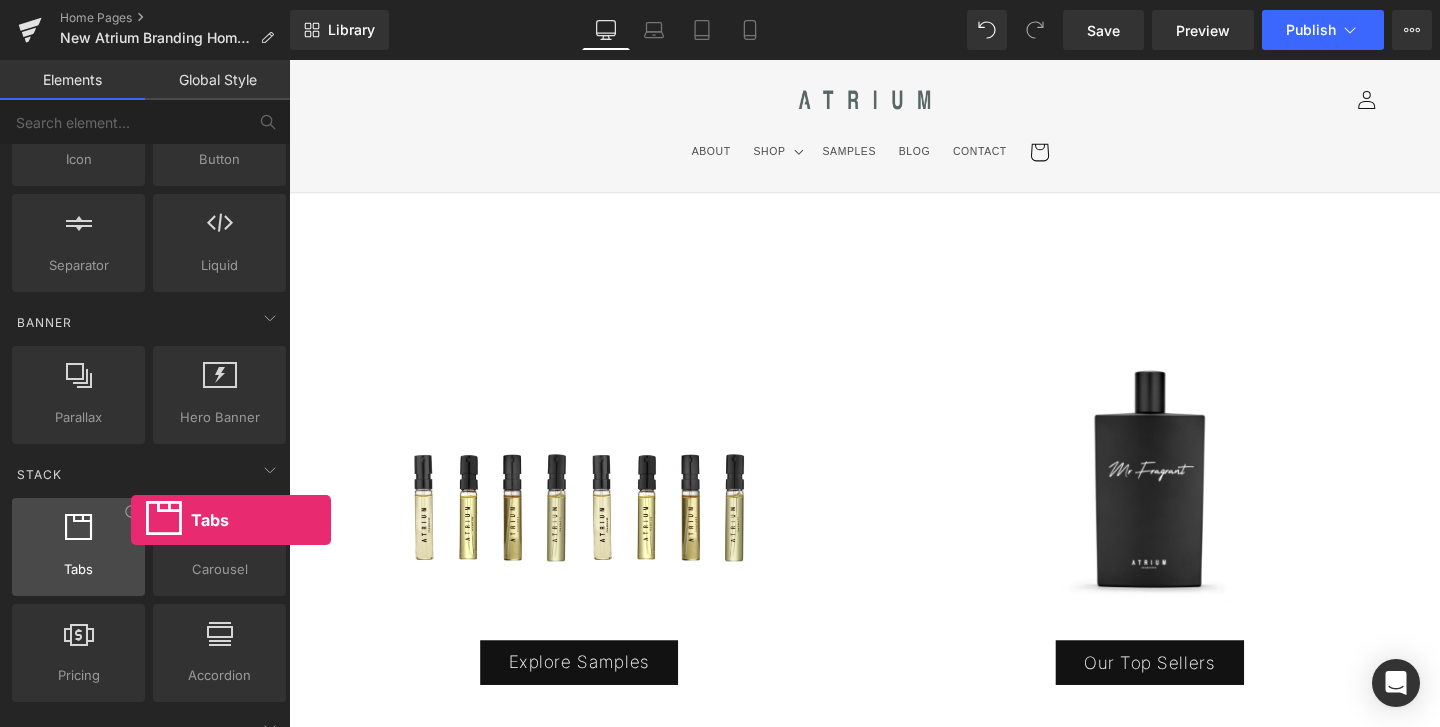 click at bounding box center [78, 536] 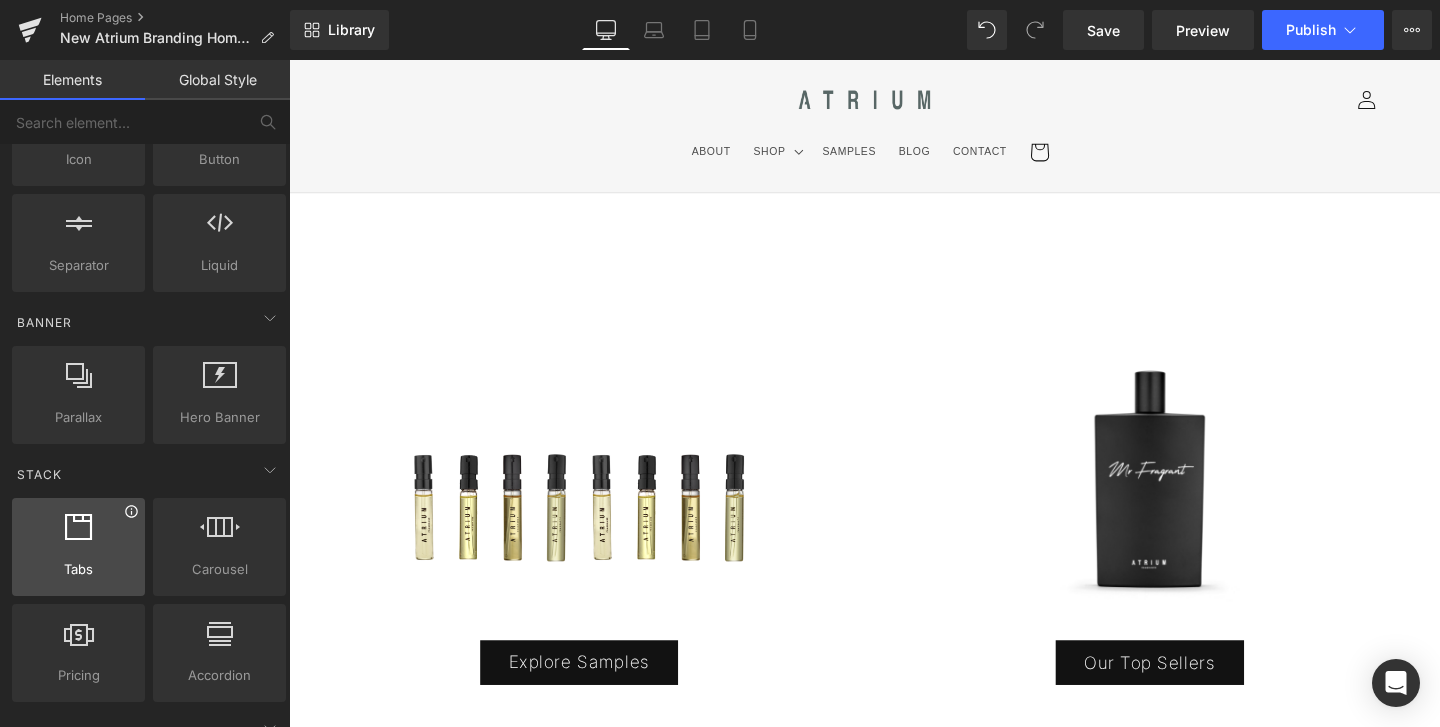 click 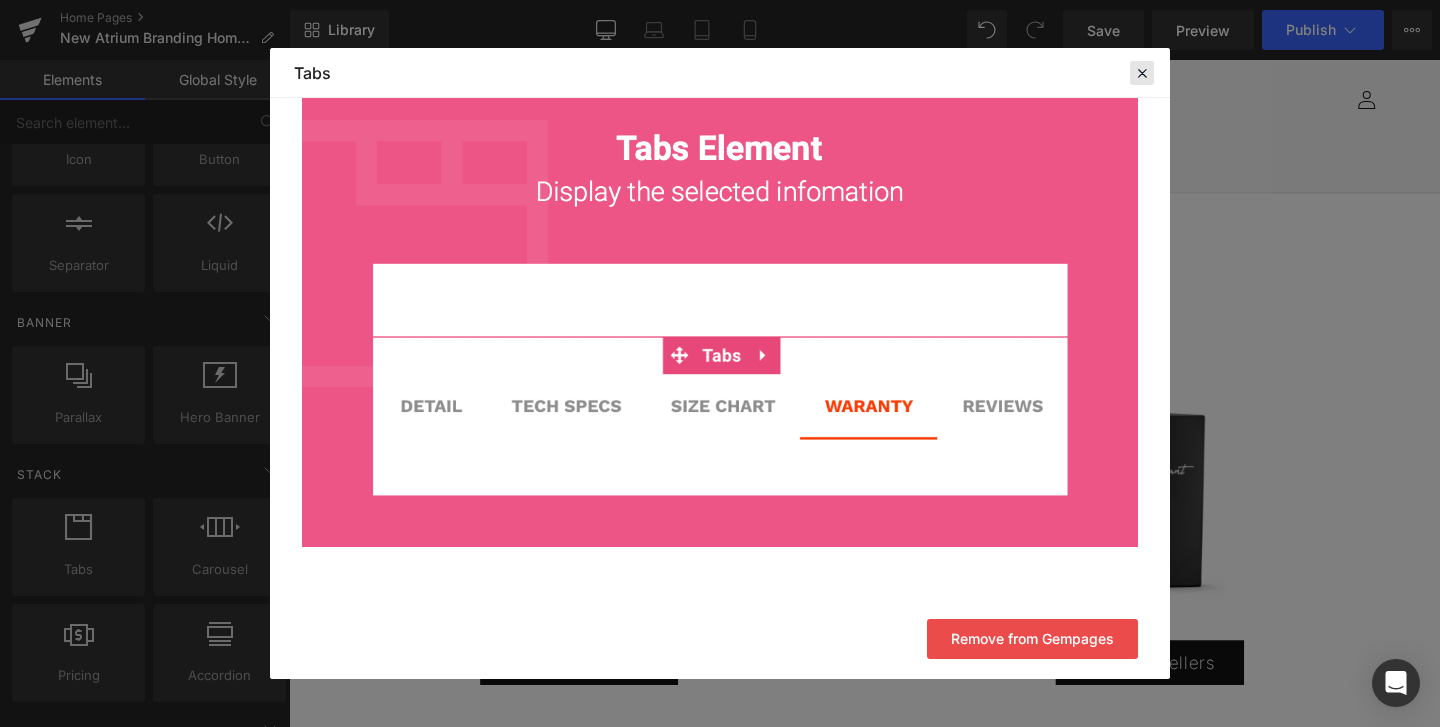 click at bounding box center [1142, 73] 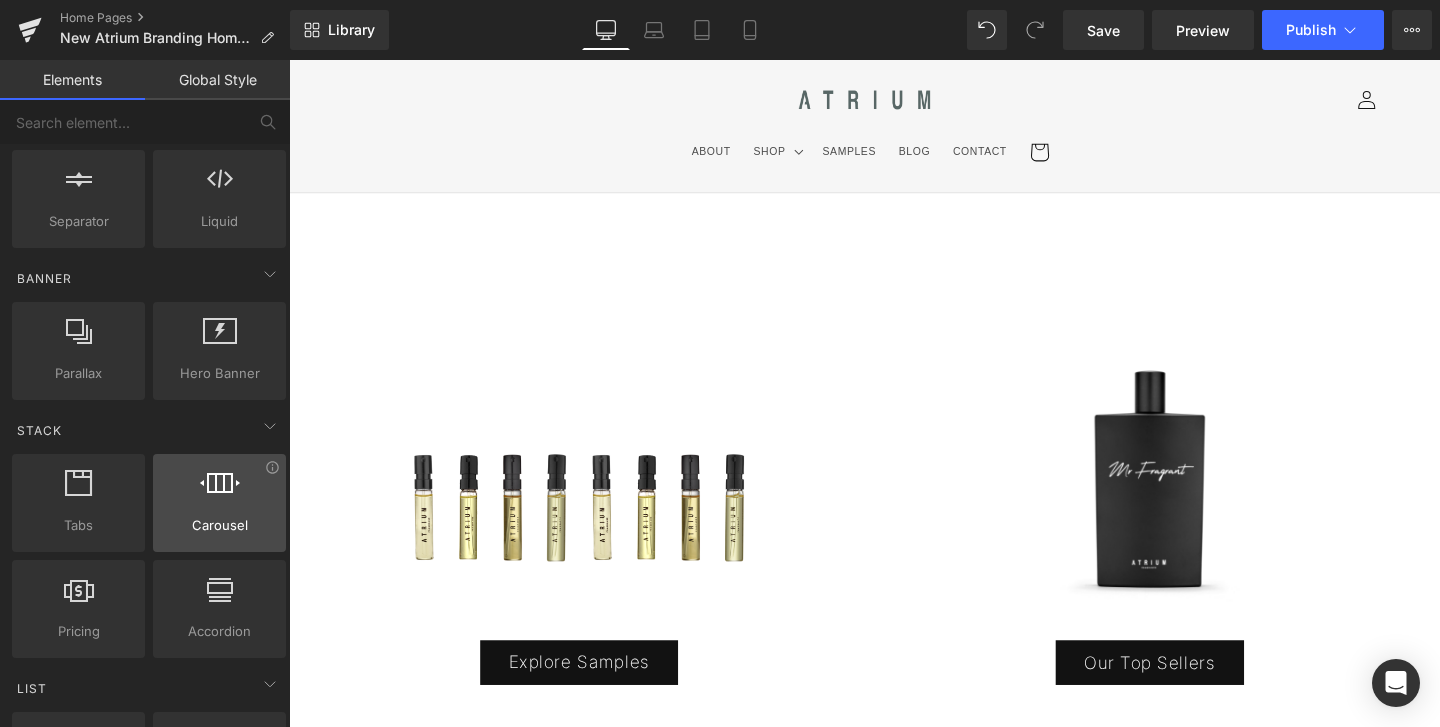 scroll, scrollTop: 361, scrollLeft: 0, axis: vertical 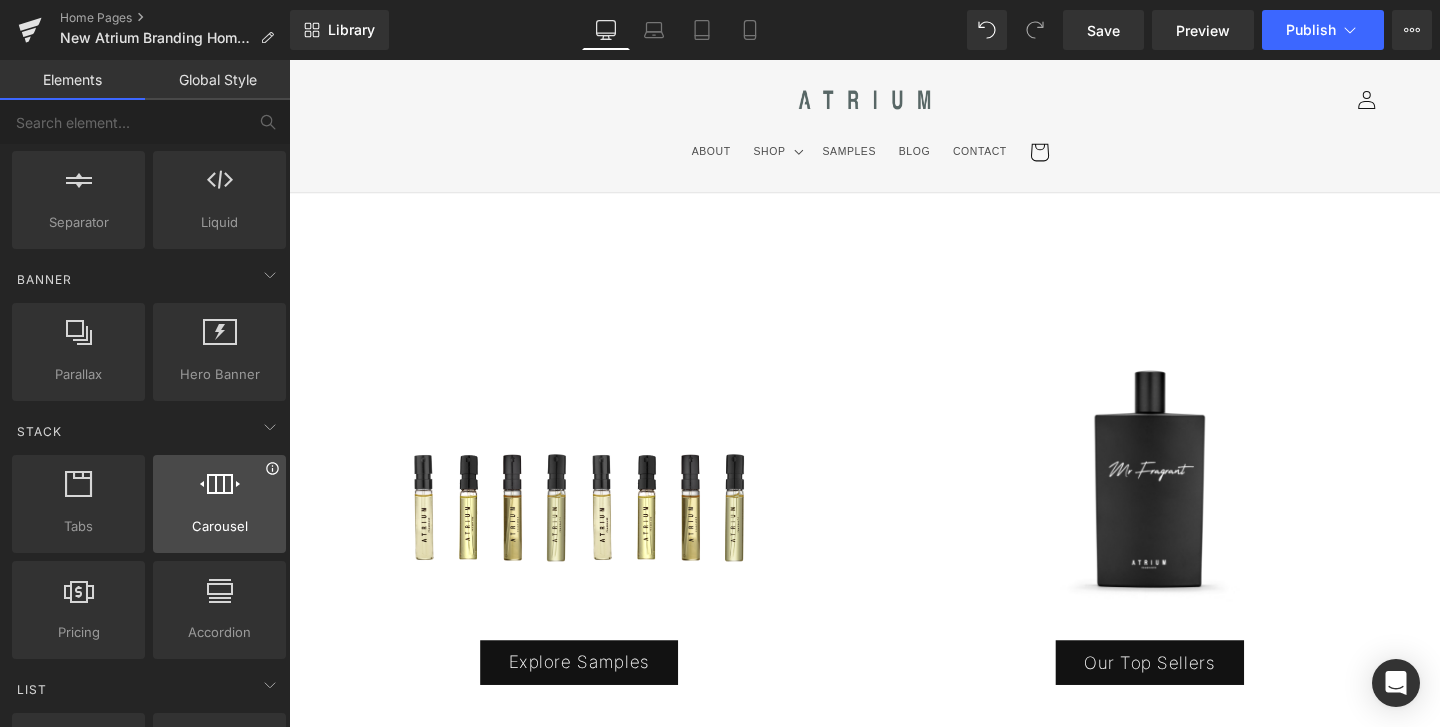 click 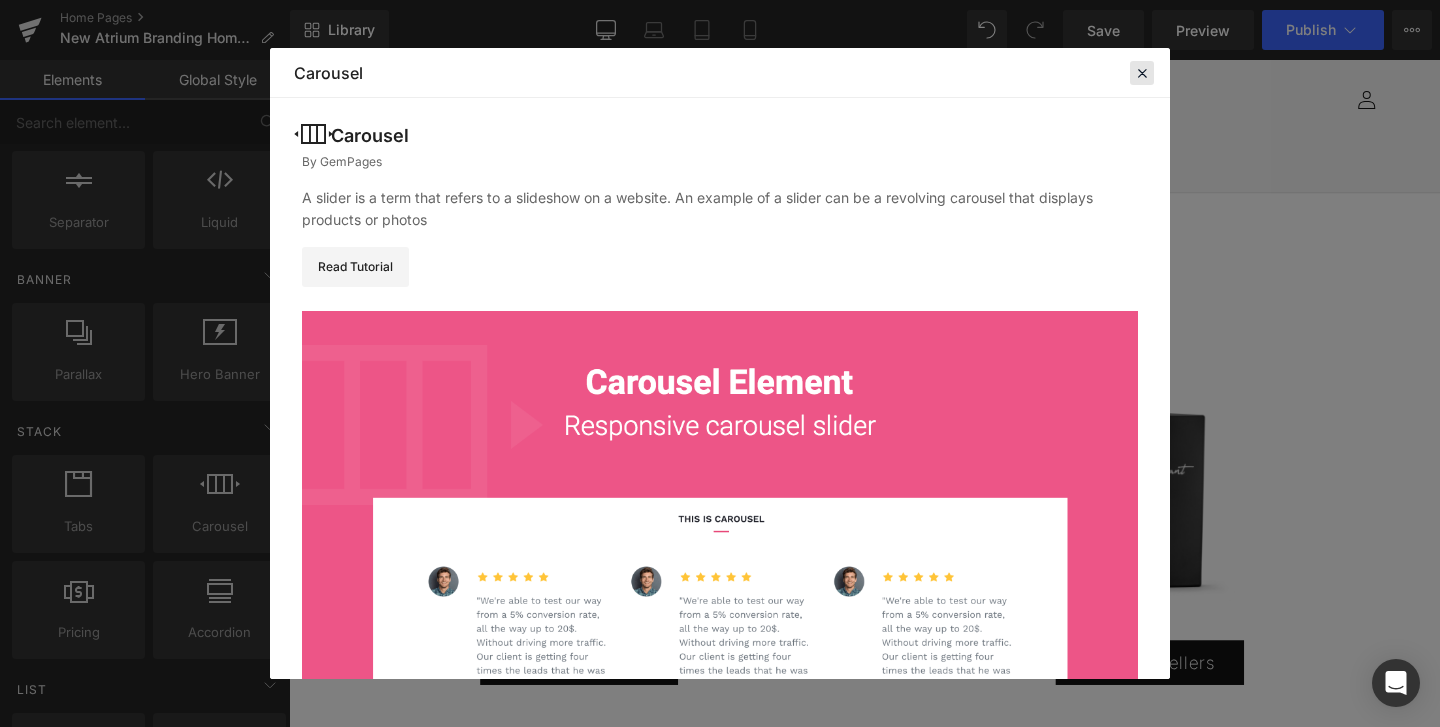 click 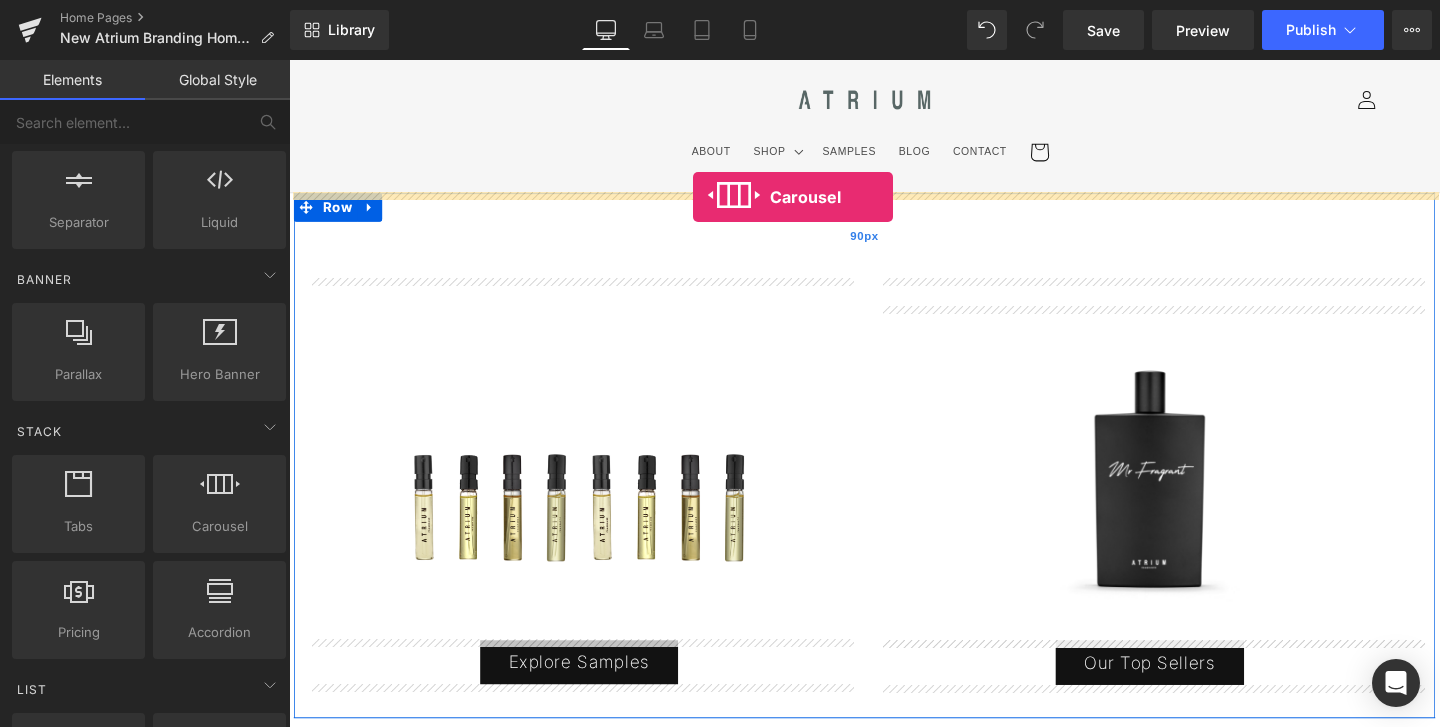 drag, startPoint x: 507, startPoint y: 579, endPoint x: 714, endPoint y: 204, distance: 428.33865 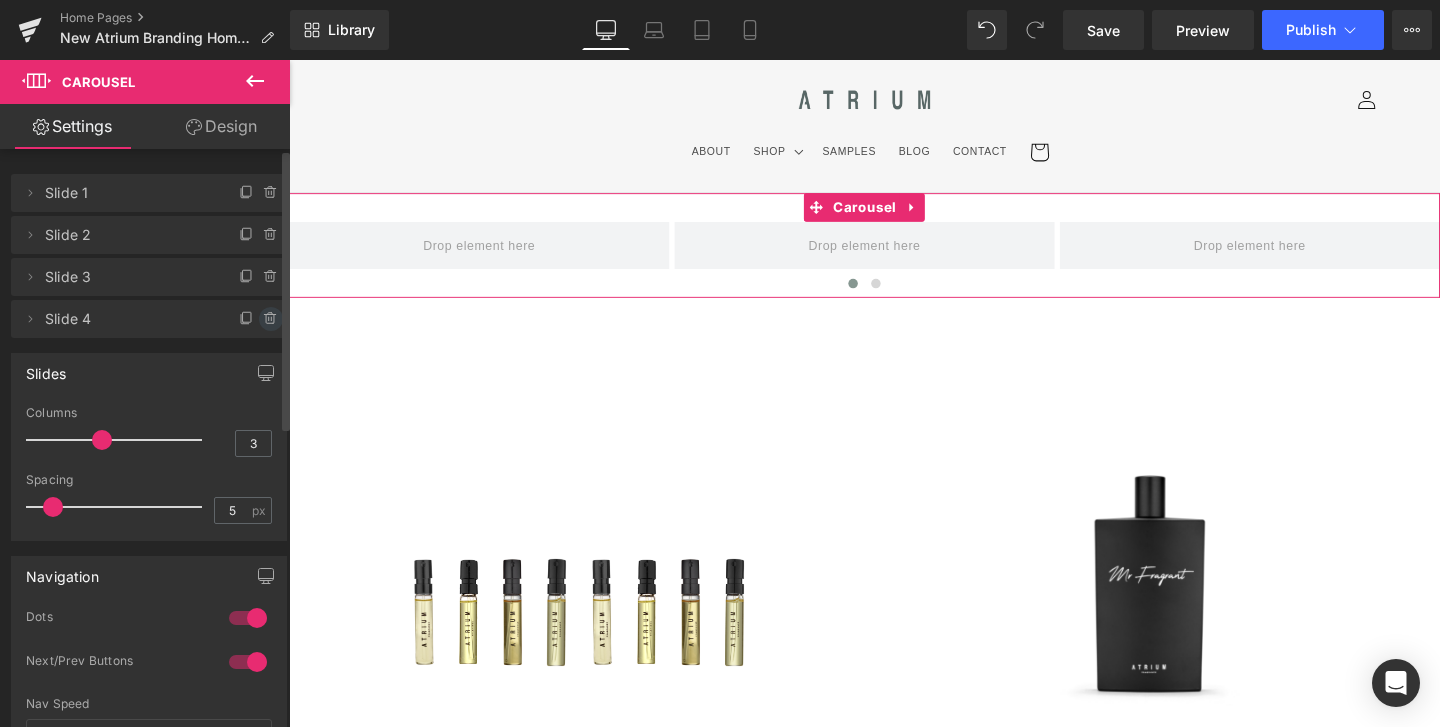 click 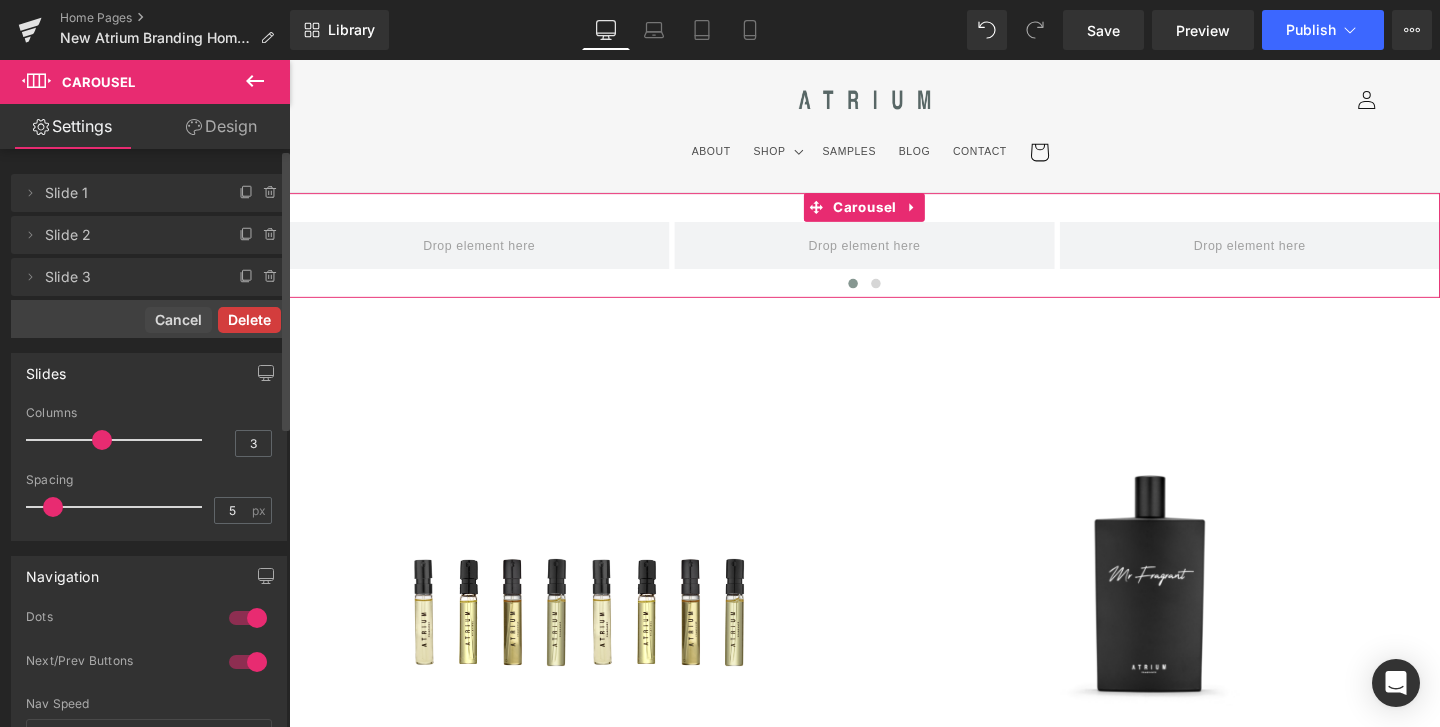 click on "Delete" at bounding box center (249, 320) 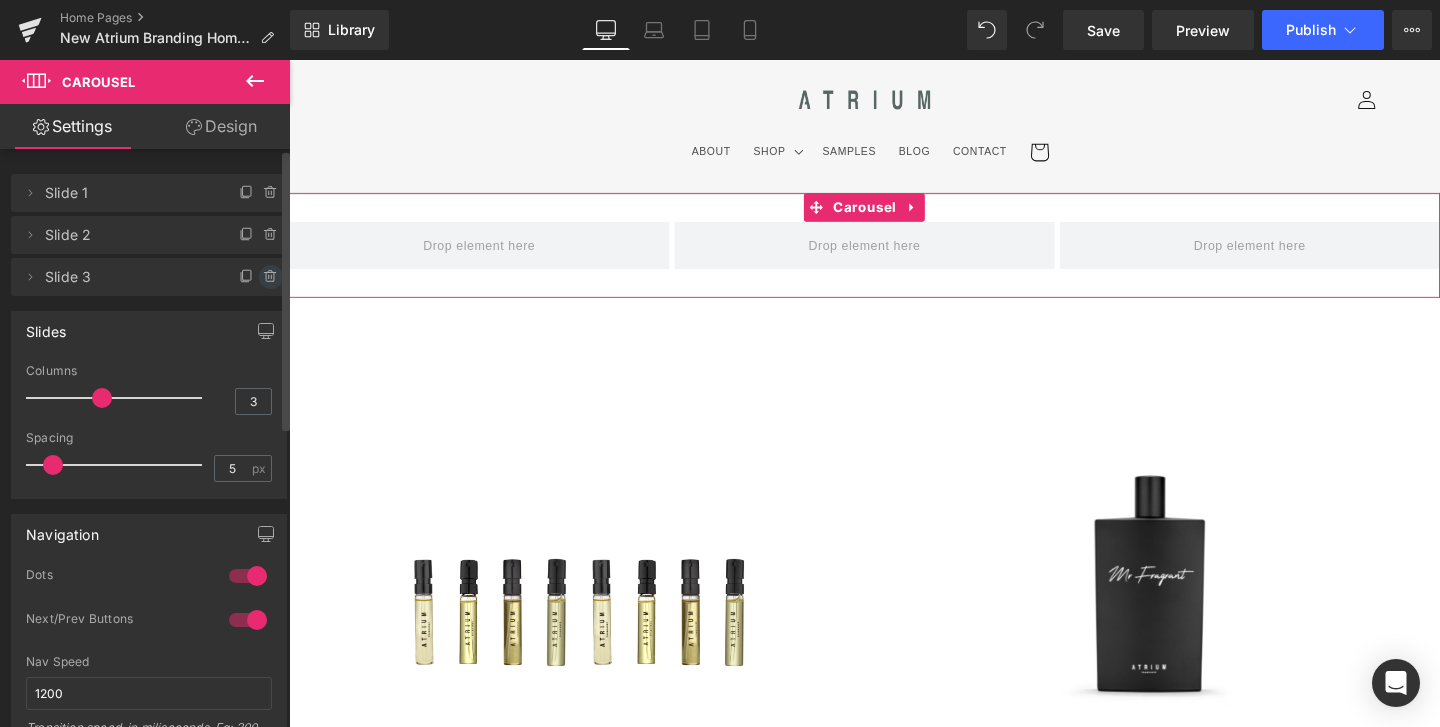 click at bounding box center (271, 277) 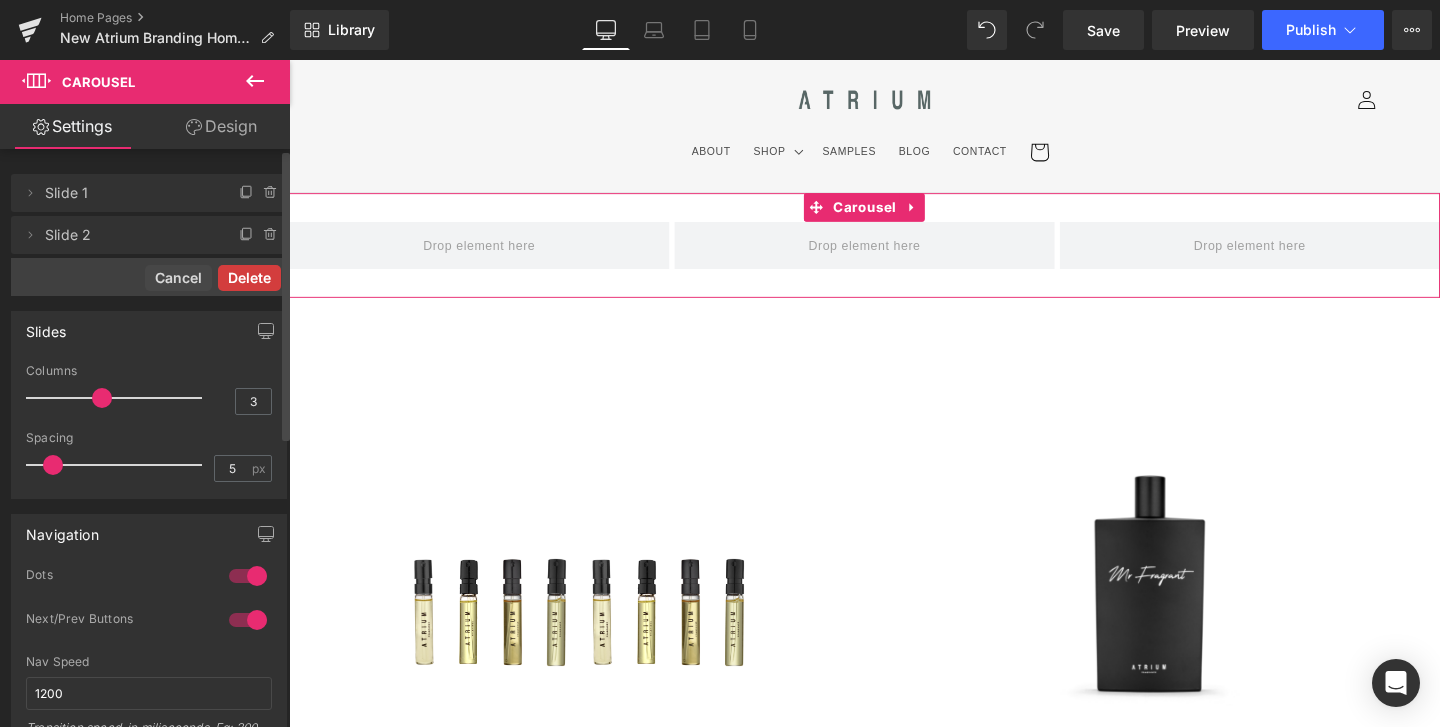 click on "Delete" at bounding box center [249, 278] 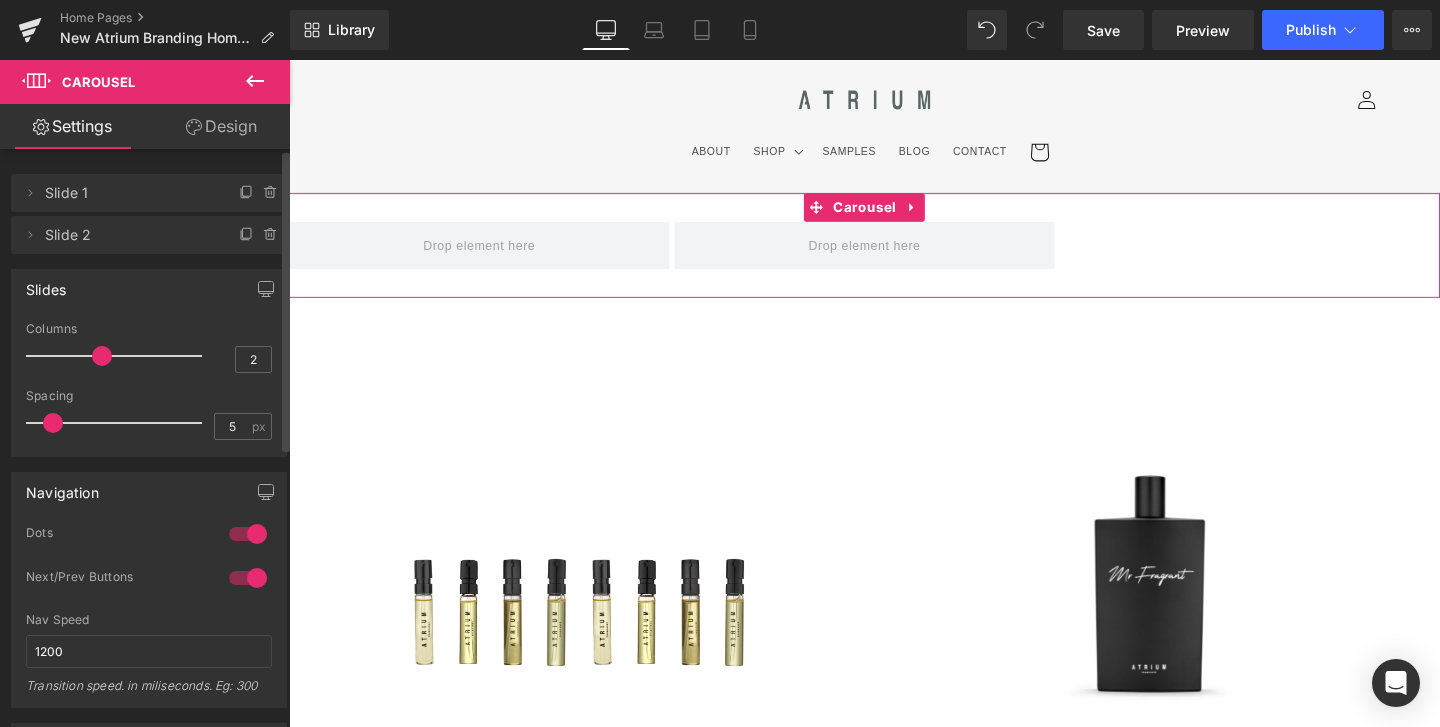 type on "1" 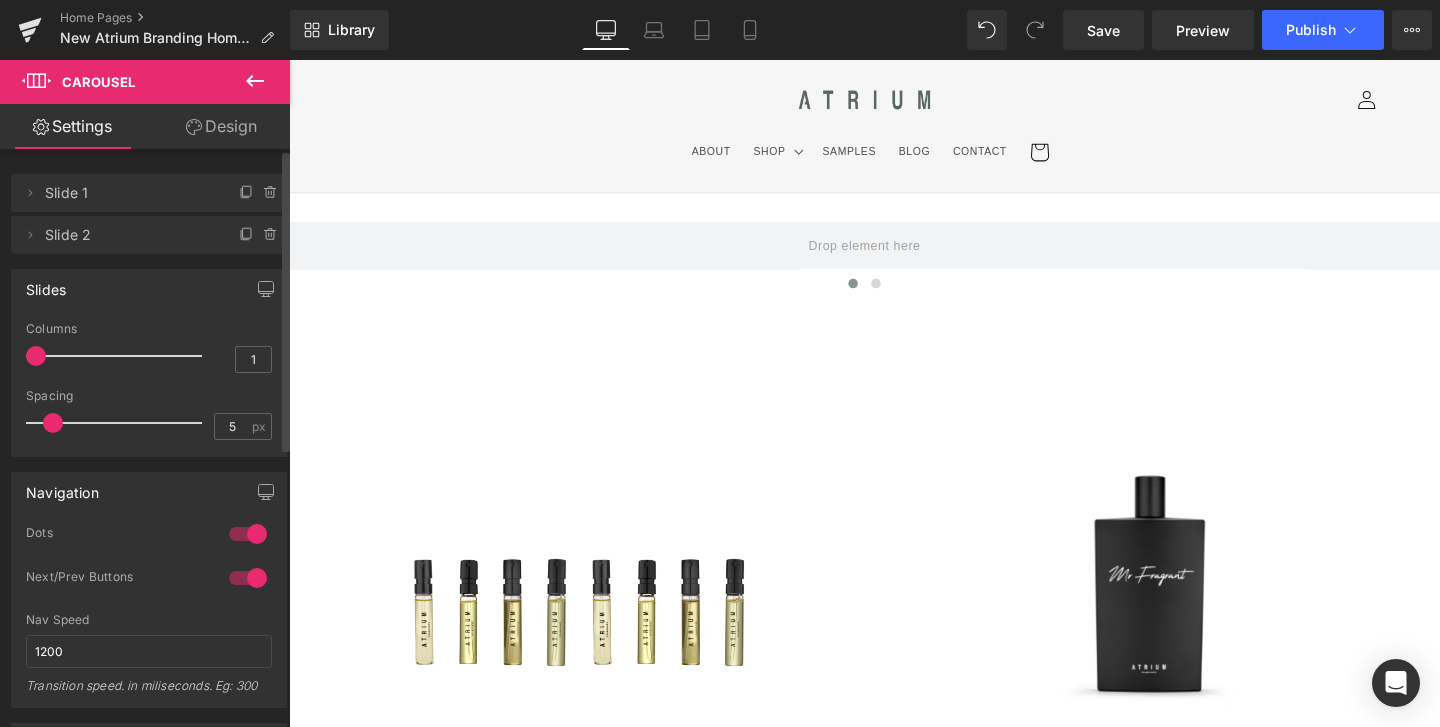 drag, startPoint x: 104, startPoint y: 355, endPoint x: 0, endPoint y: 355, distance: 104 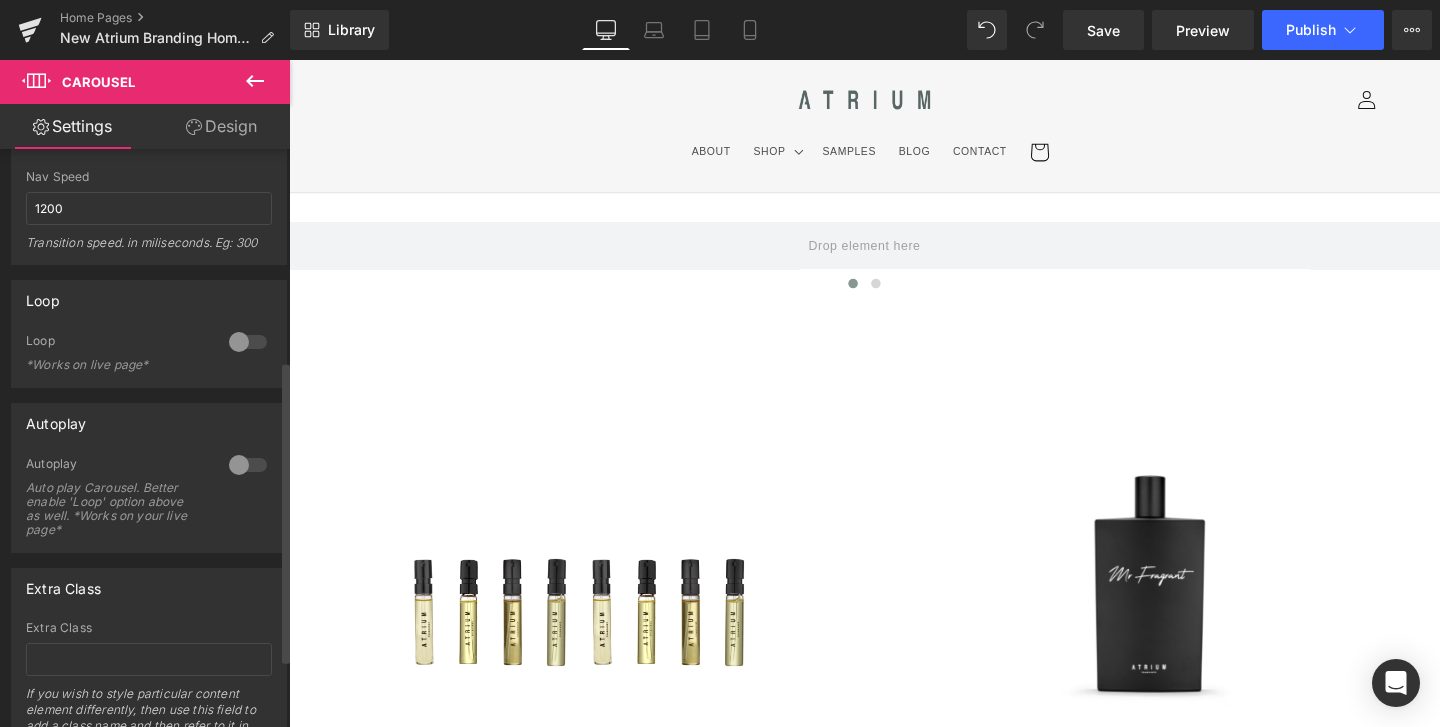 scroll, scrollTop: 398, scrollLeft: 0, axis: vertical 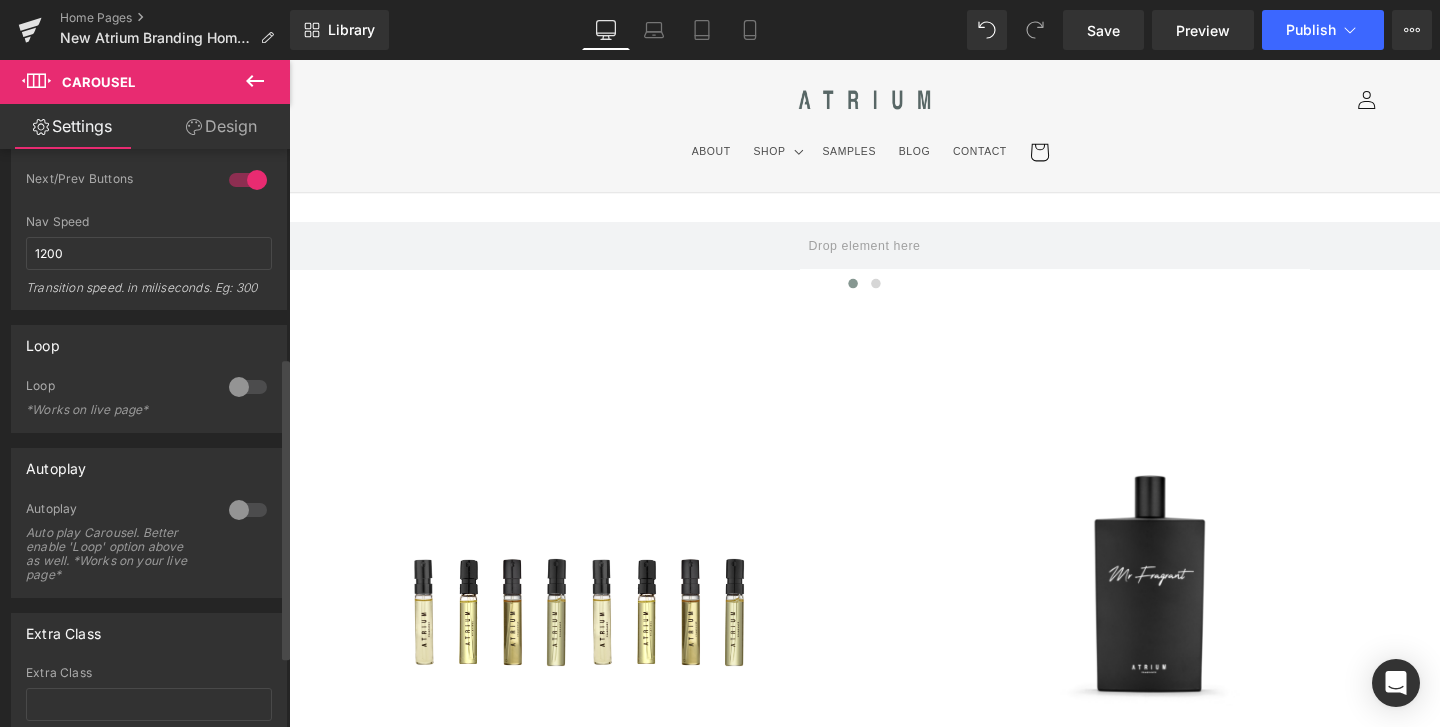 click at bounding box center [248, 387] 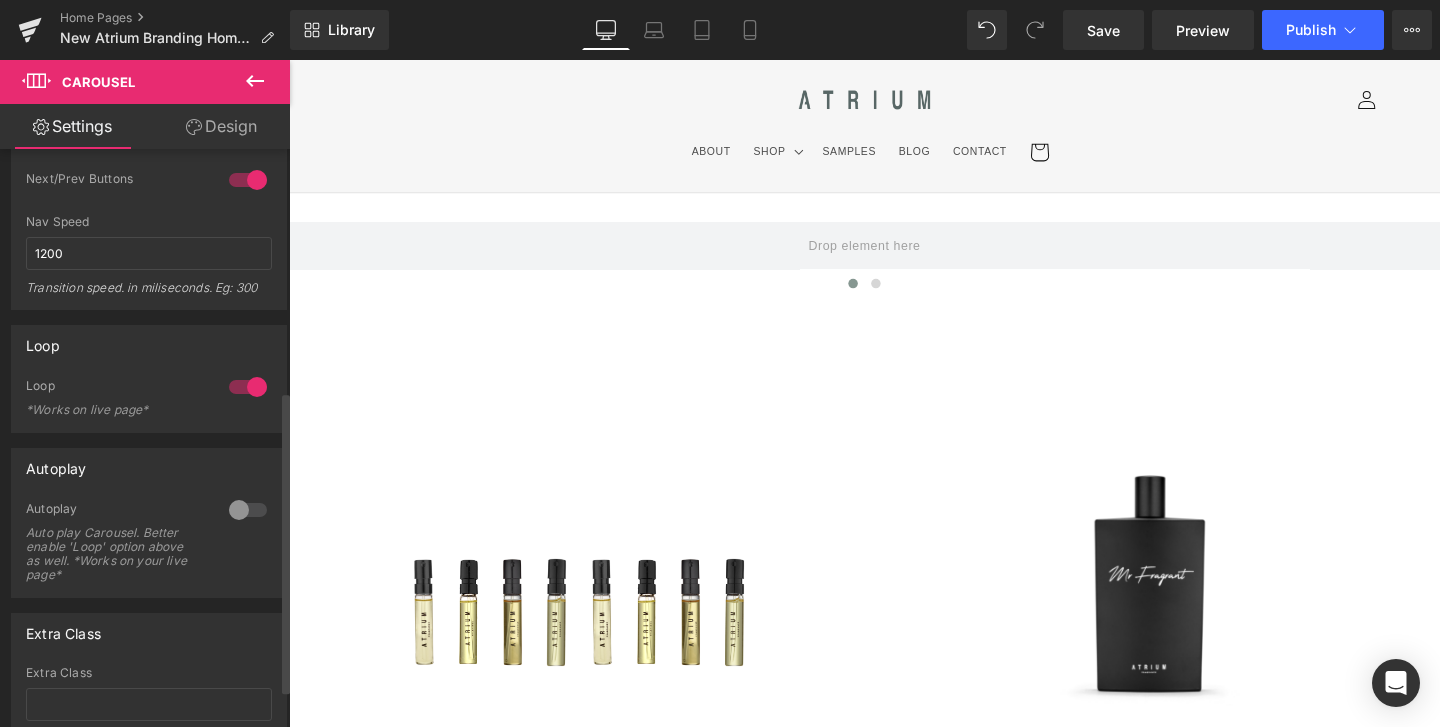 scroll, scrollTop: 536, scrollLeft: 0, axis: vertical 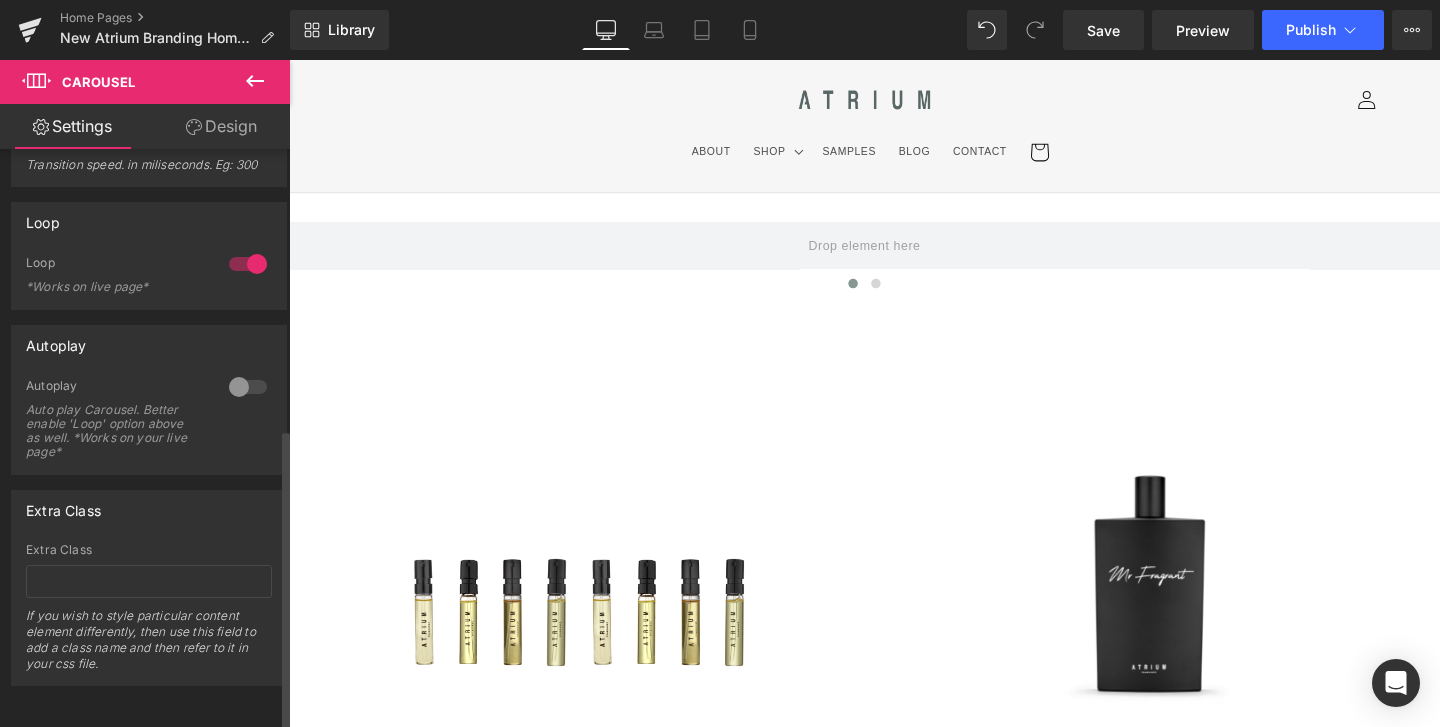 click at bounding box center (248, 387) 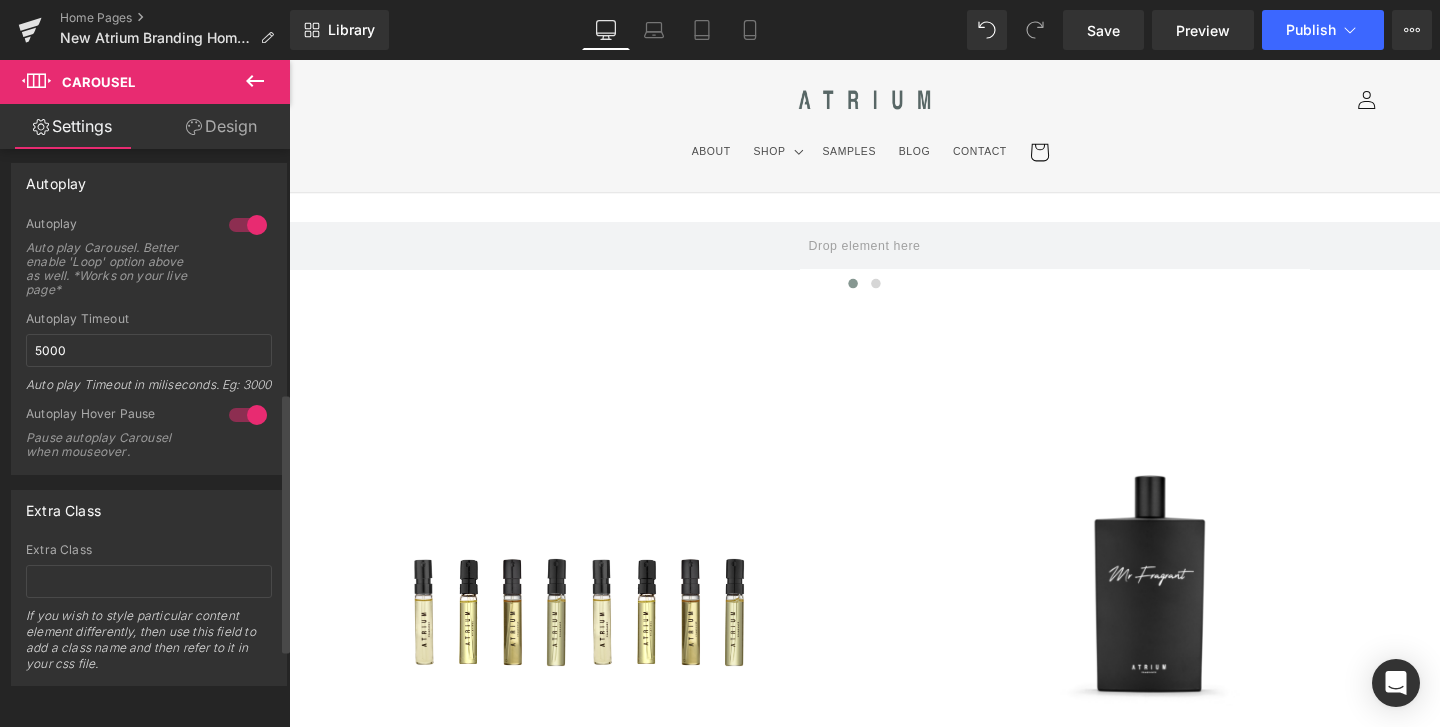 scroll, scrollTop: 0, scrollLeft: 0, axis: both 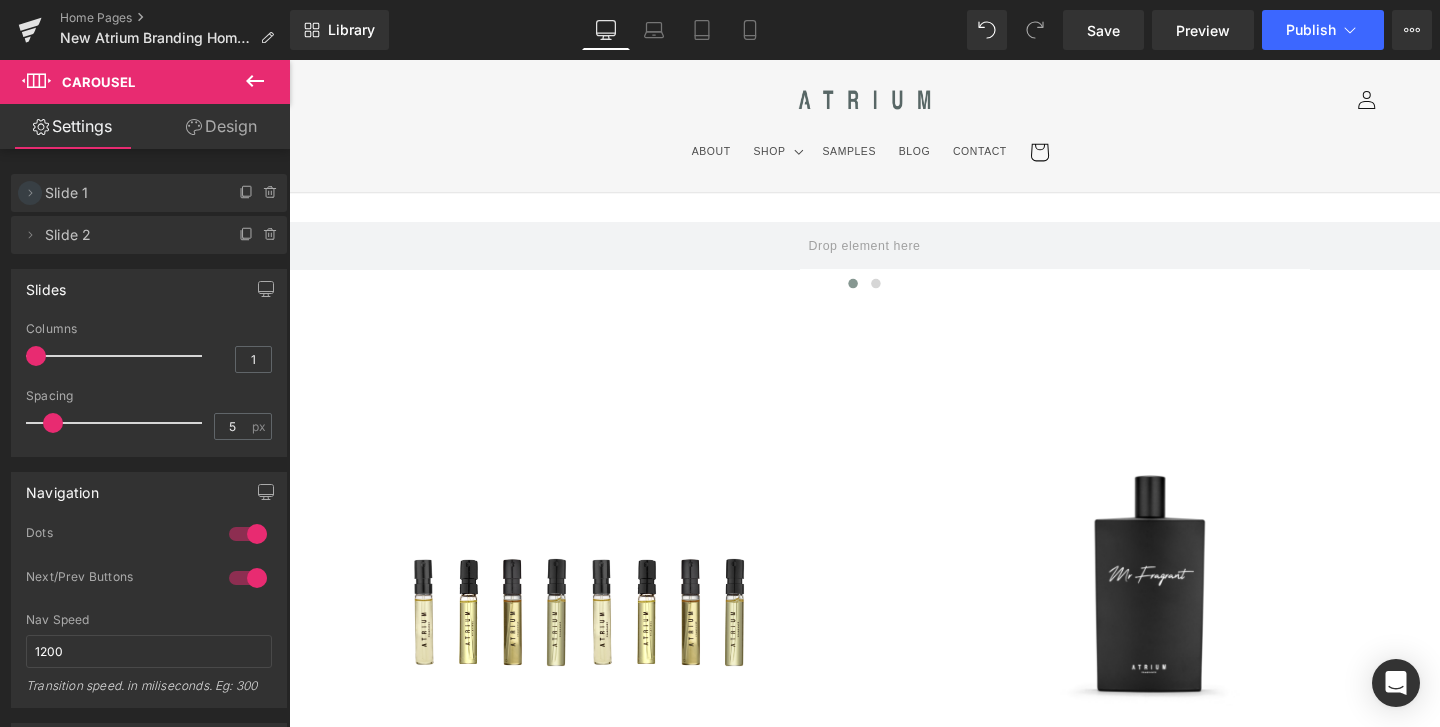 click 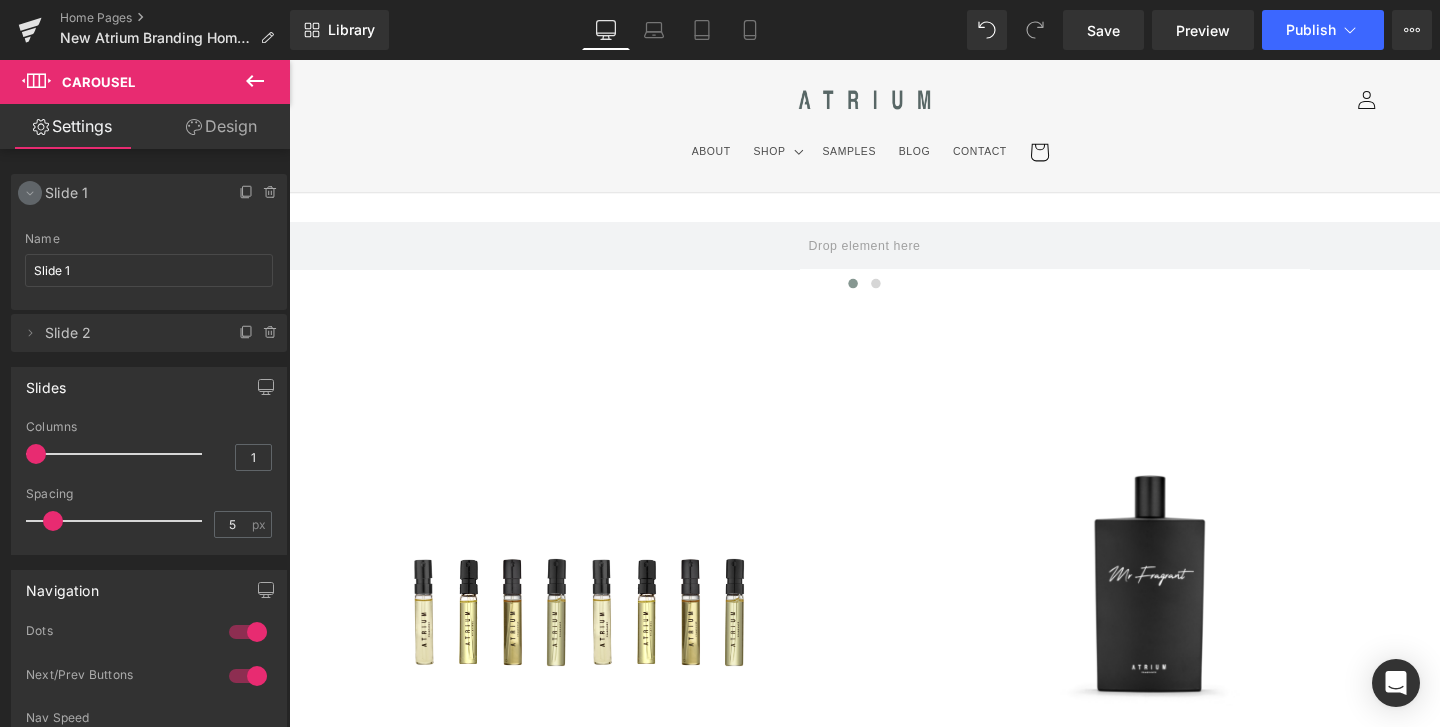 click 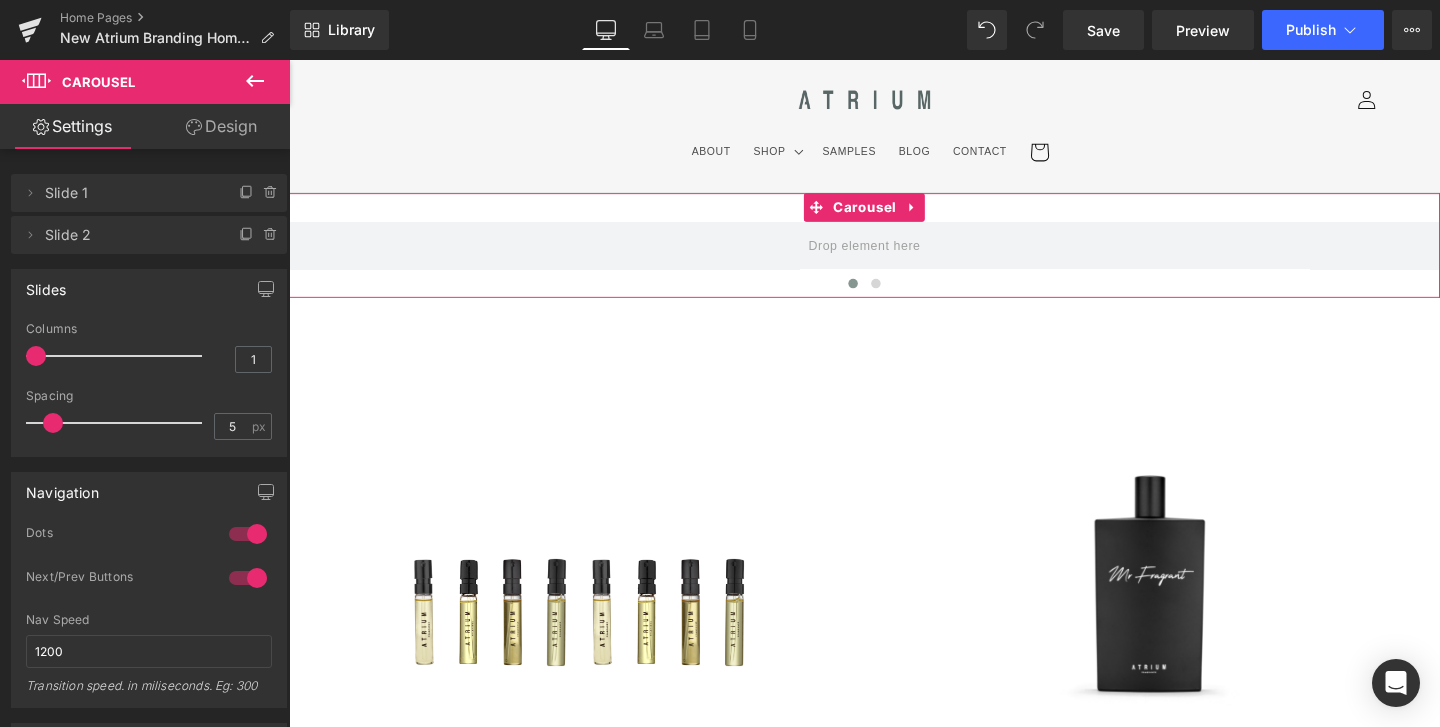 click 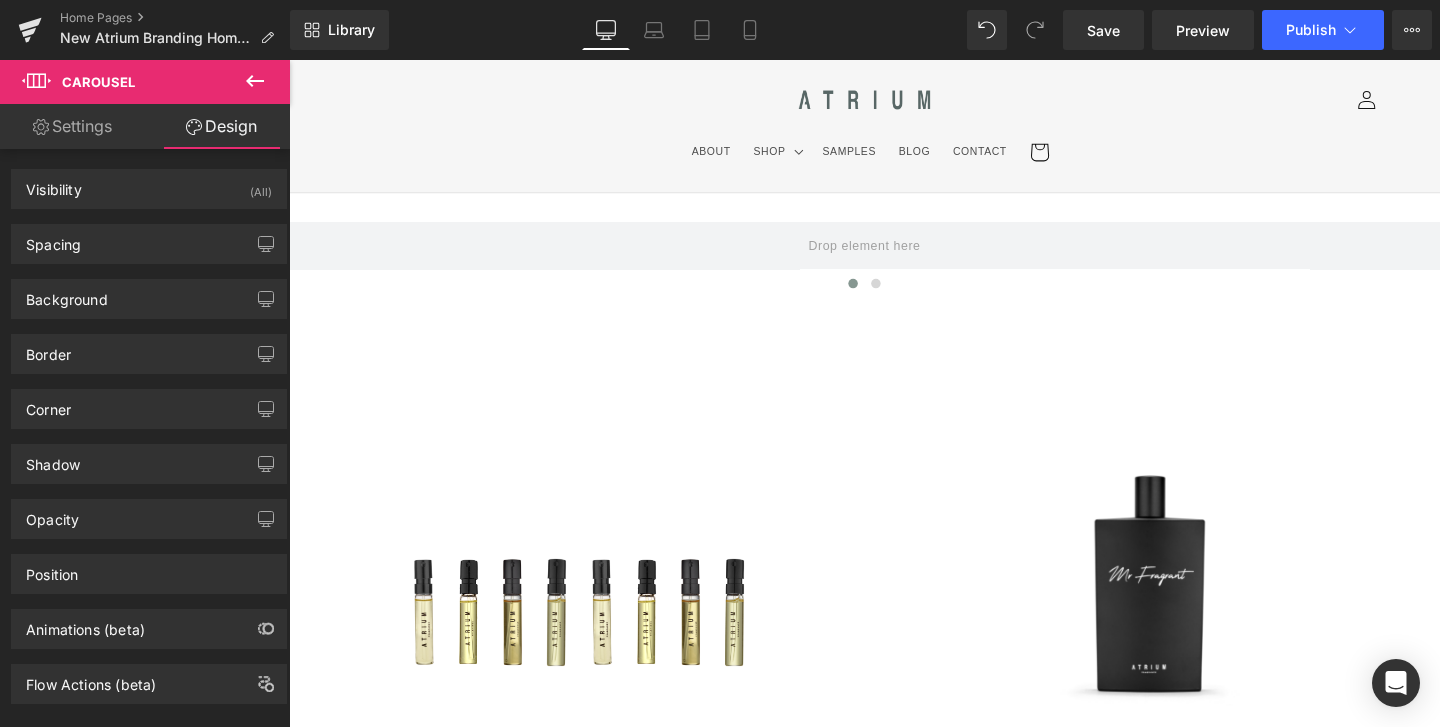 click 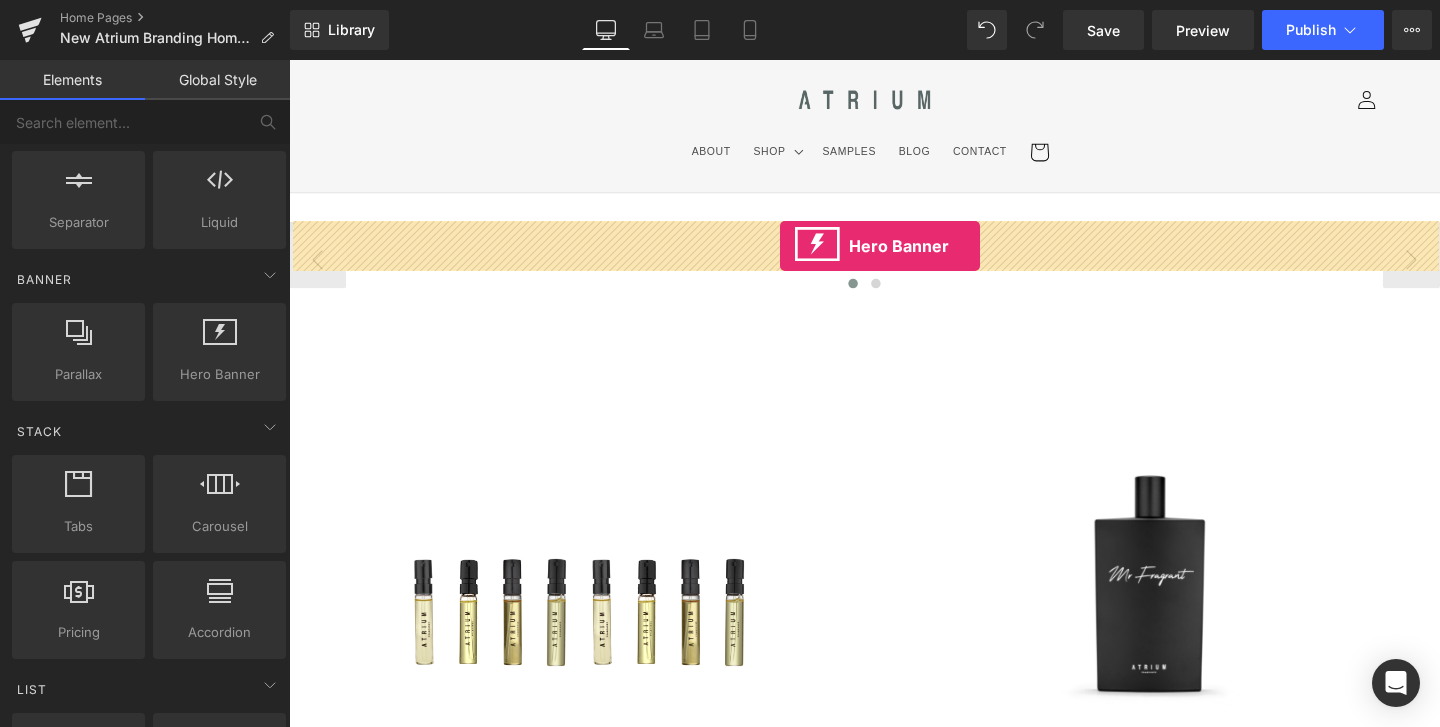 drag, startPoint x: 466, startPoint y: 423, endPoint x: 805, endPoint y: 256, distance: 377.9021 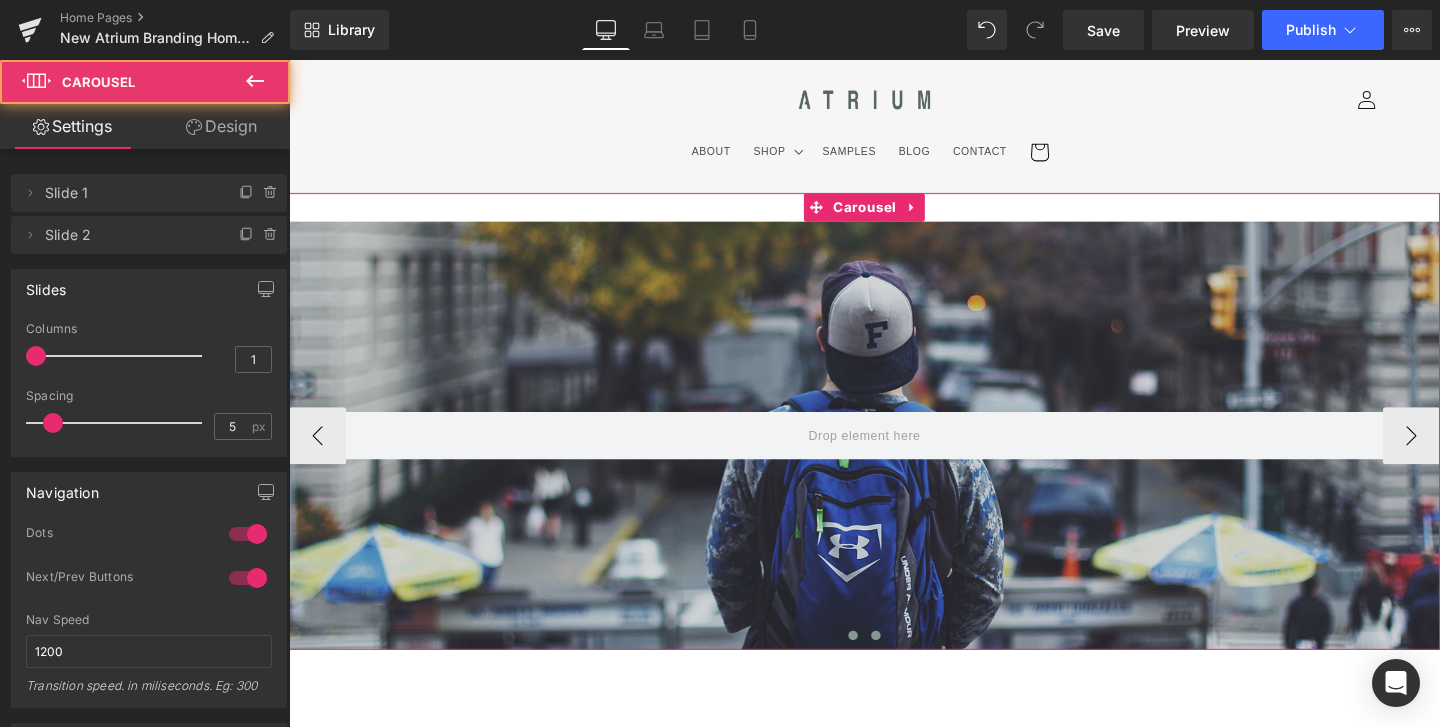 click at bounding box center [906, 665] 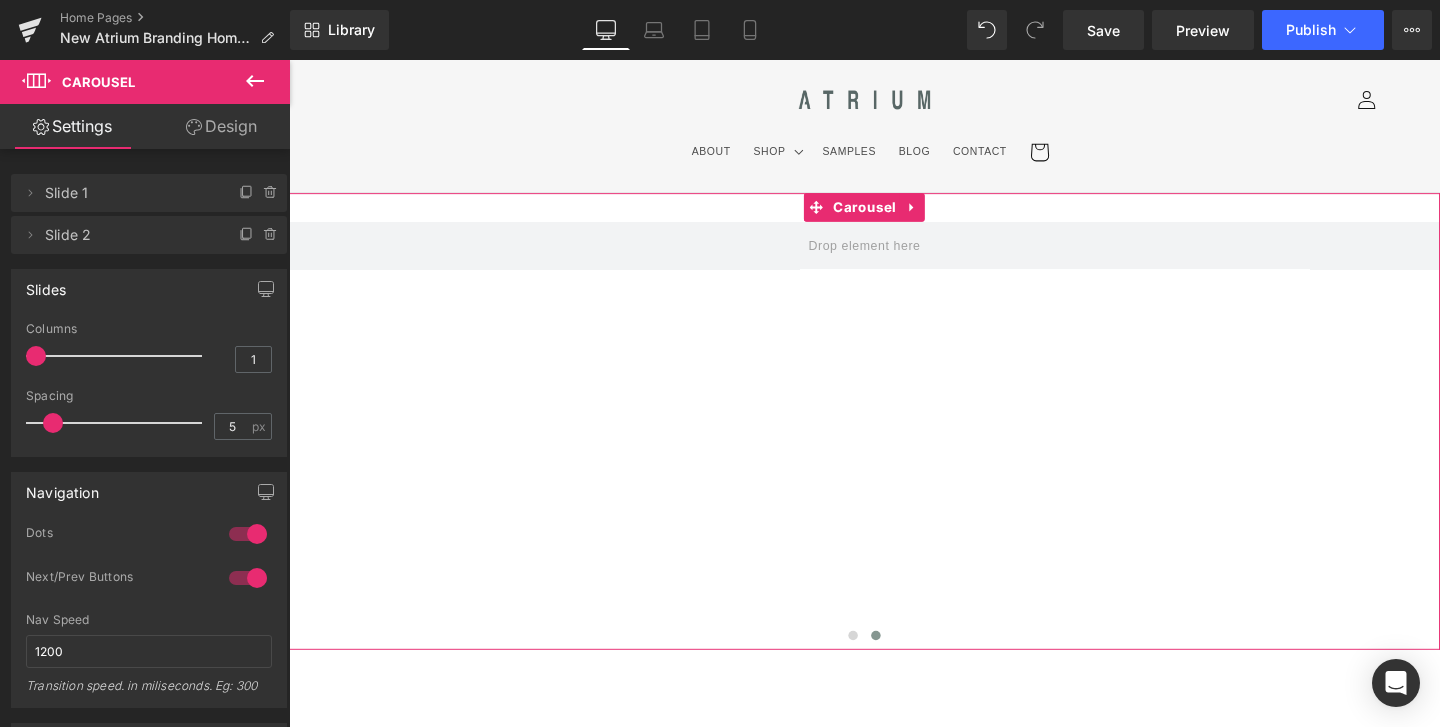 drag, startPoint x: 209, startPoint y: 132, endPoint x: 266, endPoint y: 81, distance: 76.48529 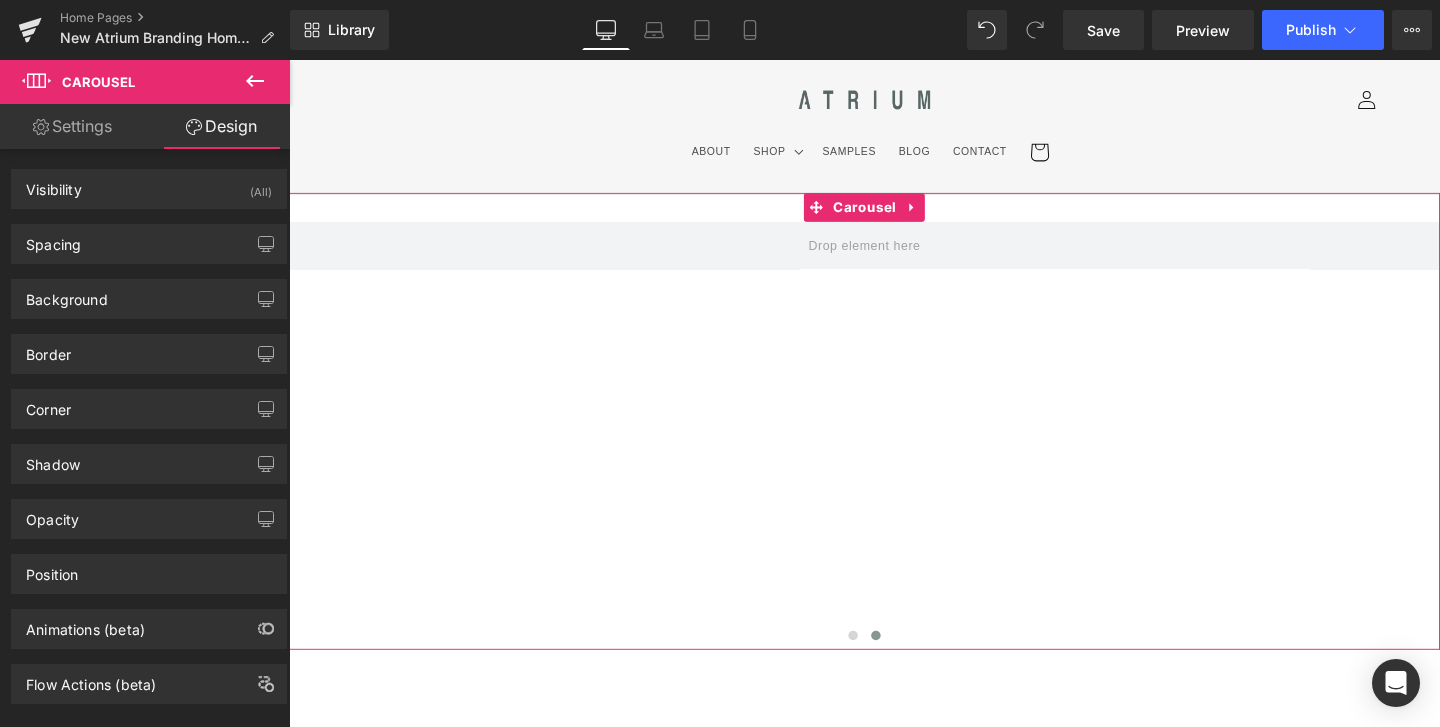click 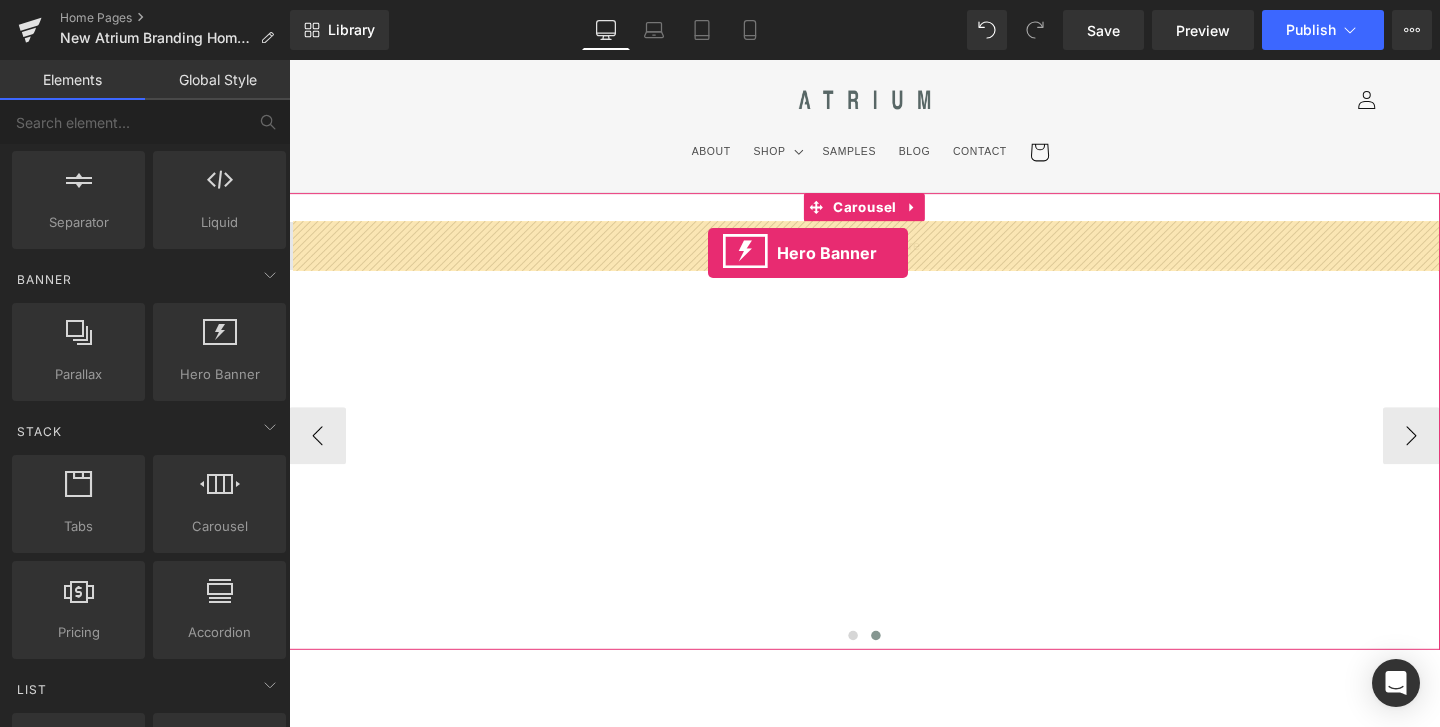 drag, startPoint x: 463, startPoint y: 412, endPoint x: 729, endPoint y: 263, distance: 304.88852 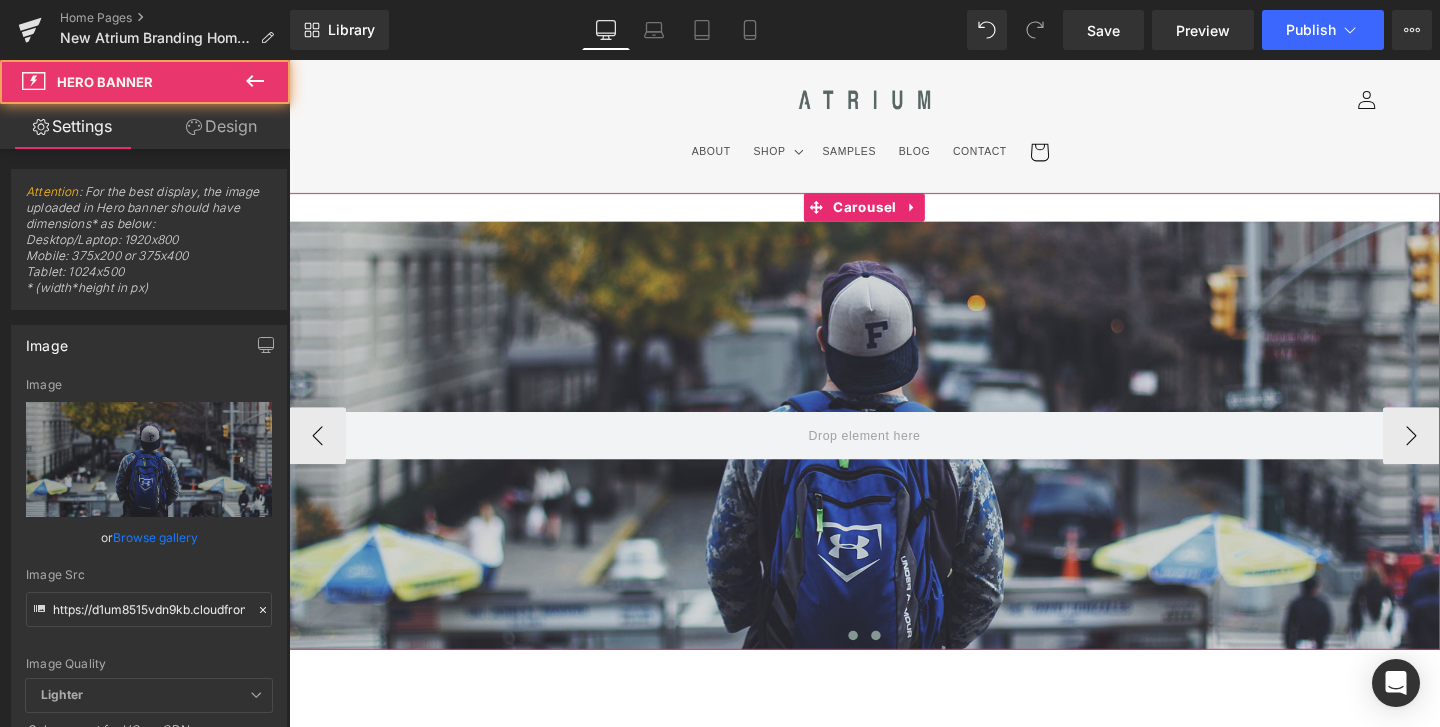 click at bounding box center [882, 665] 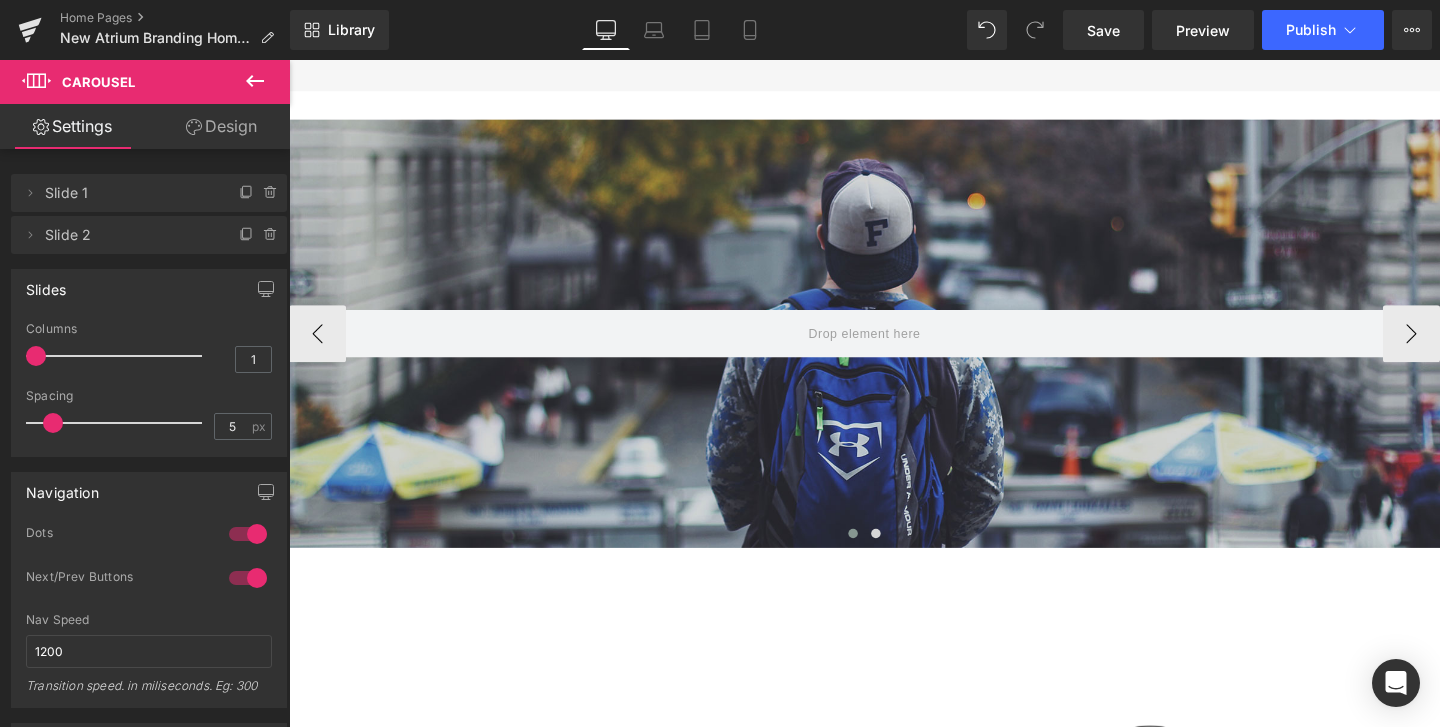 scroll, scrollTop: 0, scrollLeft: 0, axis: both 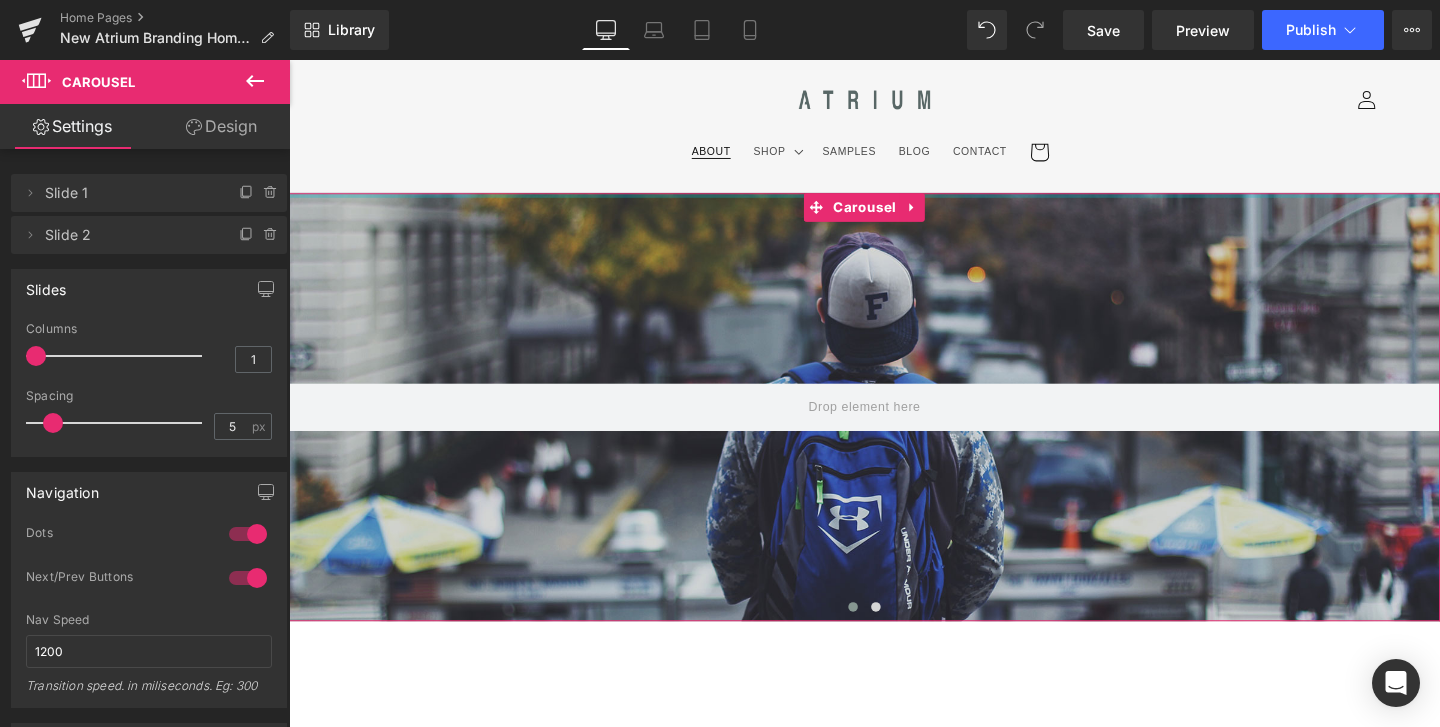 drag, startPoint x: 753, startPoint y: 218, endPoint x: 753, endPoint y: 168, distance: 50 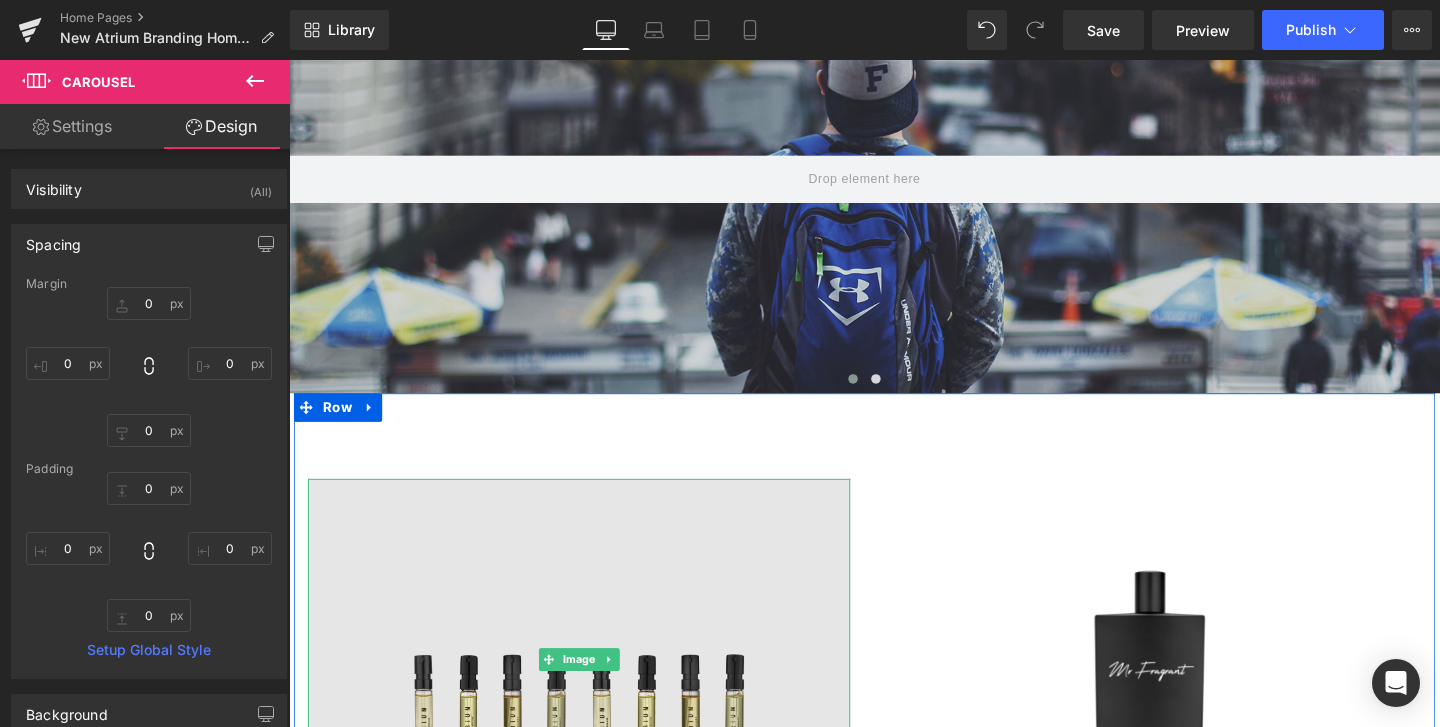 scroll, scrollTop: 226, scrollLeft: 0, axis: vertical 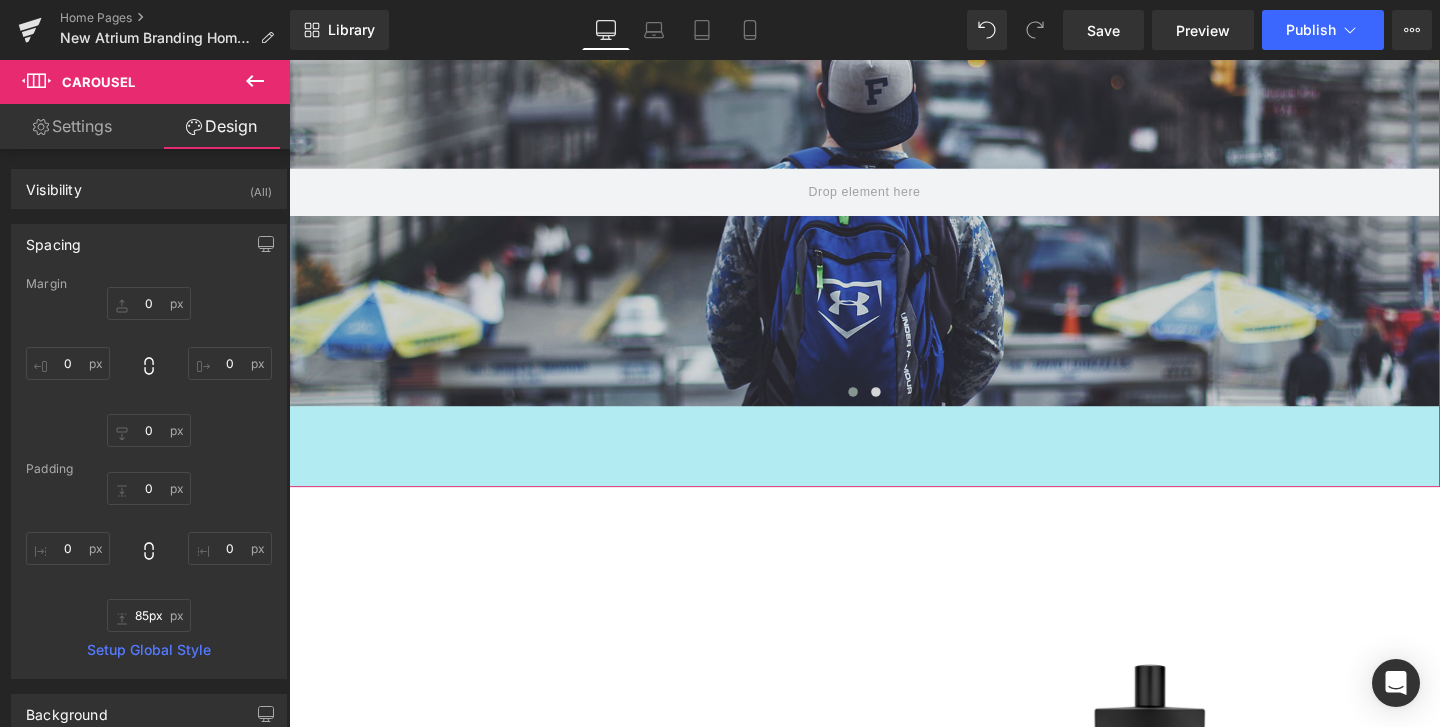 drag, startPoint x: 738, startPoint y: 419, endPoint x: 730, endPoint y: 503, distance: 84.38009 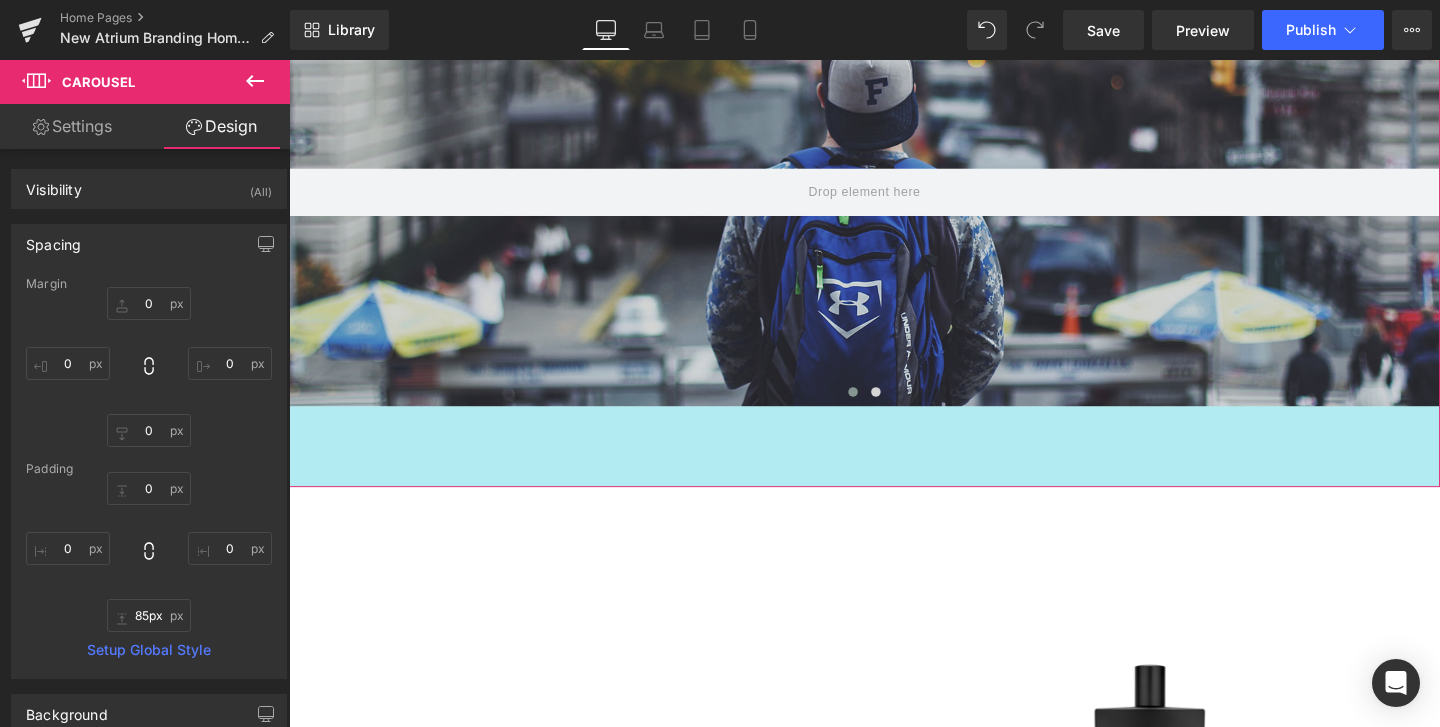 type on "84px" 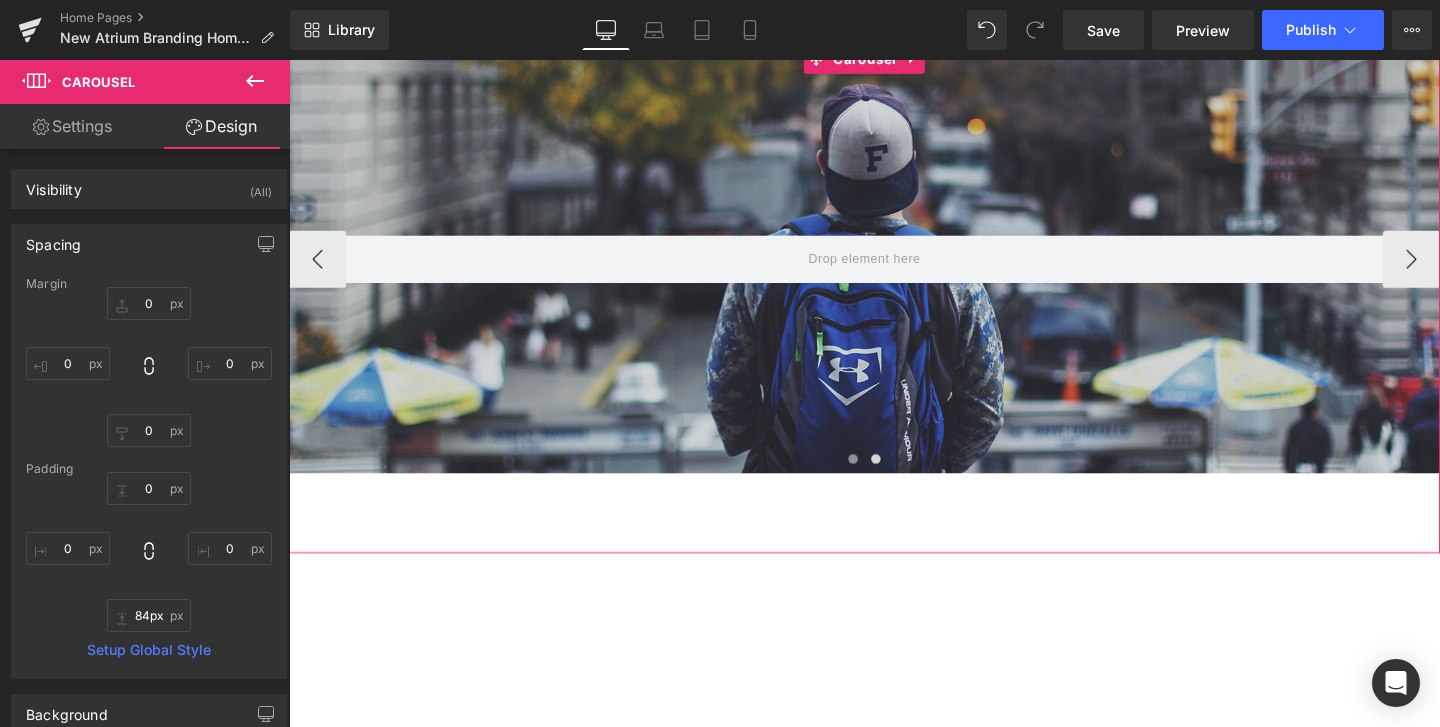 scroll, scrollTop: 101, scrollLeft: 0, axis: vertical 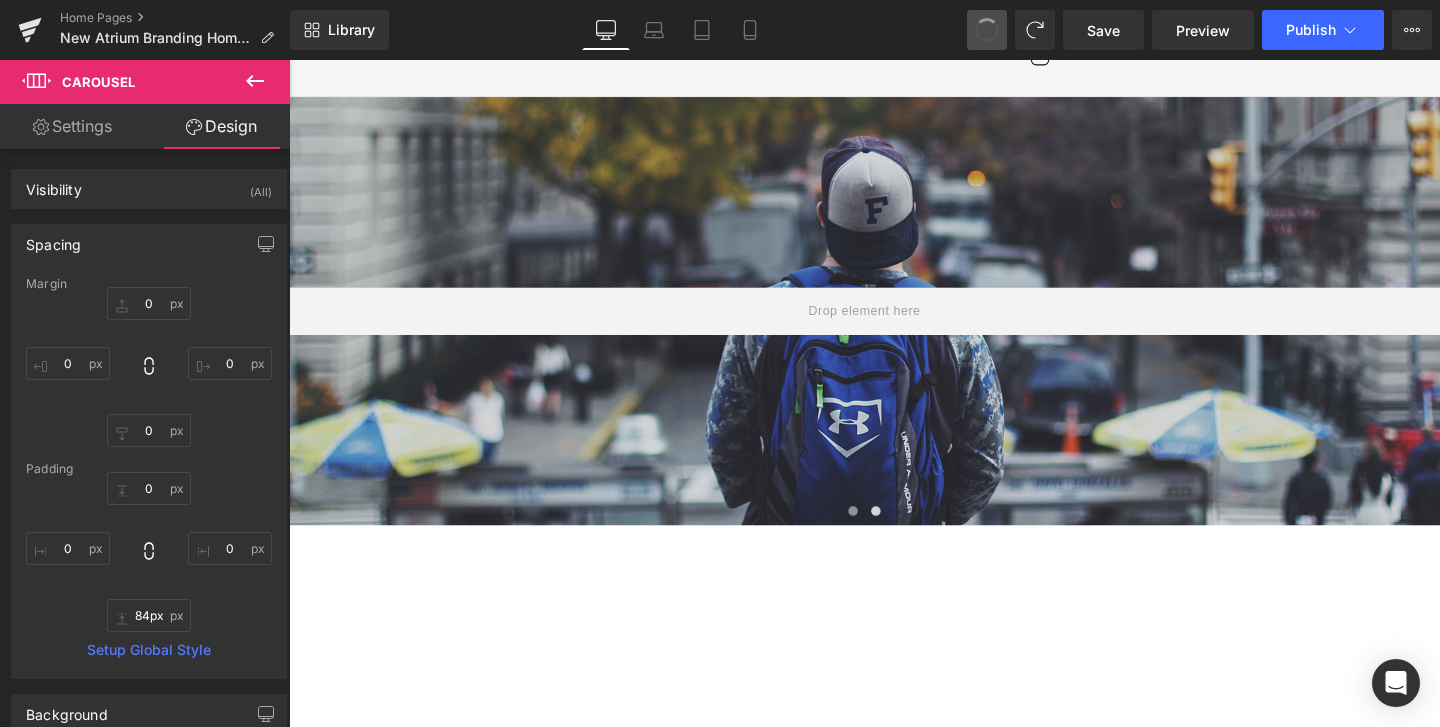 type on "0" 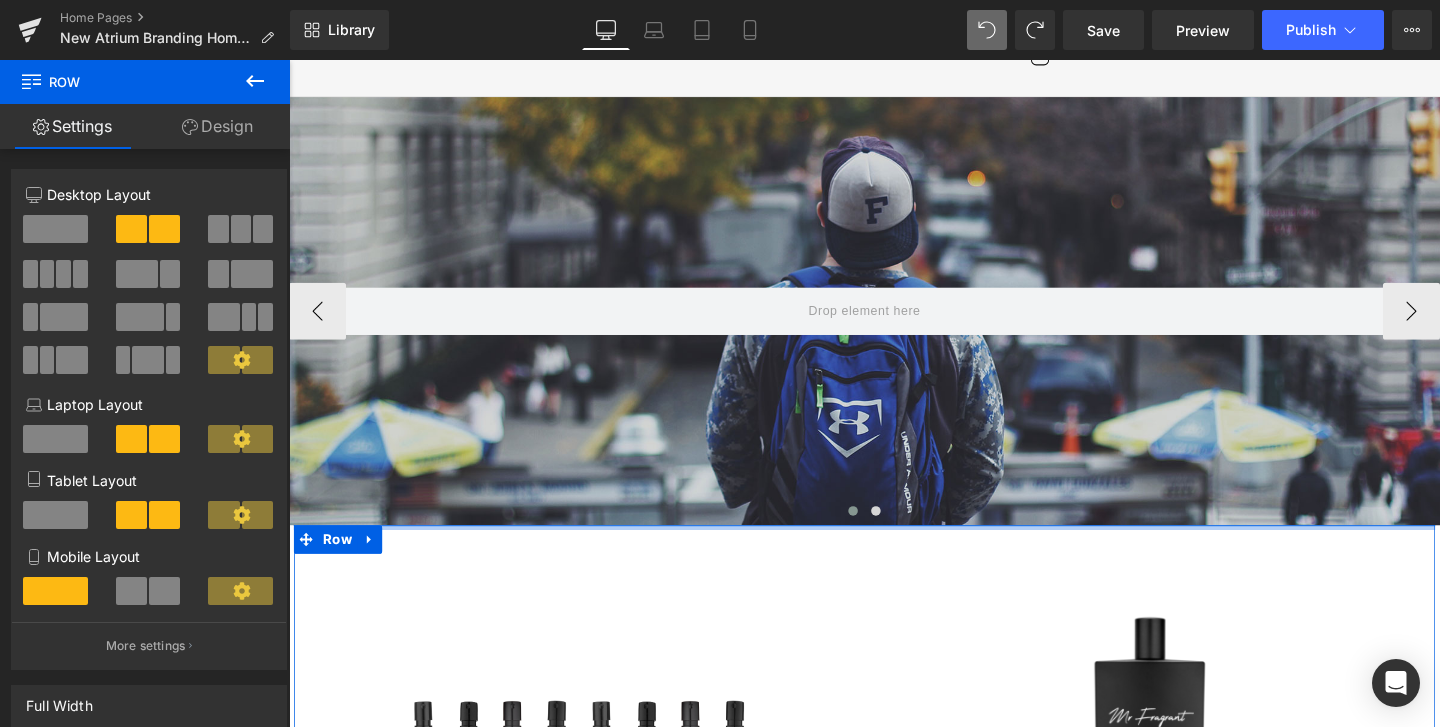 drag, startPoint x: 804, startPoint y: 552, endPoint x: 814, endPoint y: 479, distance: 73.68175 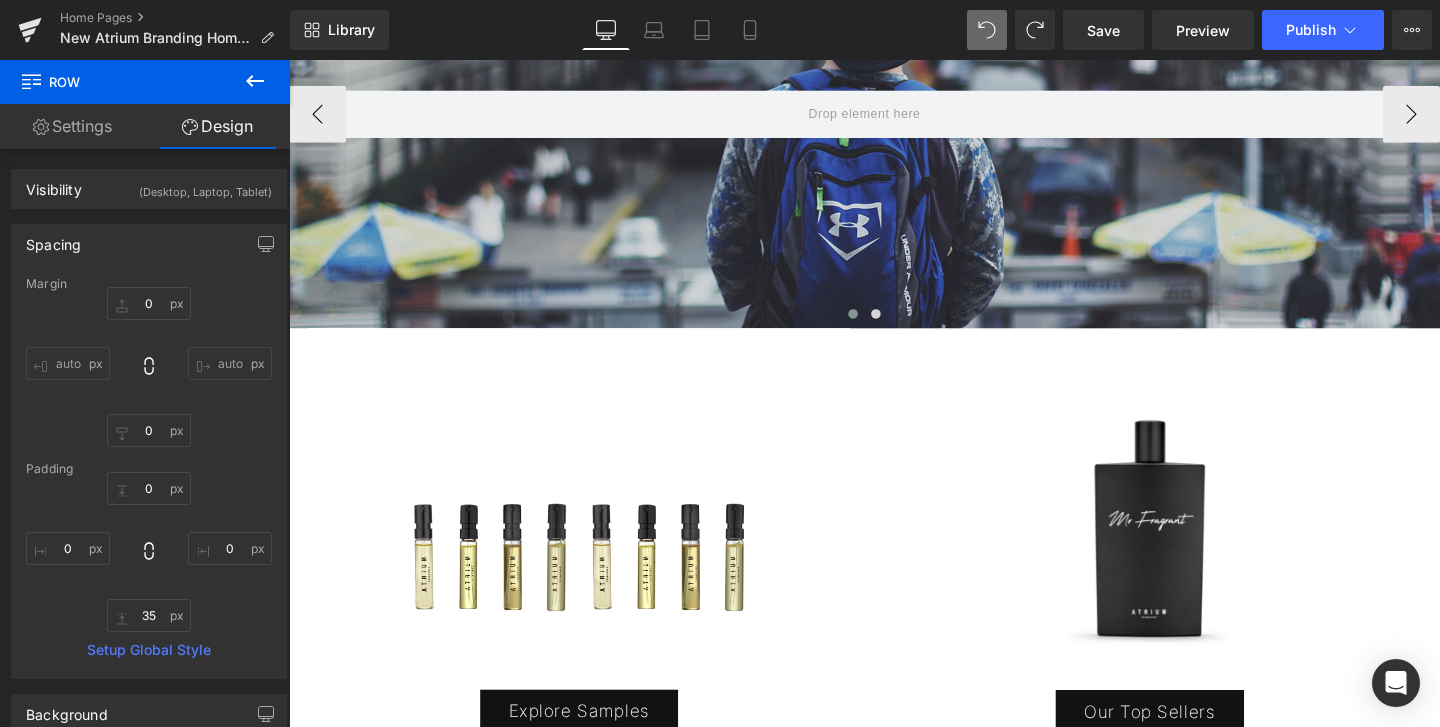 scroll, scrollTop: 18, scrollLeft: 0, axis: vertical 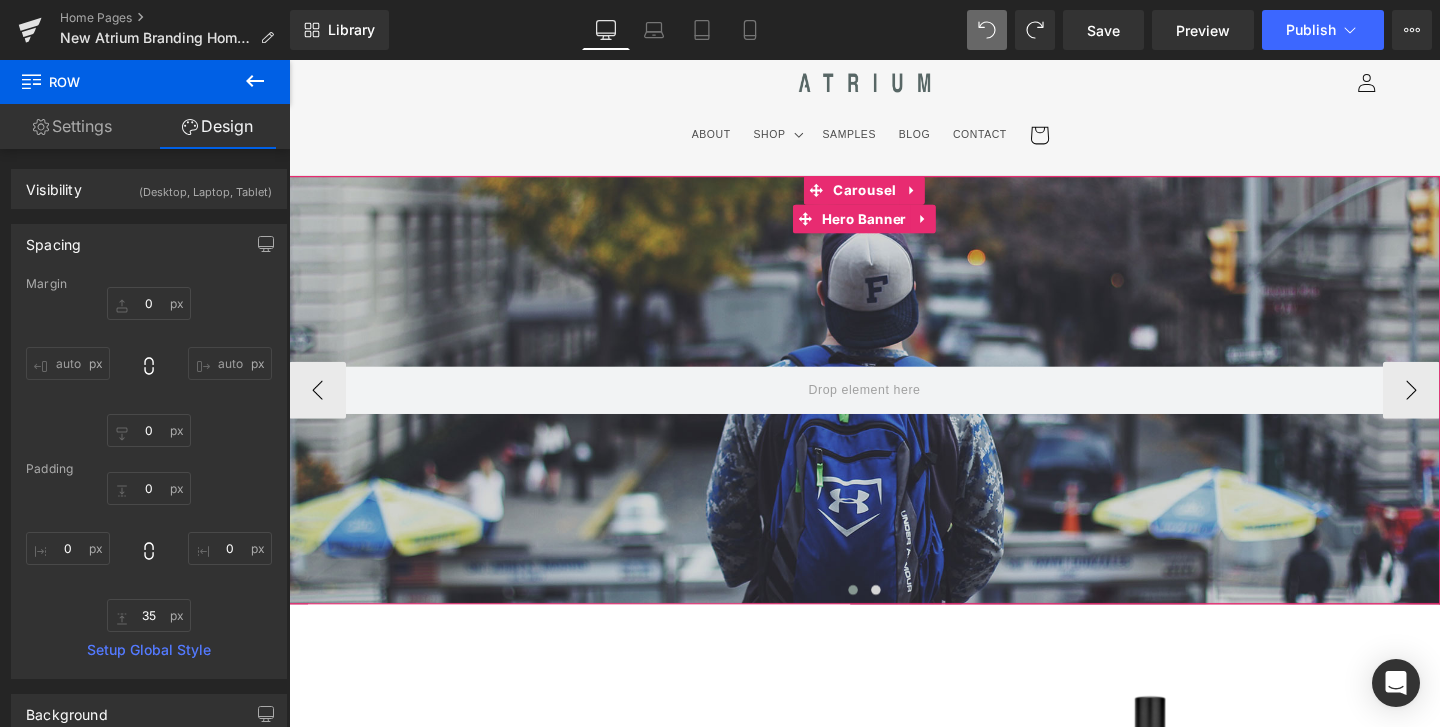 click at bounding box center (894, 407) 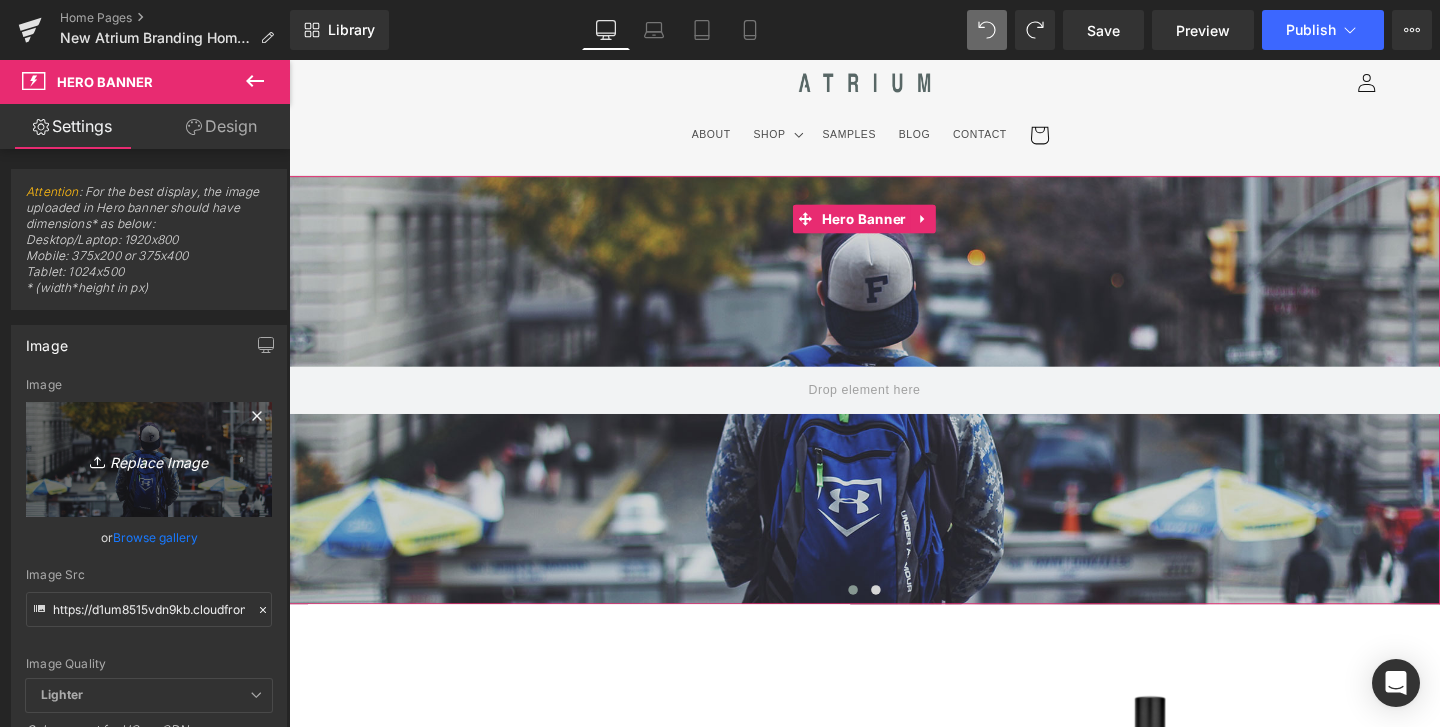 click on "Replace Image" at bounding box center (149, 459) 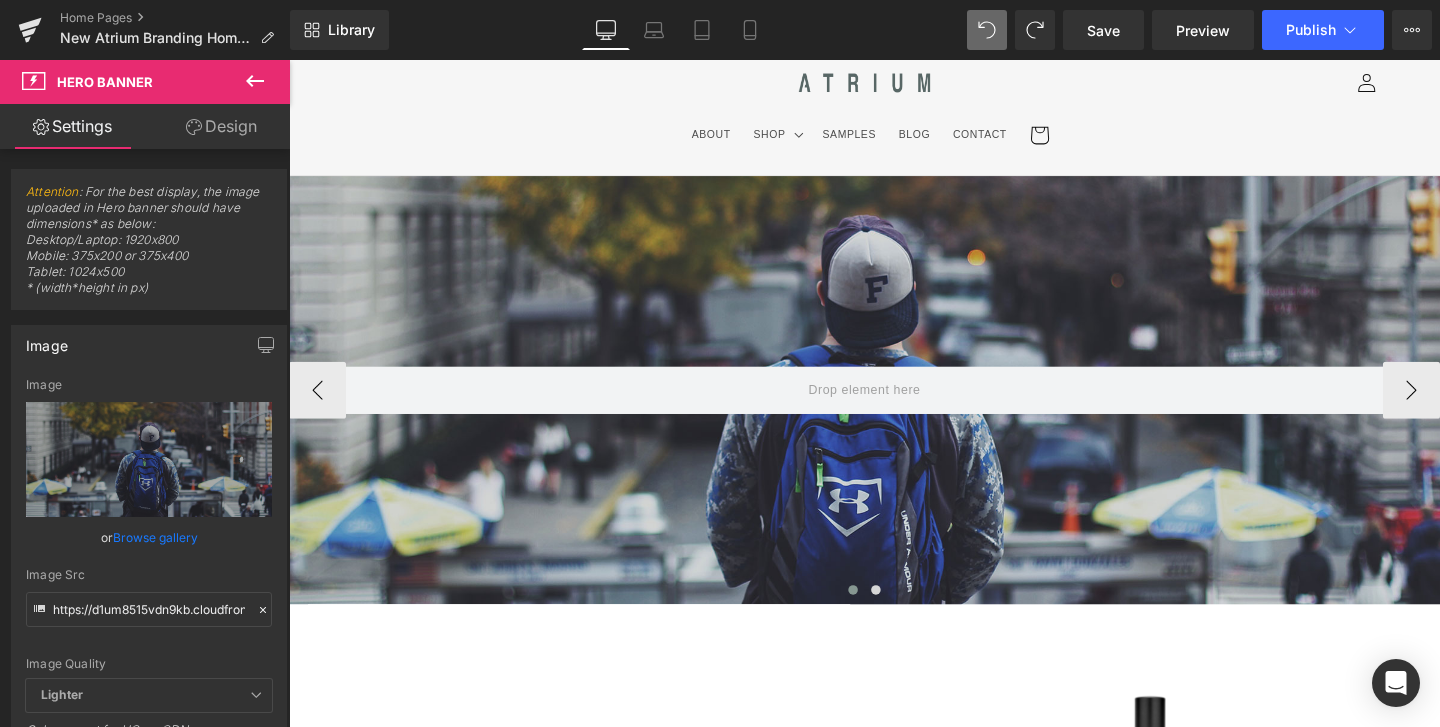 type on "C:\fakepath\23-07-28 ATRIUM71348.jpg" 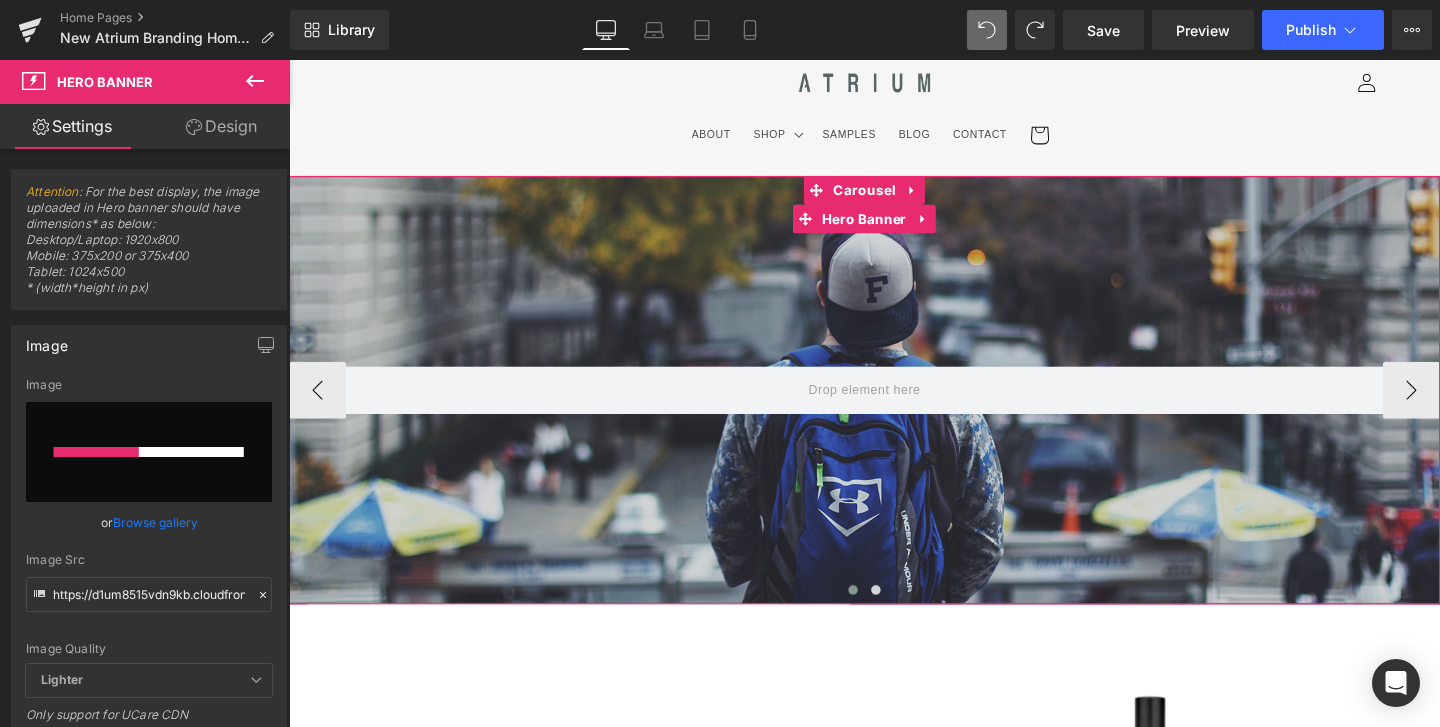 type 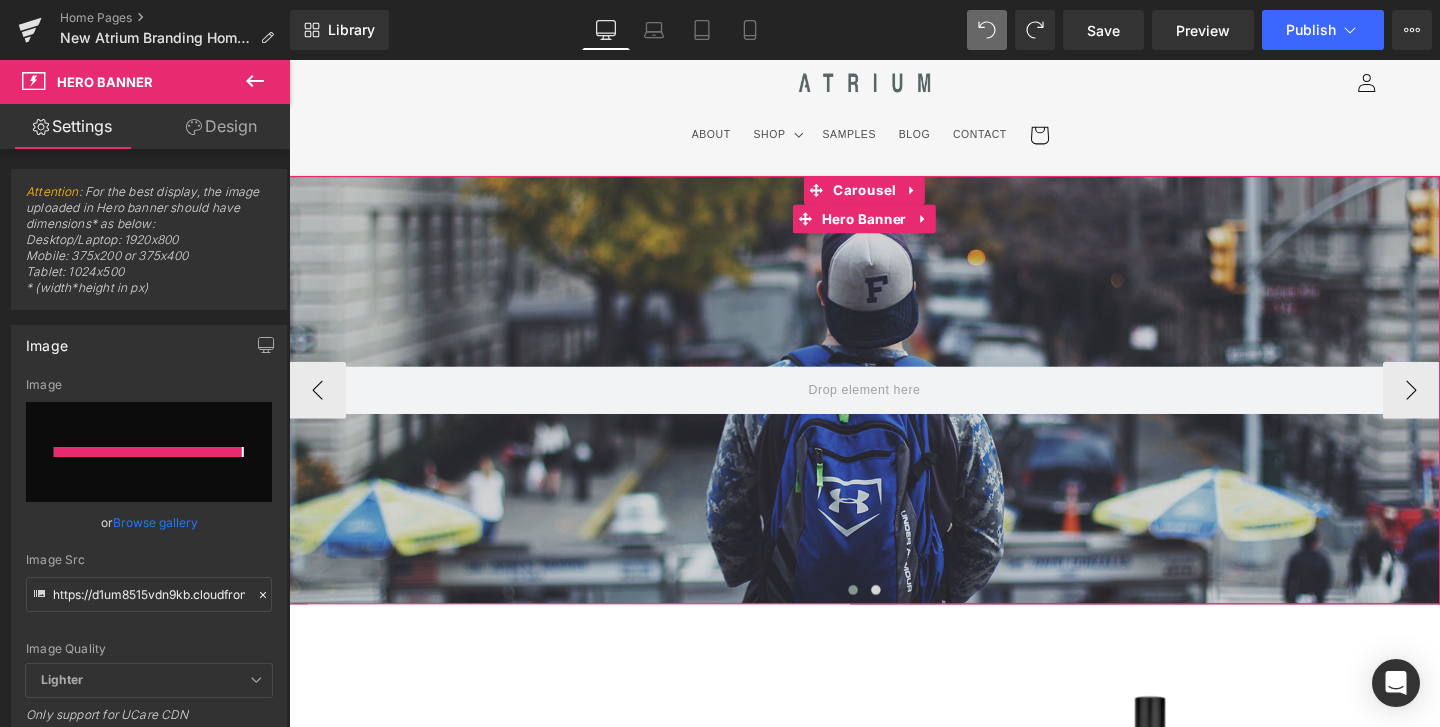 type on "https://ucarecdn.com/74b7a5e9-0571-4bed-a77c-b3f10b0fe9f0/-/format/auto/-/preview/3000x3000/-/quality/lighter/23-07-28%20ATRIUM71348.jpg" 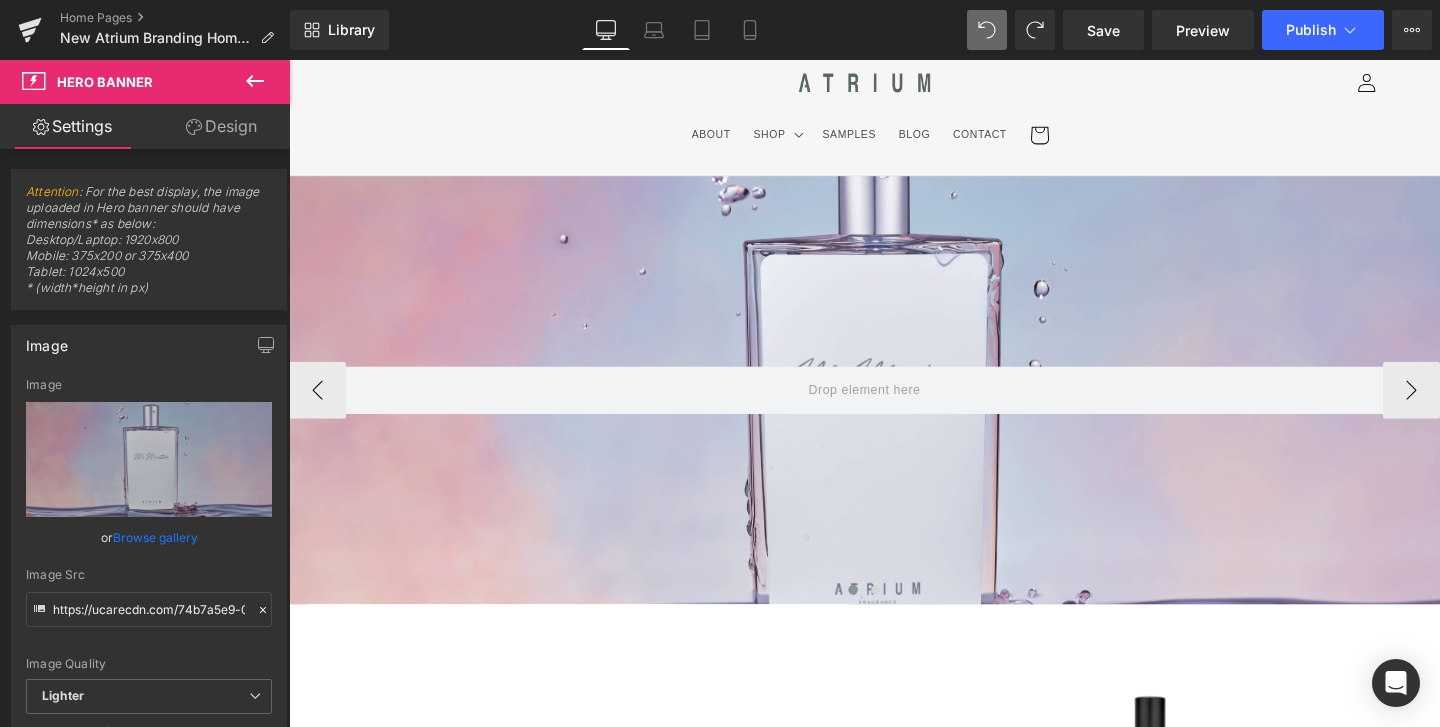 click 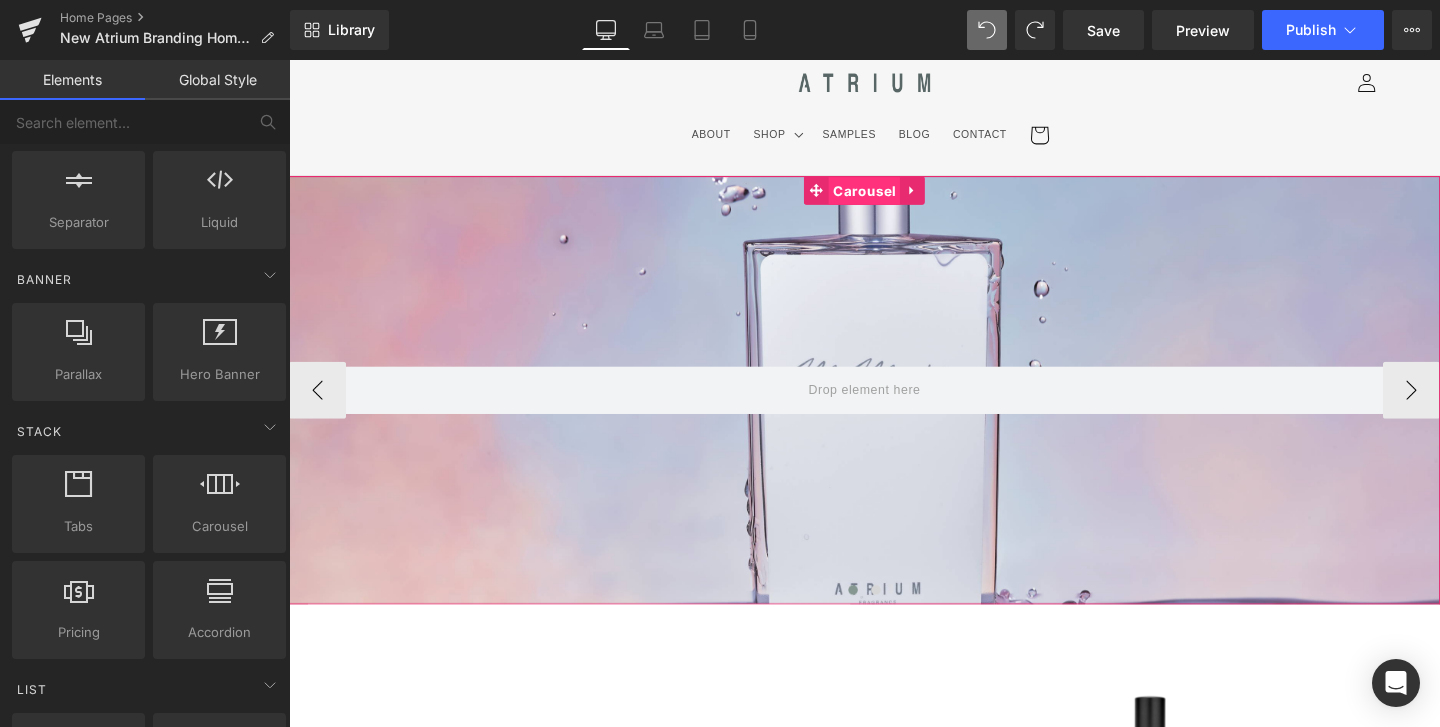 click on "Carousel" at bounding box center [893, 198] 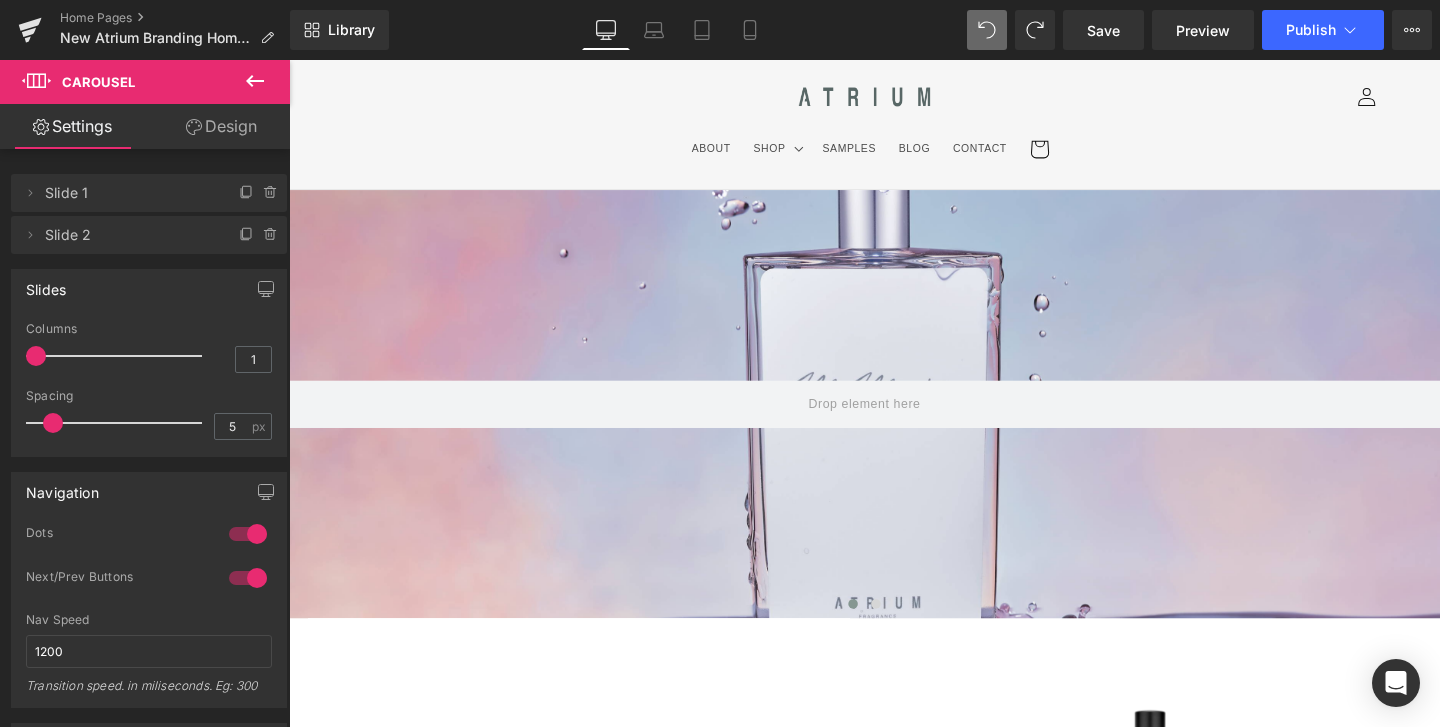 scroll, scrollTop: 0, scrollLeft: 0, axis: both 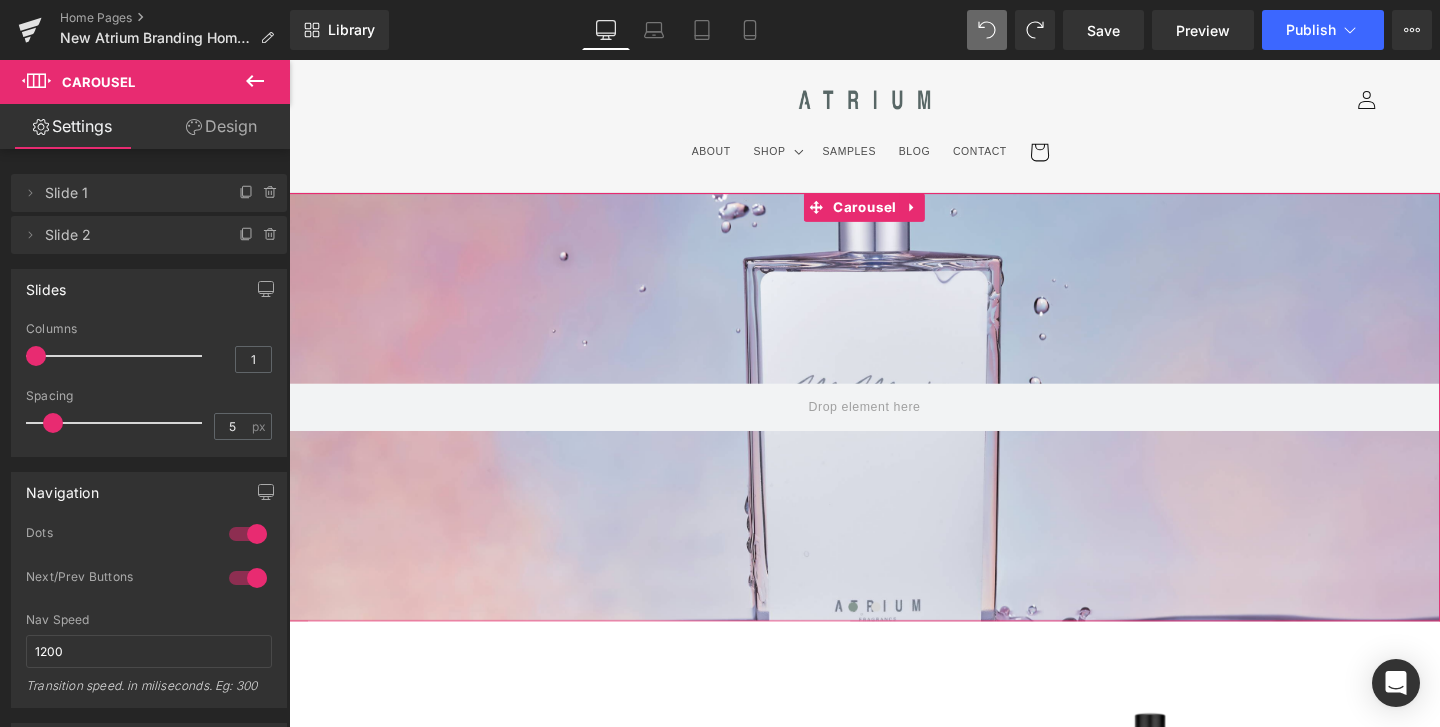 click on "‹" at bounding box center (259, 425) 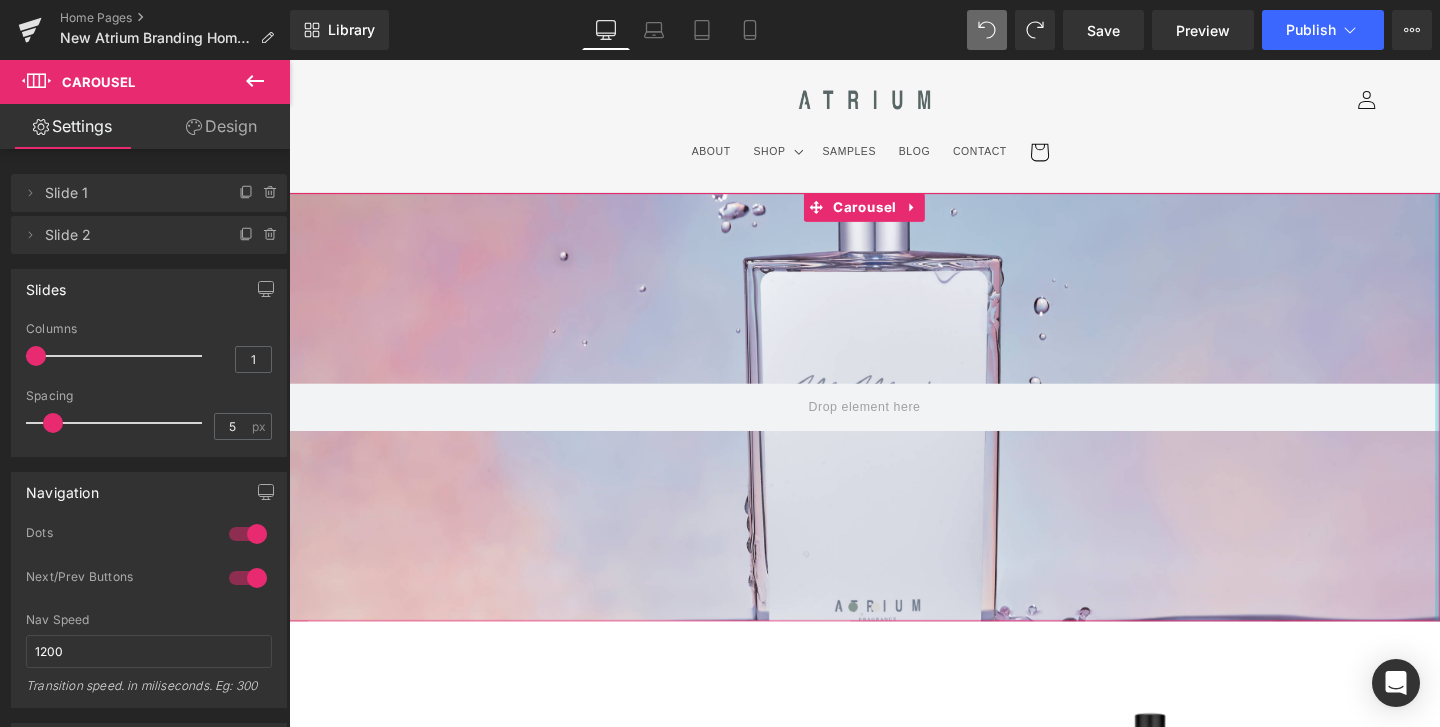 click on "›" at bounding box center (1529, 425) 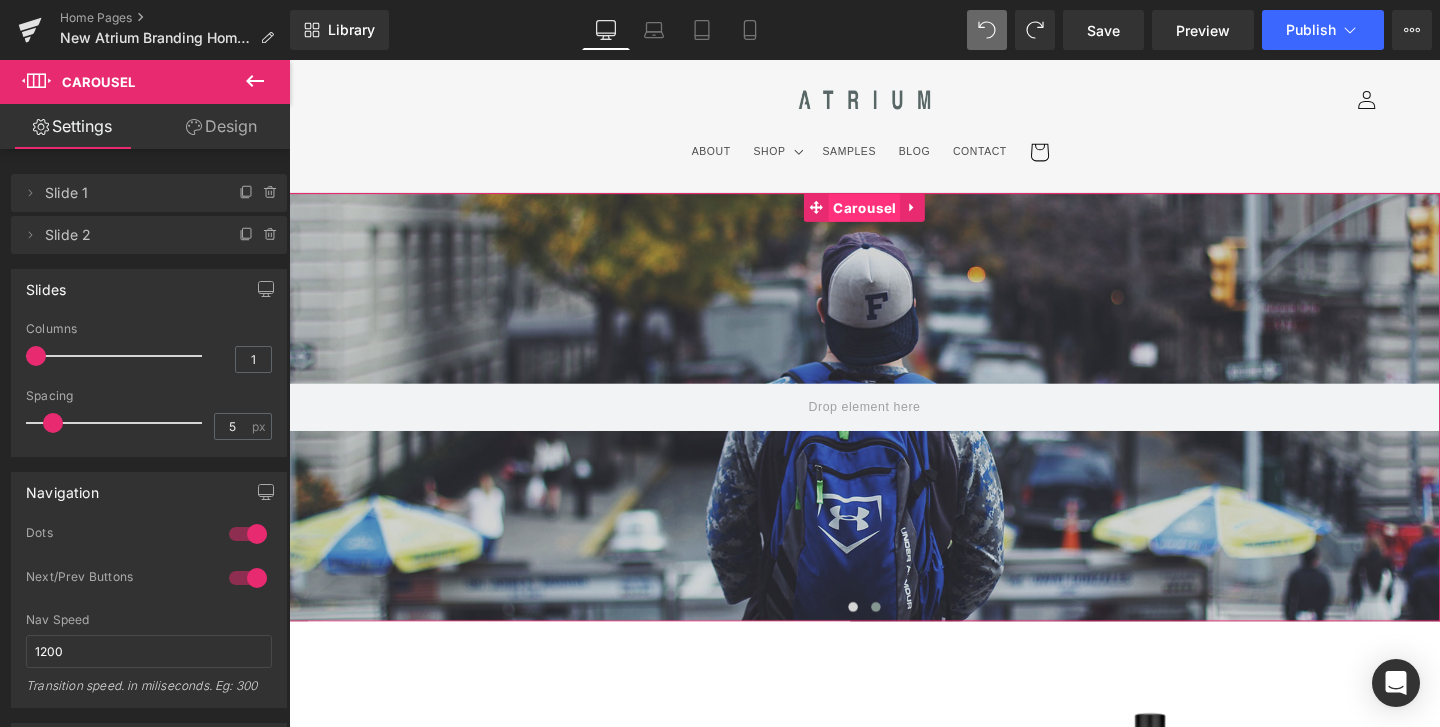 click on "Carousel" at bounding box center [893, 216] 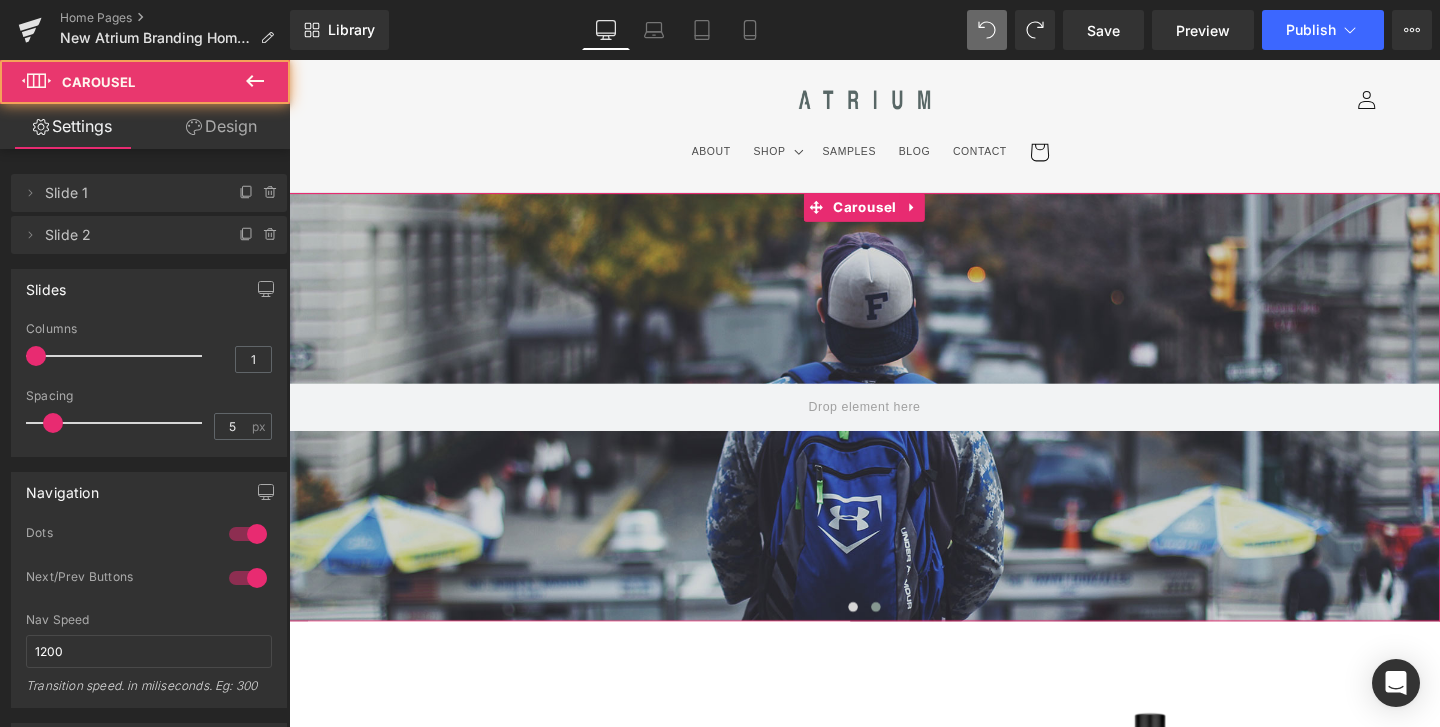 click on "Design" at bounding box center [221, 126] 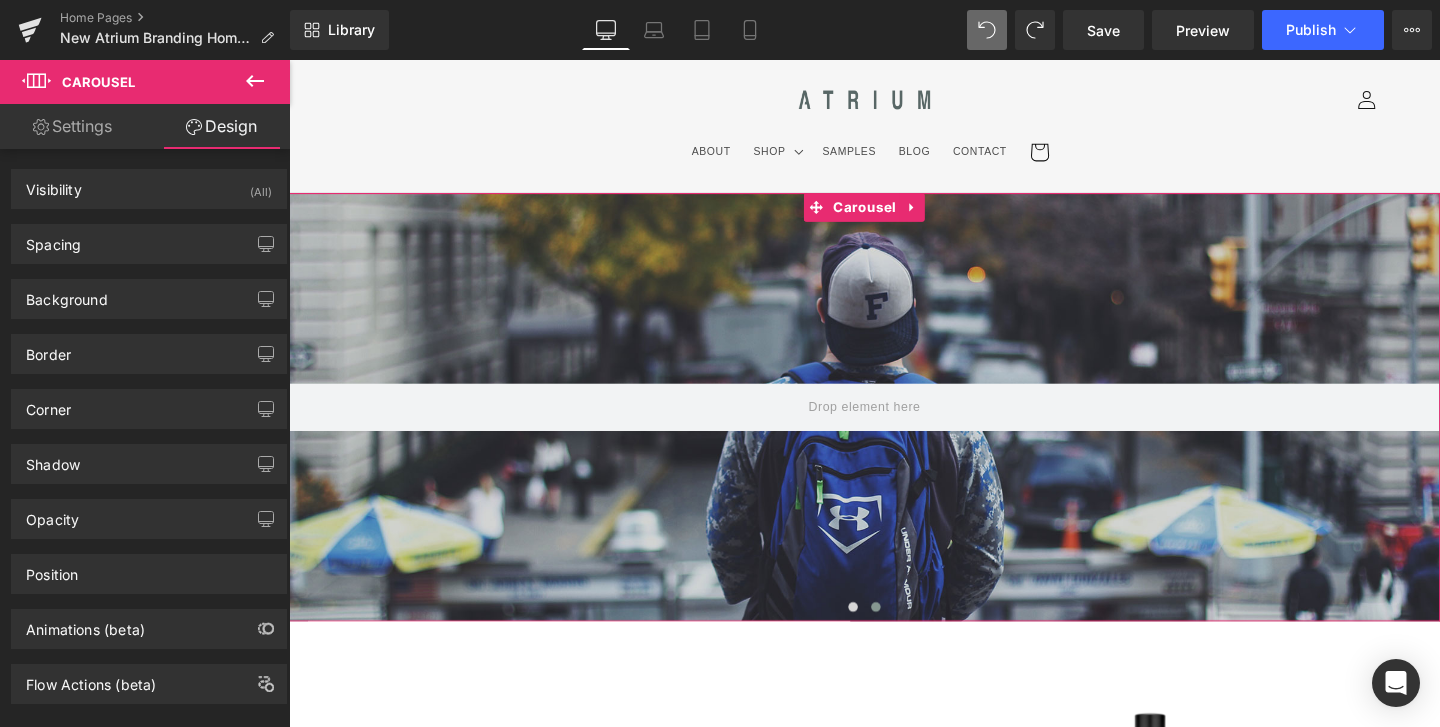 click on "Settings" at bounding box center (72, 126) 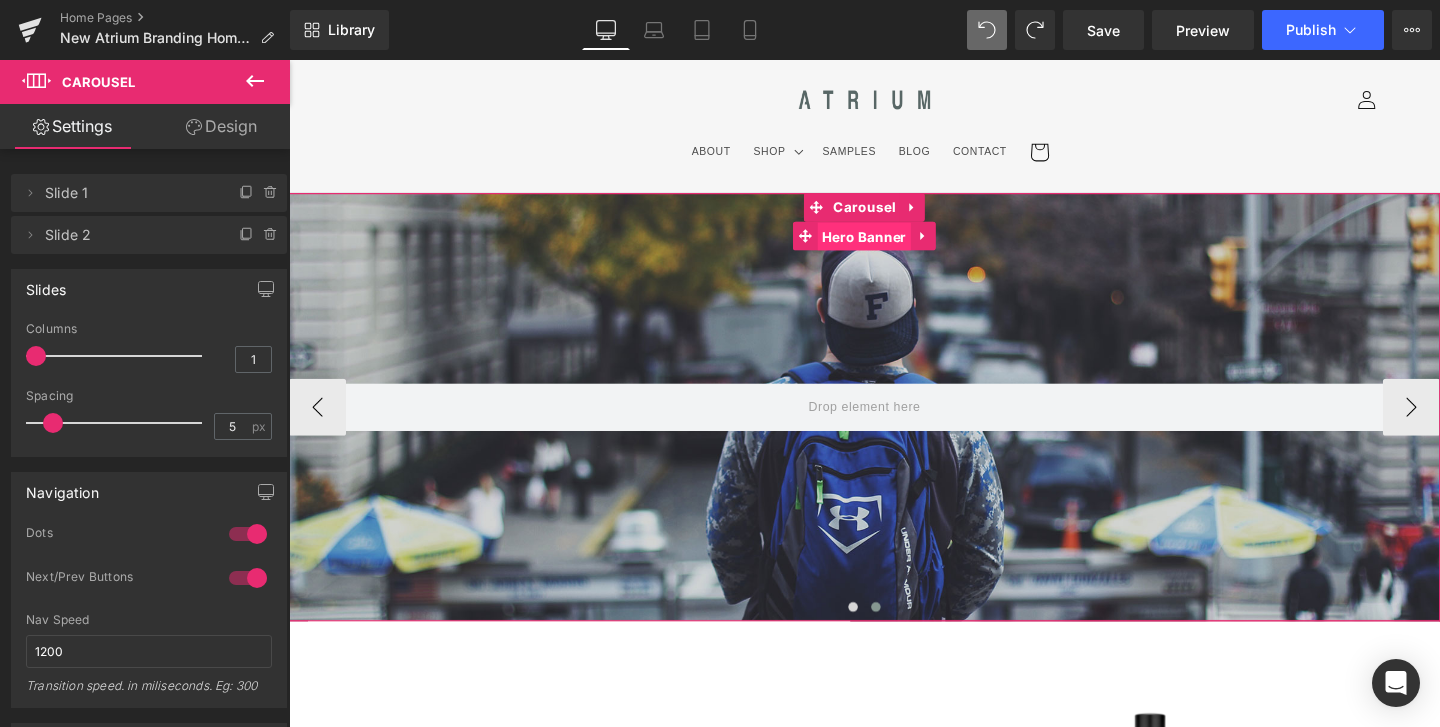 click on "Hero Banner" at bounding box center (894, 246) 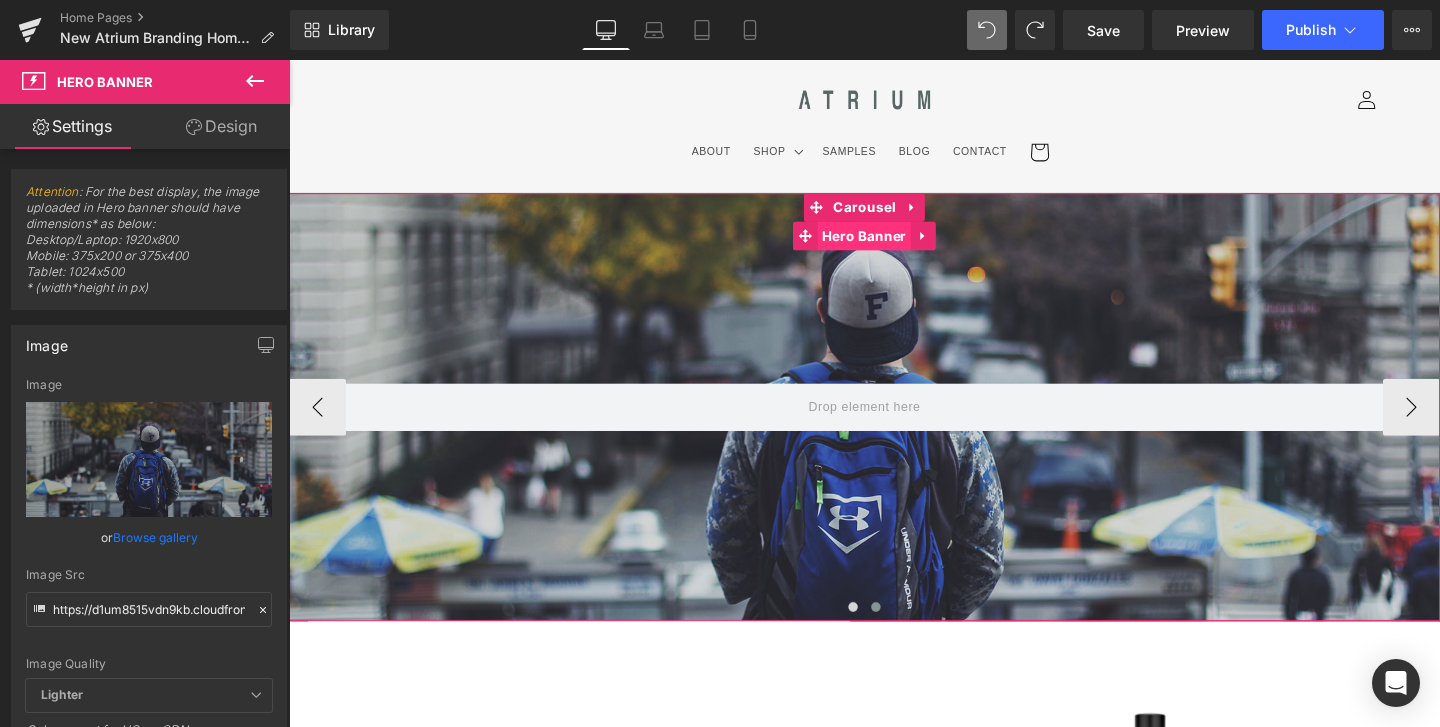 click on "Hero Banner" at bounding box center [894, 245] 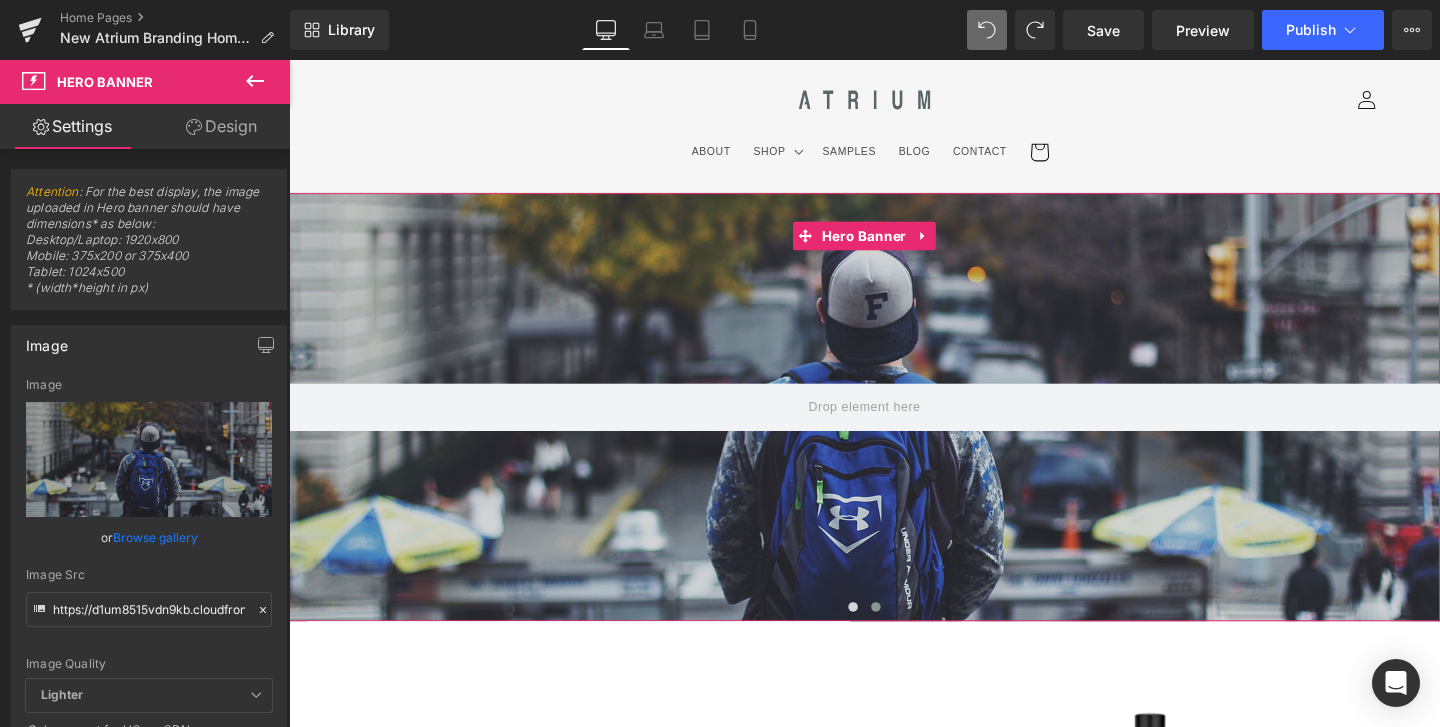 click on "Browse gallery" at bounding box center (155, 537) 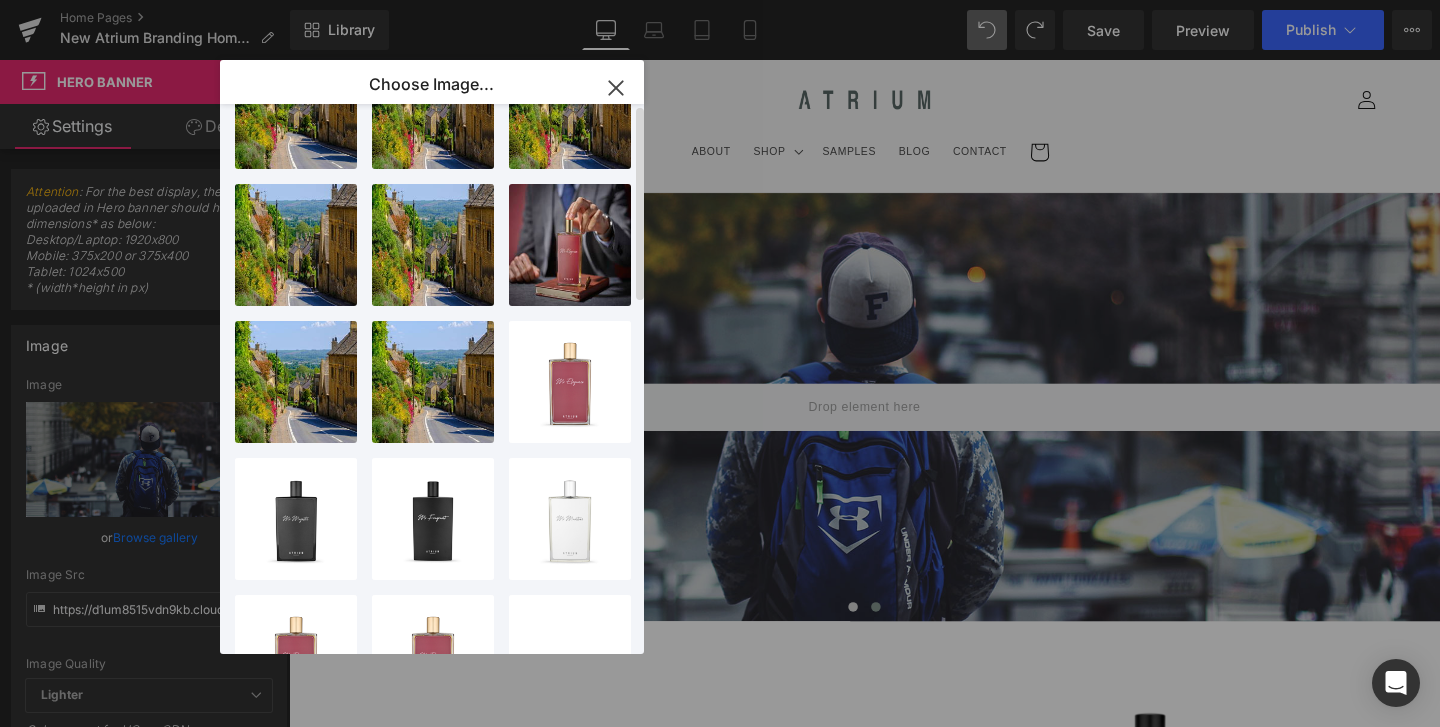 scroll, scrollTop: 0, scrollLeft: 0, axis: both 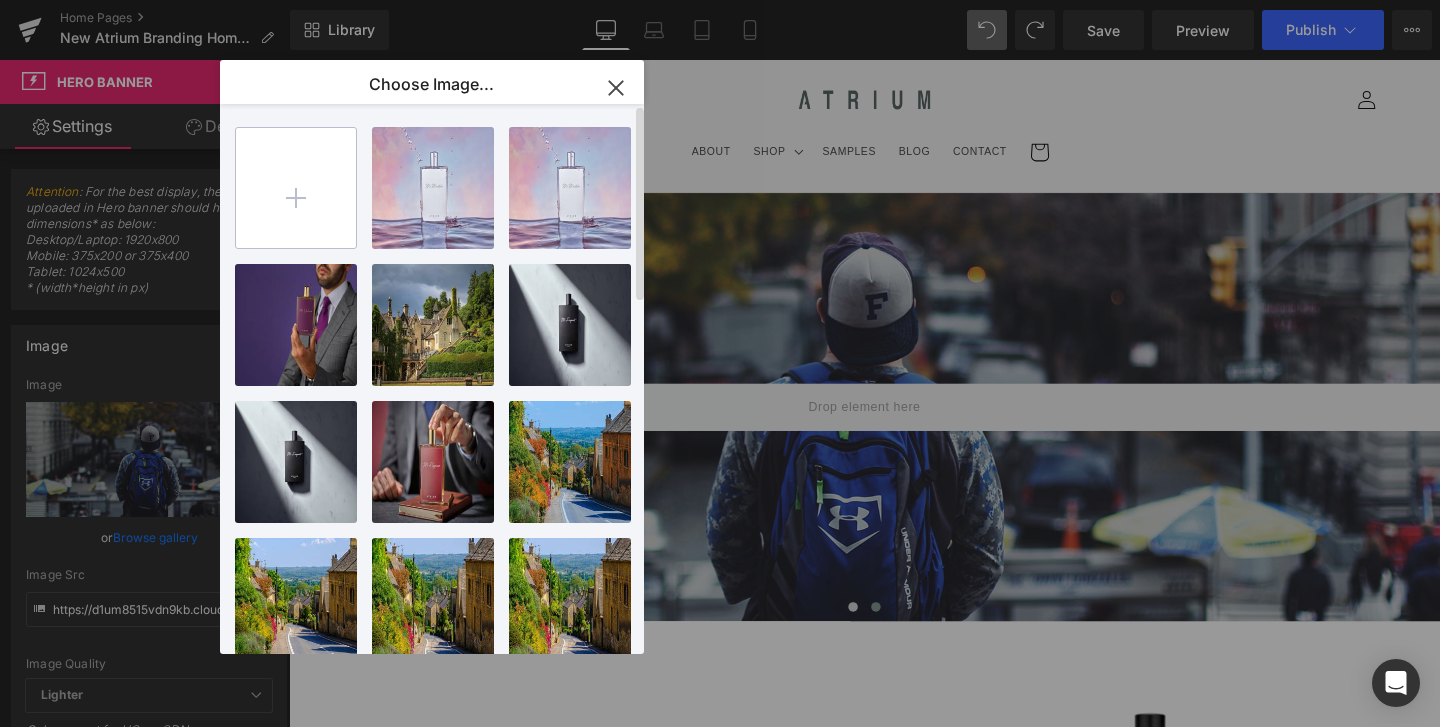 click at bounding box center [296, 188] 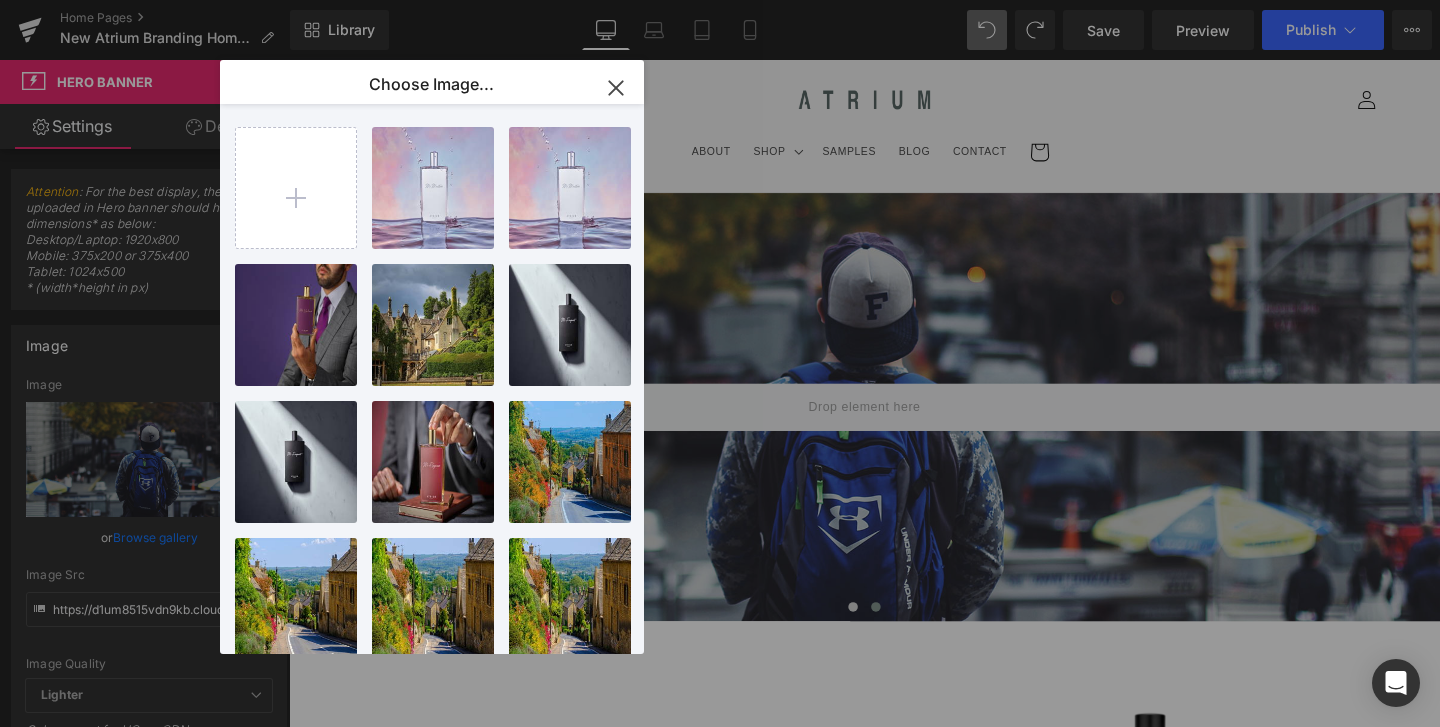 type on "C:\fakepath\pexels-umkreisel-app-2832048.jpg" 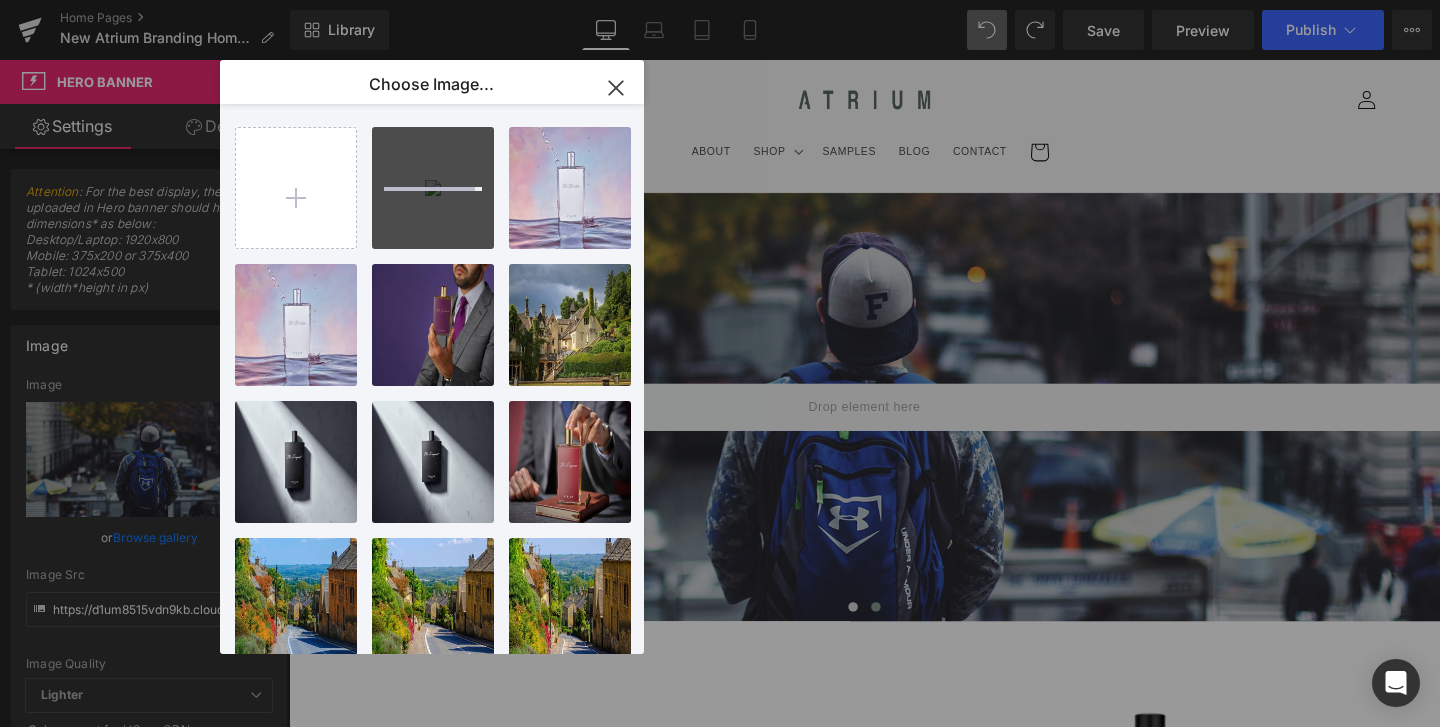 type 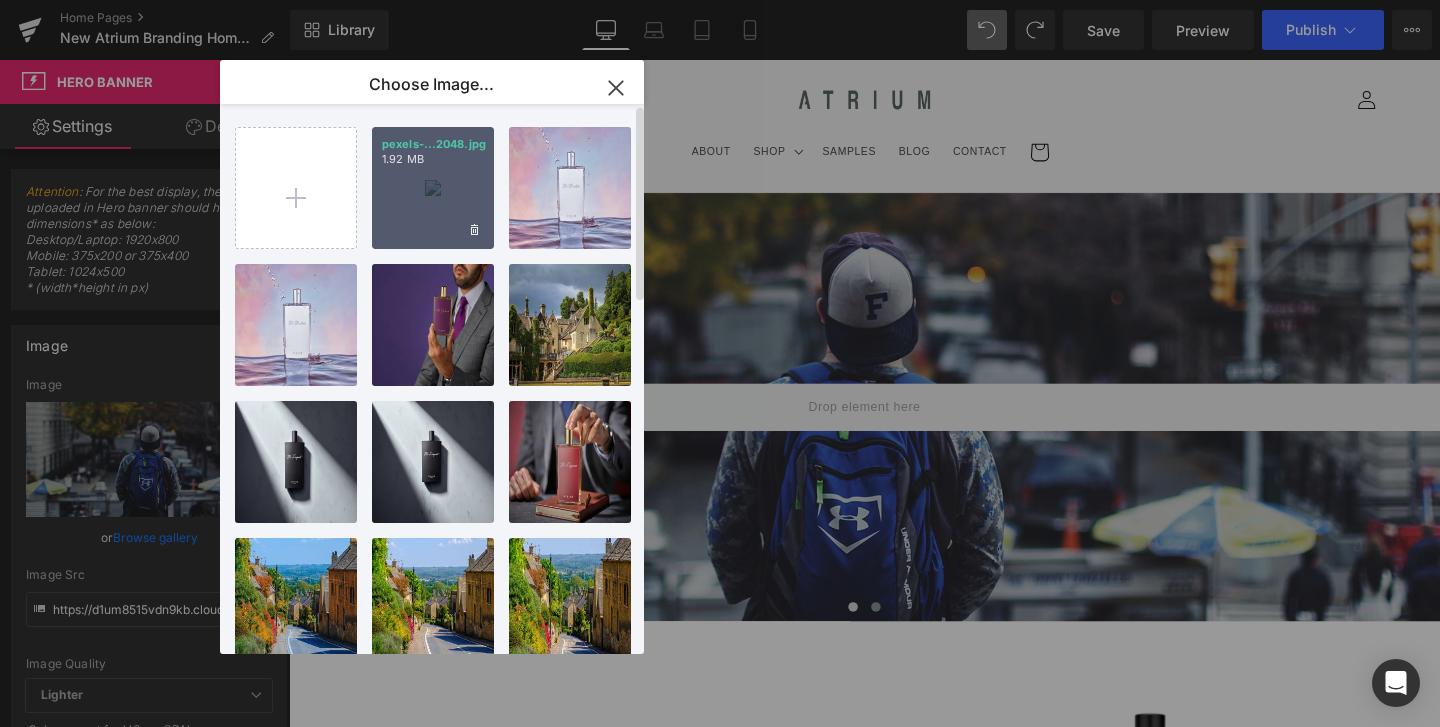 click on "pexels-...2048.jpg 1.92 MB" at bounding box center [433, 188] 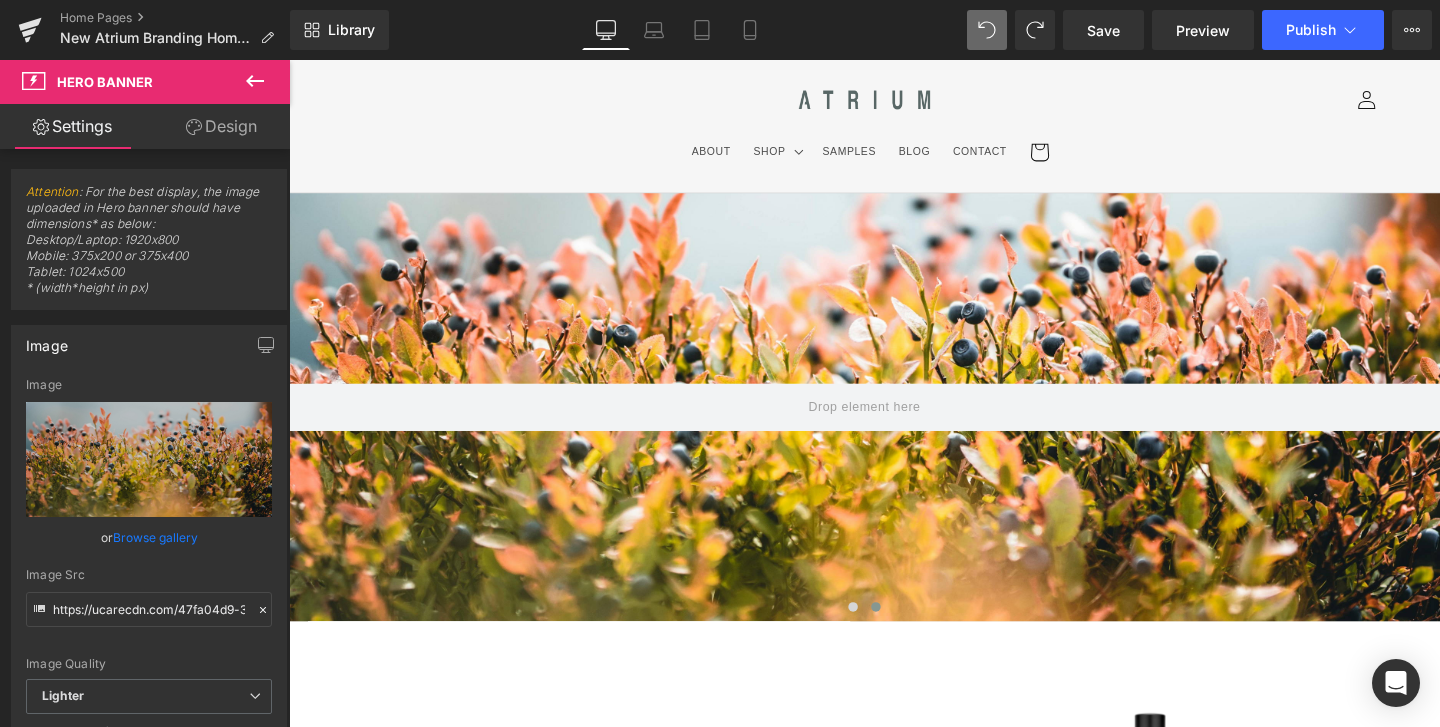 click 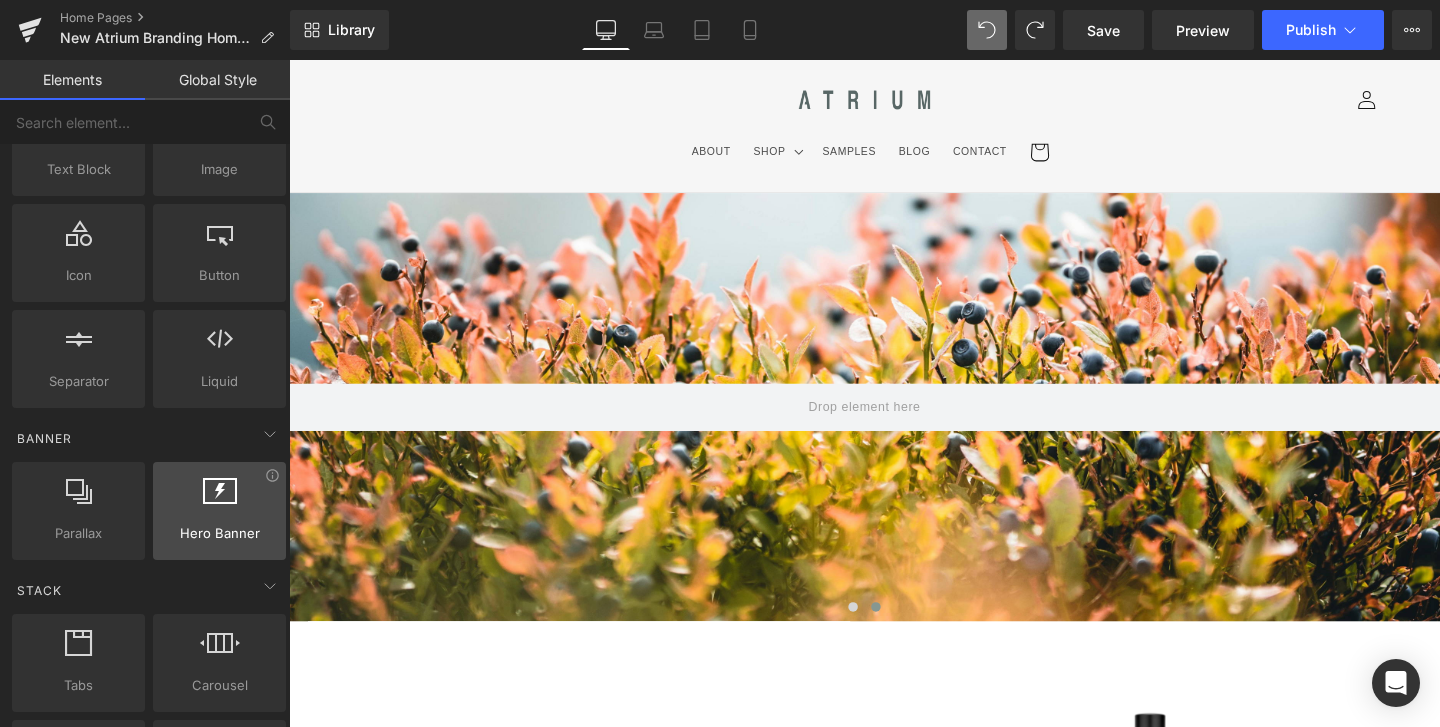 scroll, scrollTop: 0, scrollLeft: 0, axis: both 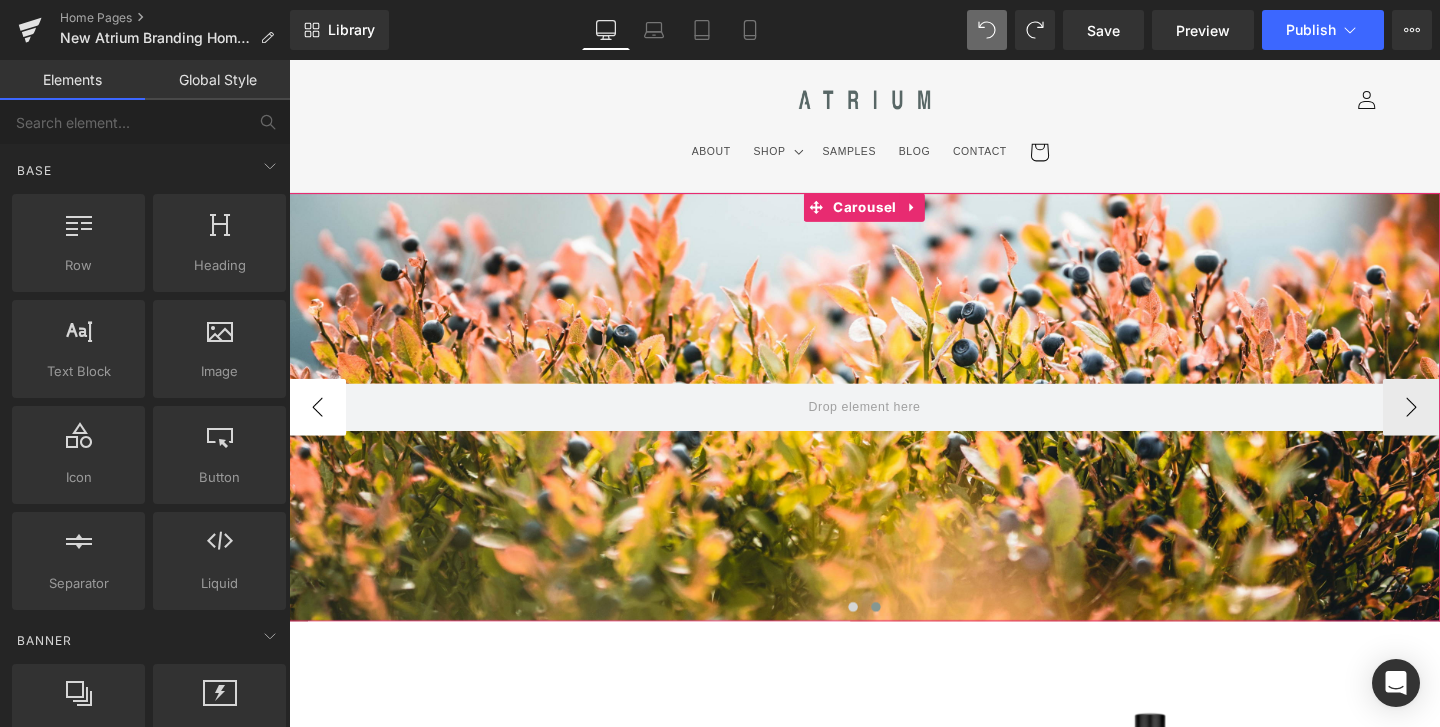 click on "‹" at bounding box center (319, 425) 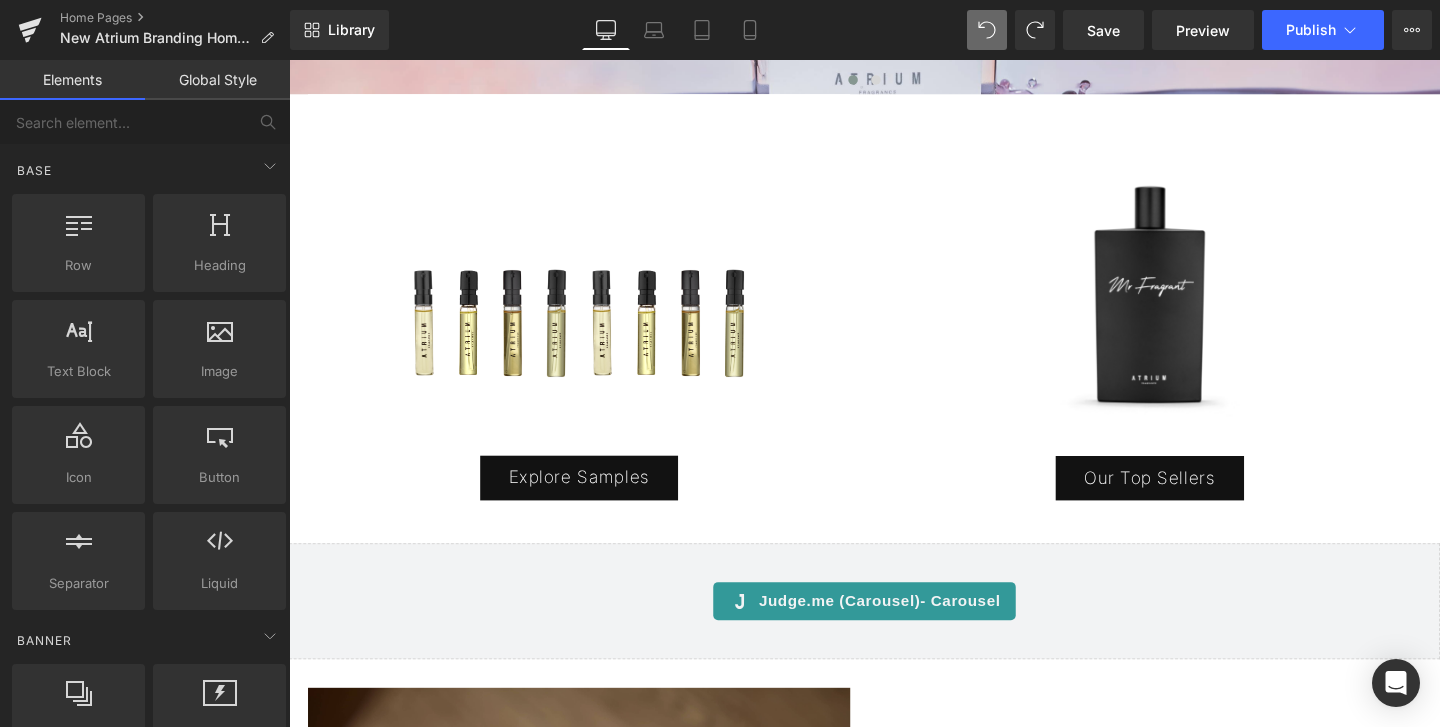 scroll, scrollTop: 0, scrollLeft: 0, axis: both 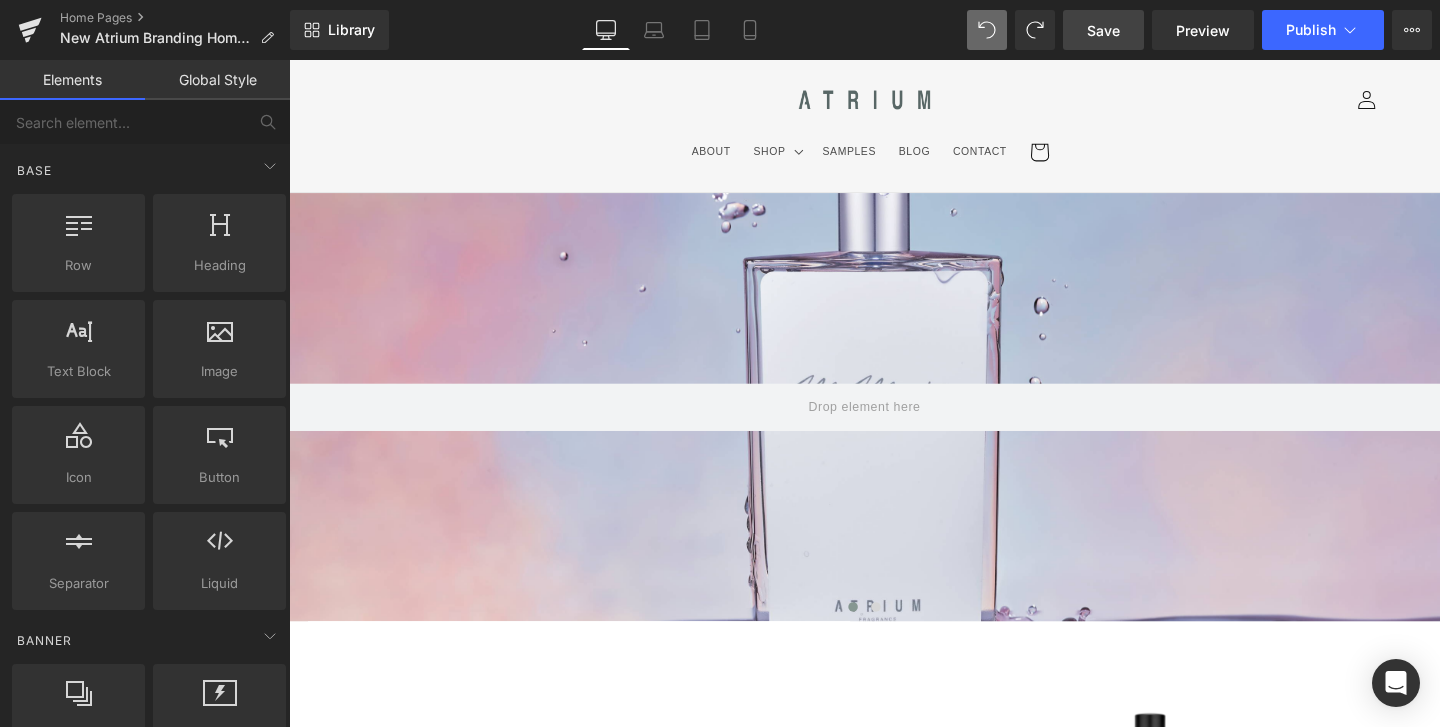 click on "Save" at bounding box center (1103, 30) 